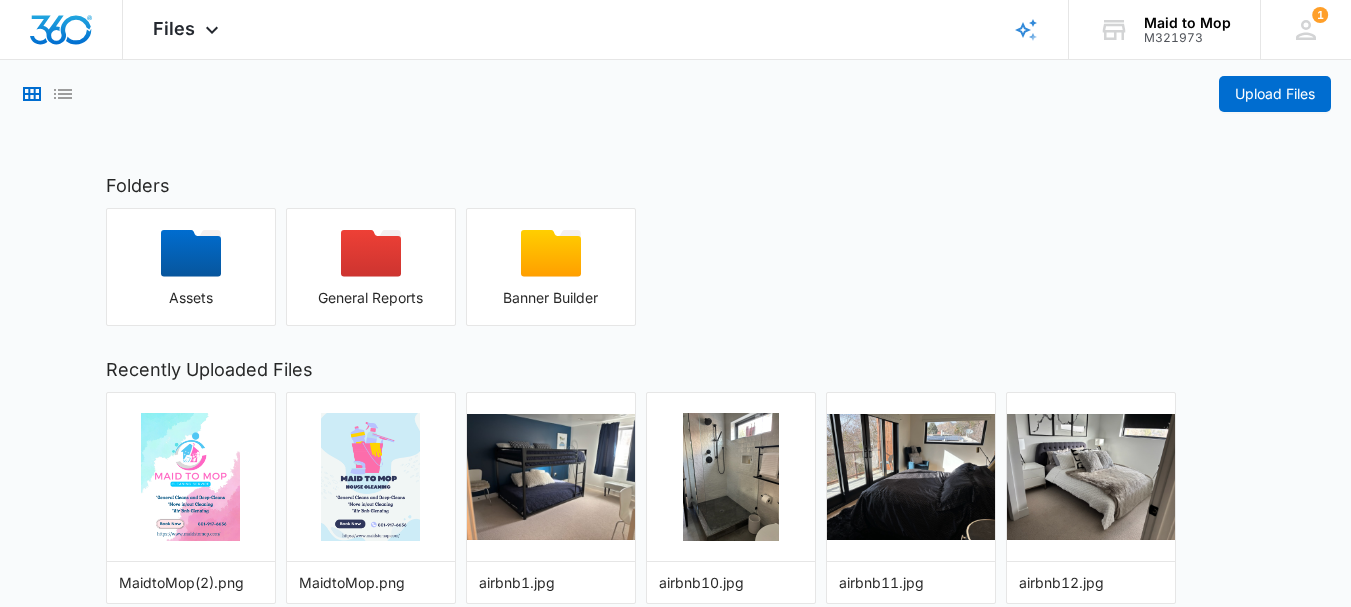 scroll, scrollTop: 0, scrollLeft: 0, axis: both 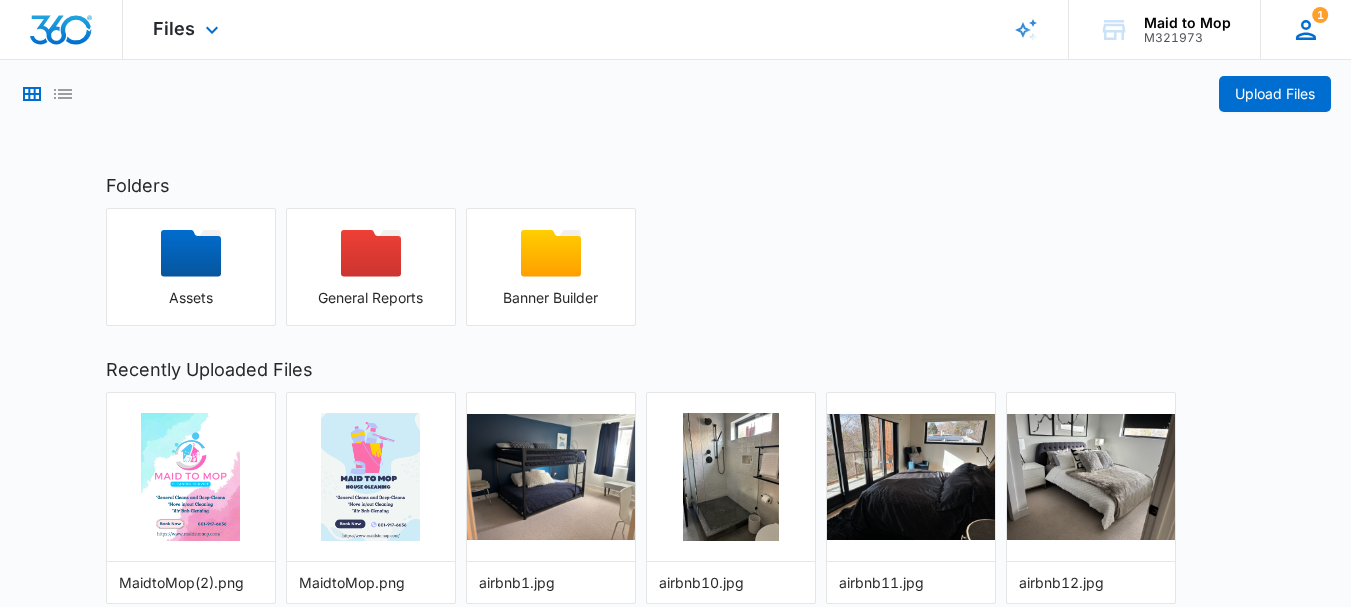 click 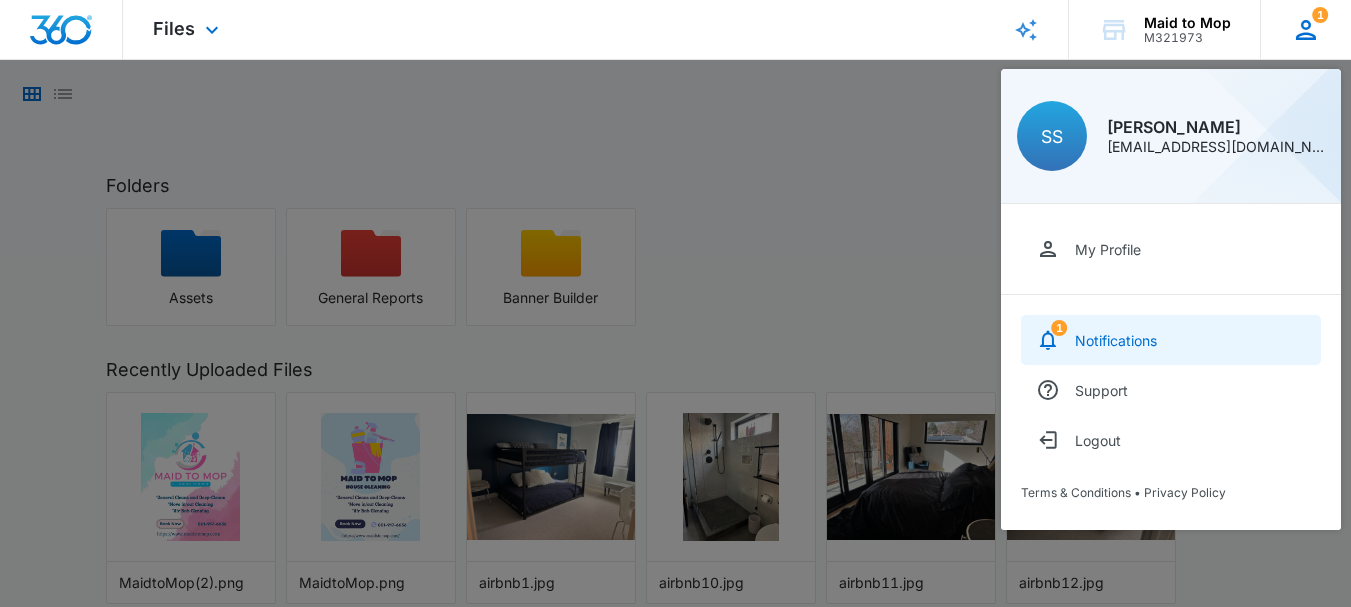 click on "1 Notifications" at bounding box center [1171, 340] 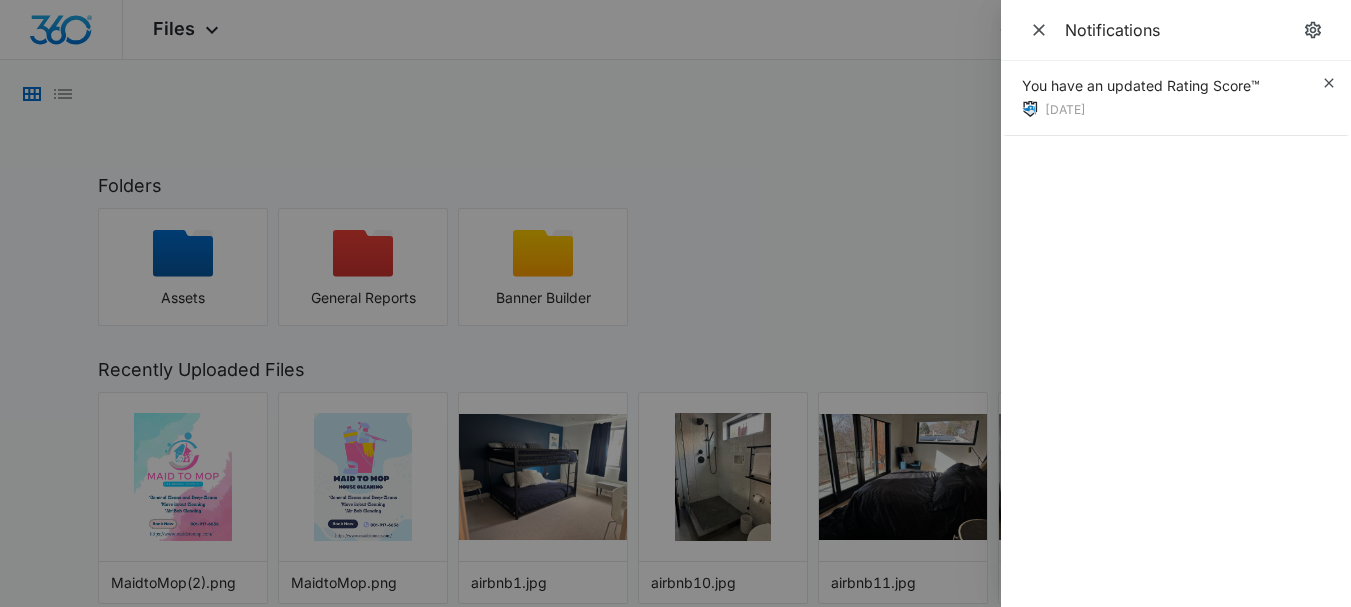 click on "Notifications" at bounding box center (1176, 30) 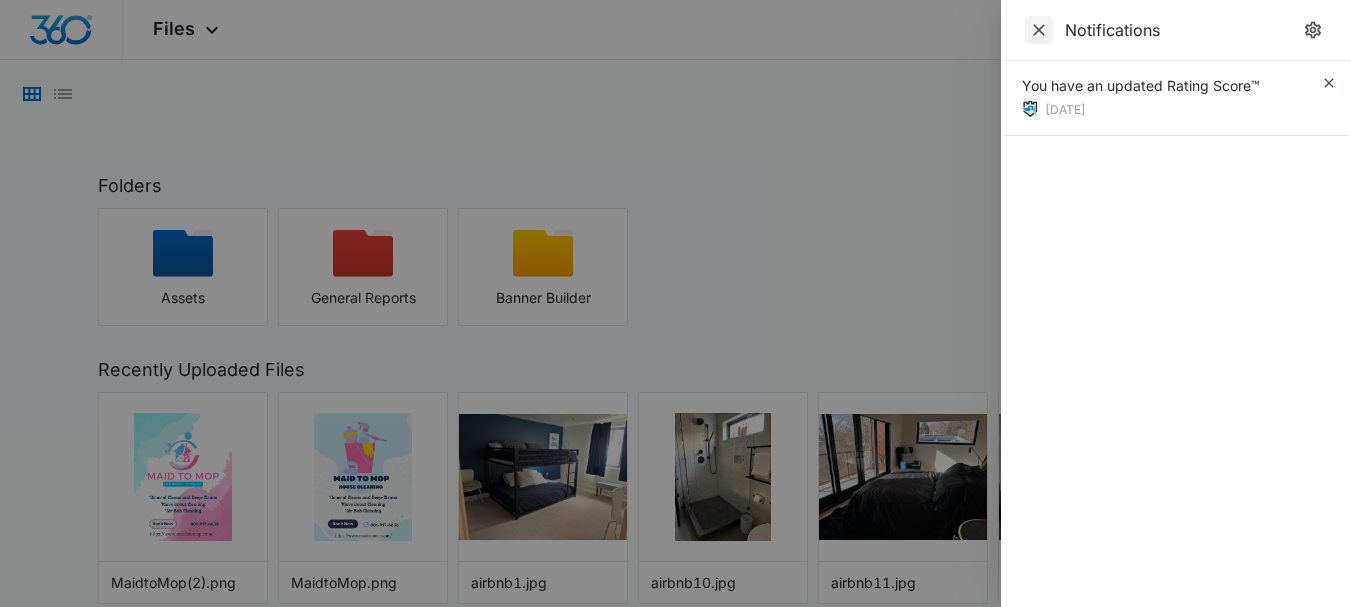 click 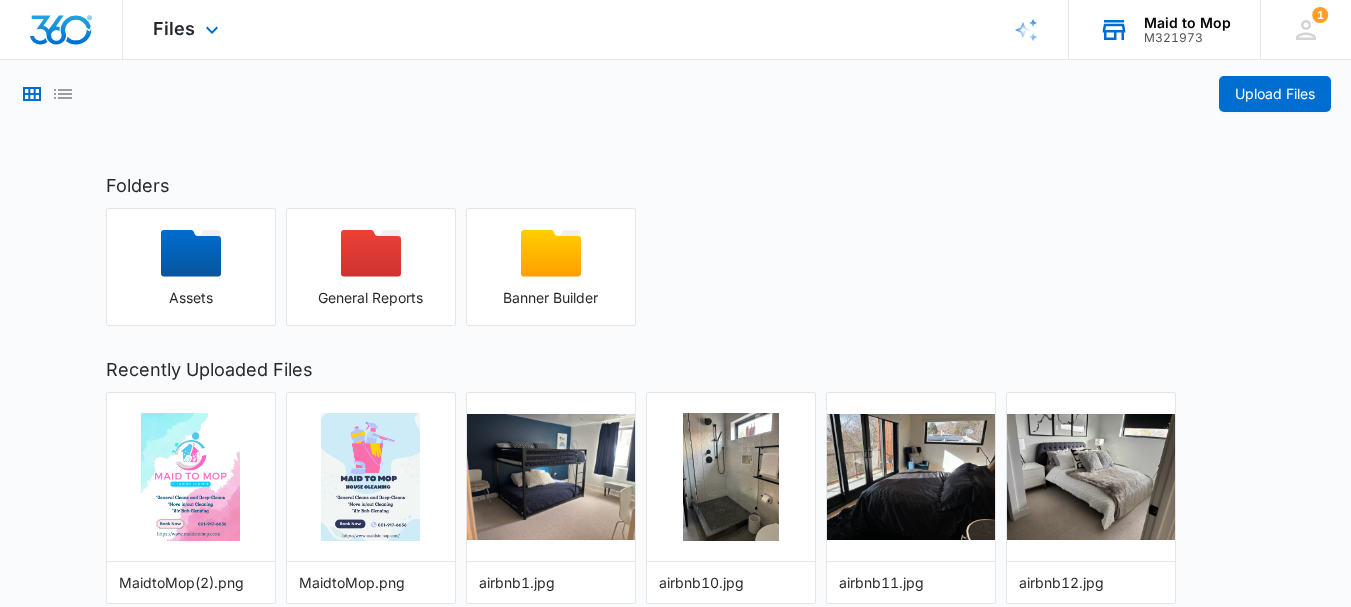 click on "Maid to Mop" at bounding box center [1187, 23] 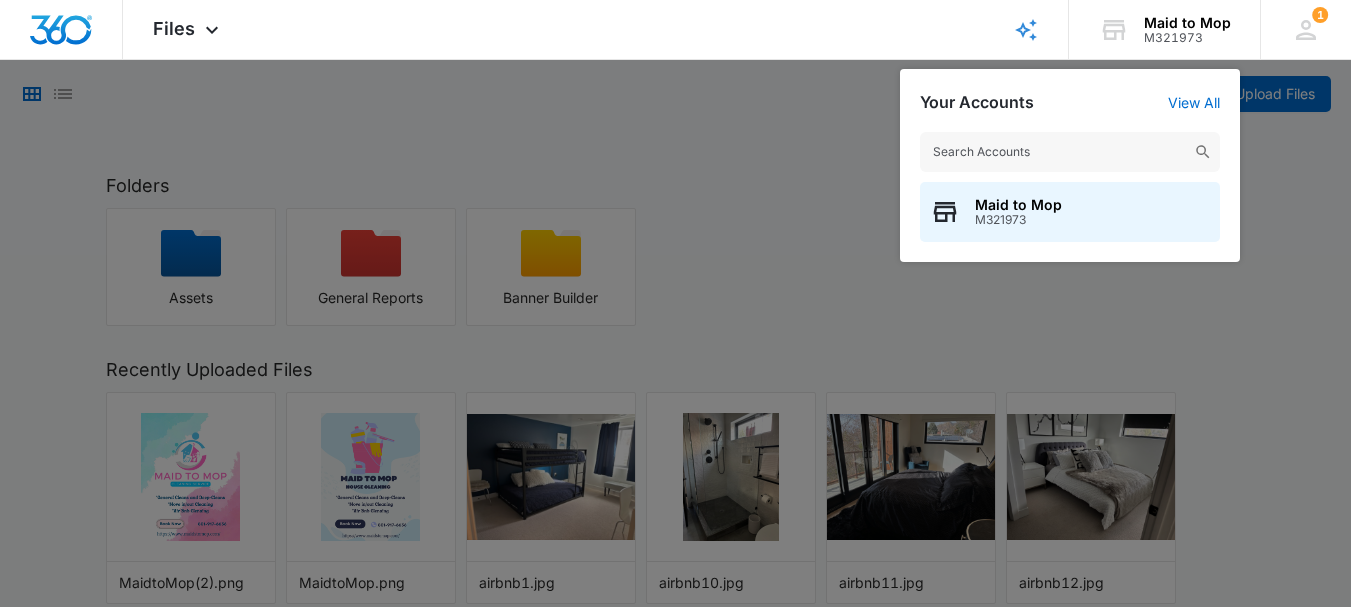 click at bounding box center (675, 303) 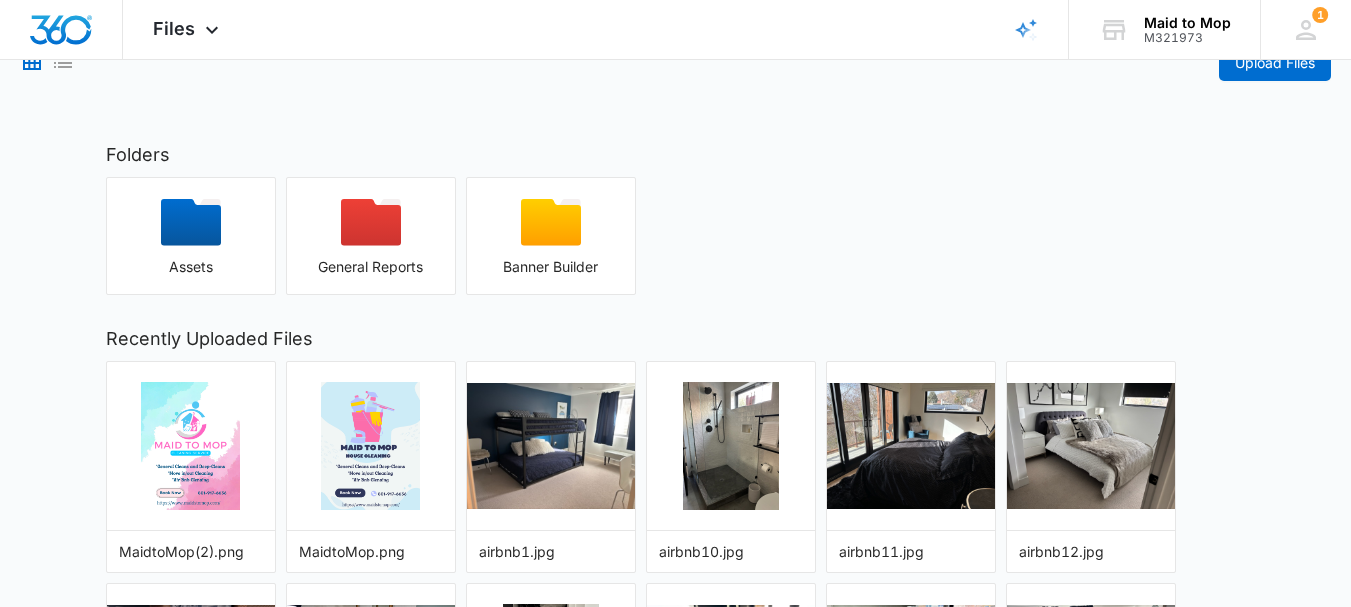 scroll, scrollTop: 0, scrollLeft: 0, axis: both 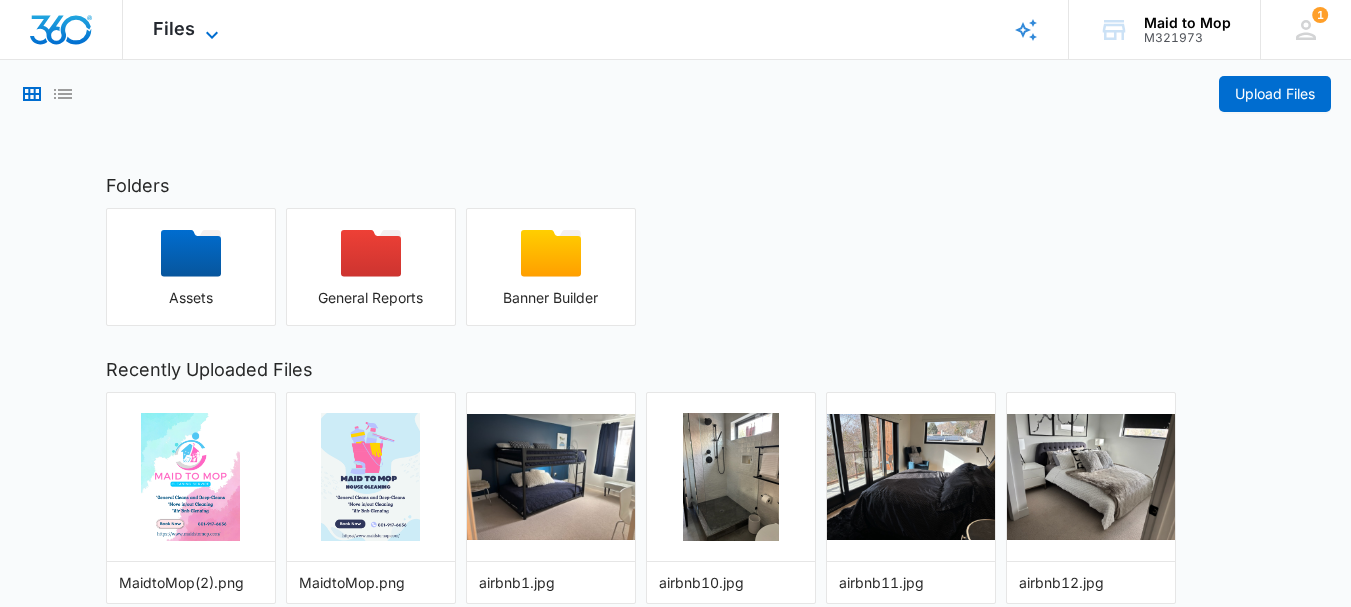 click on "Files" at bounding box center [174, 28] 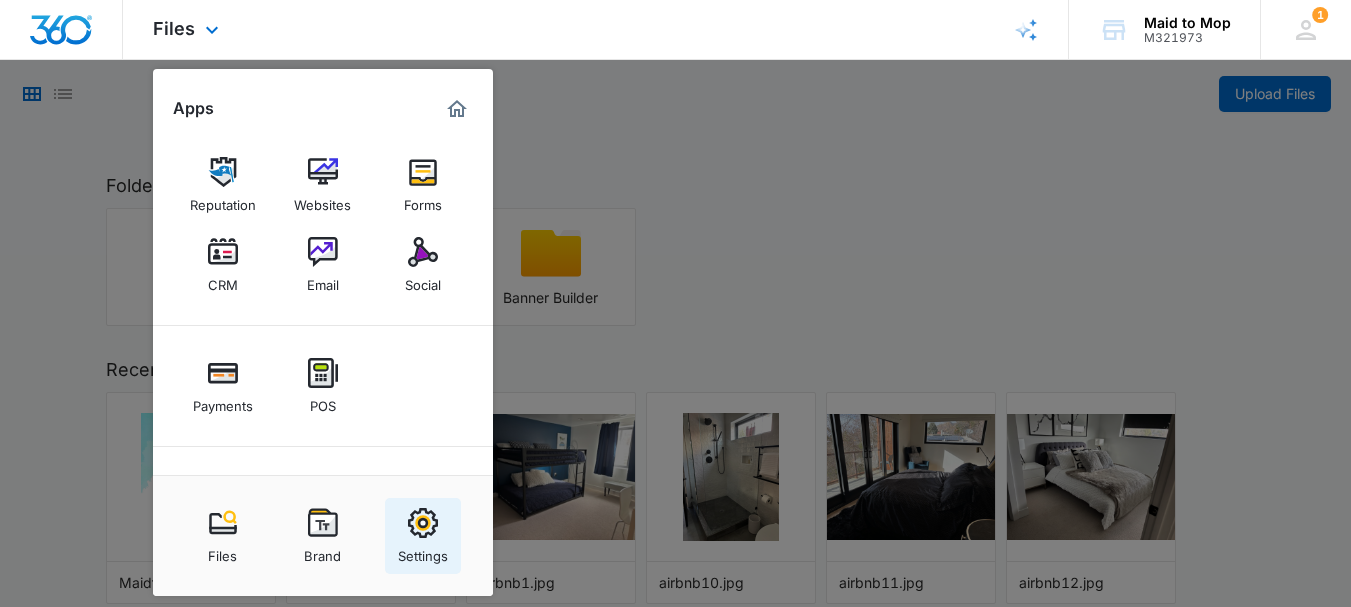 click on "Settings" at bounding box center [423, 551] 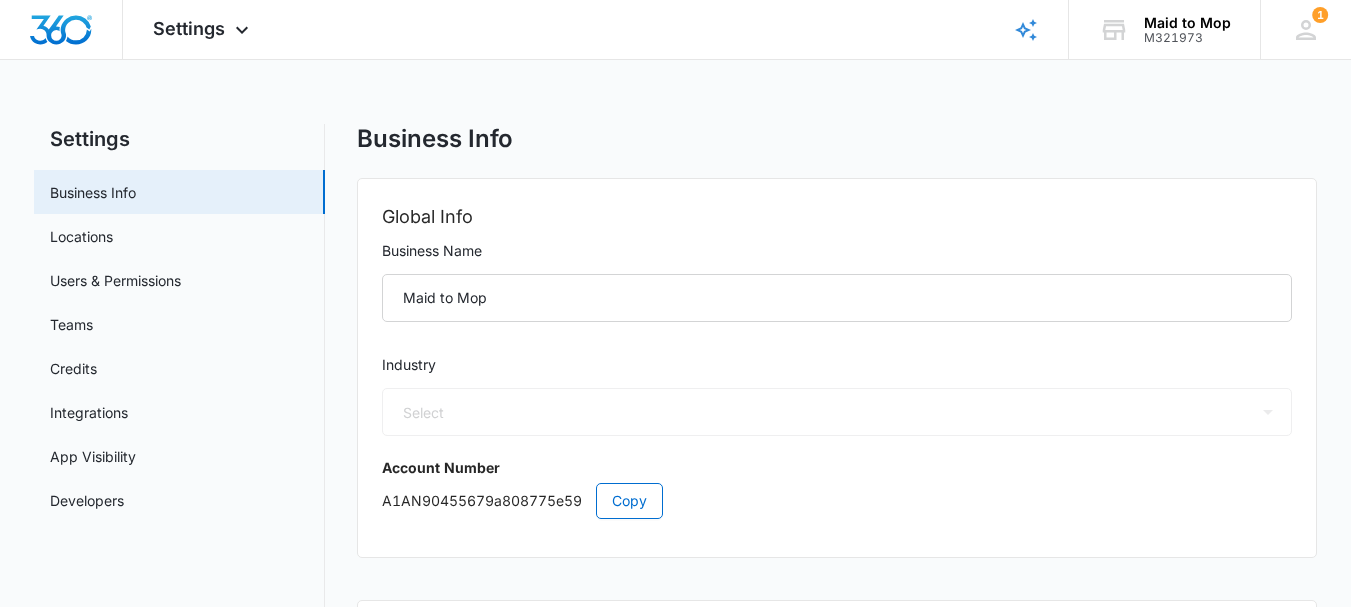 select on "38" 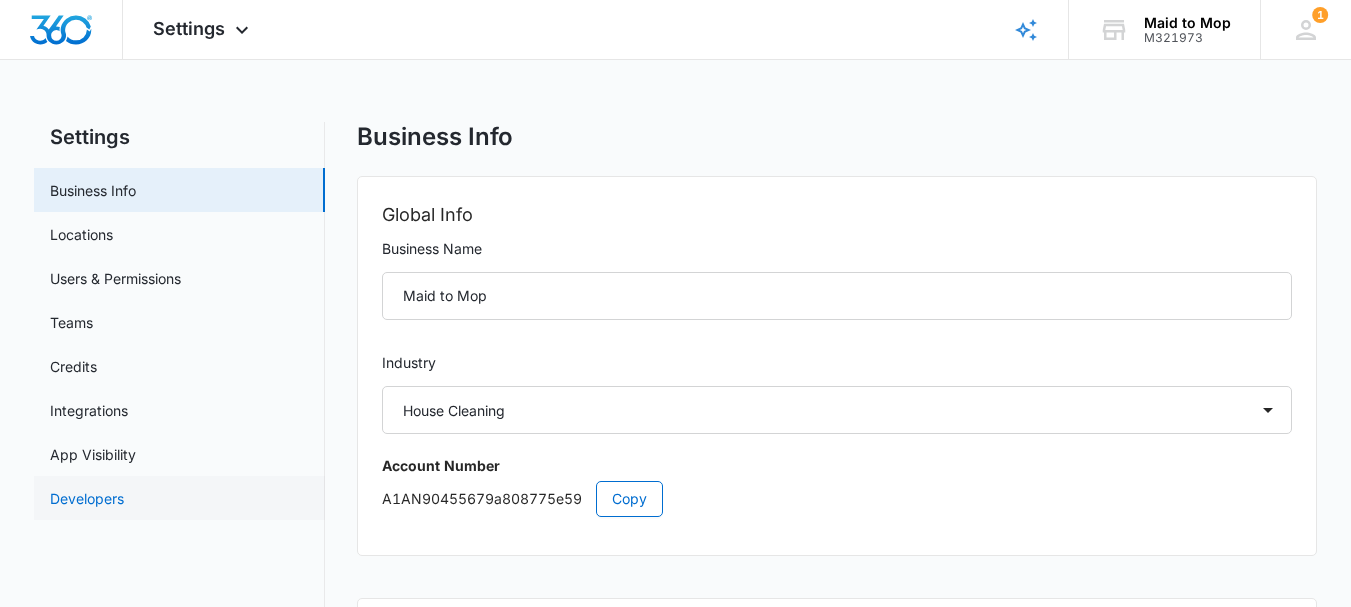 scroll, scrollTop: 0, scrollLeft: 0, axis: both 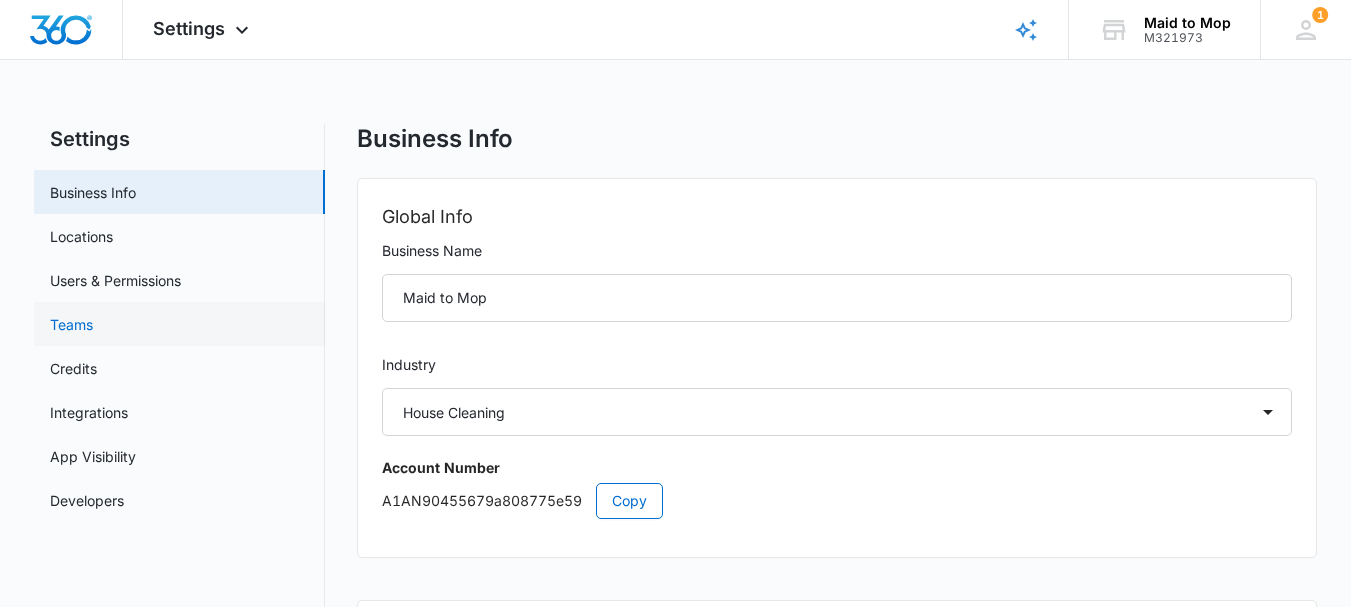 click on "Teams" at bounding box center (71, 324) 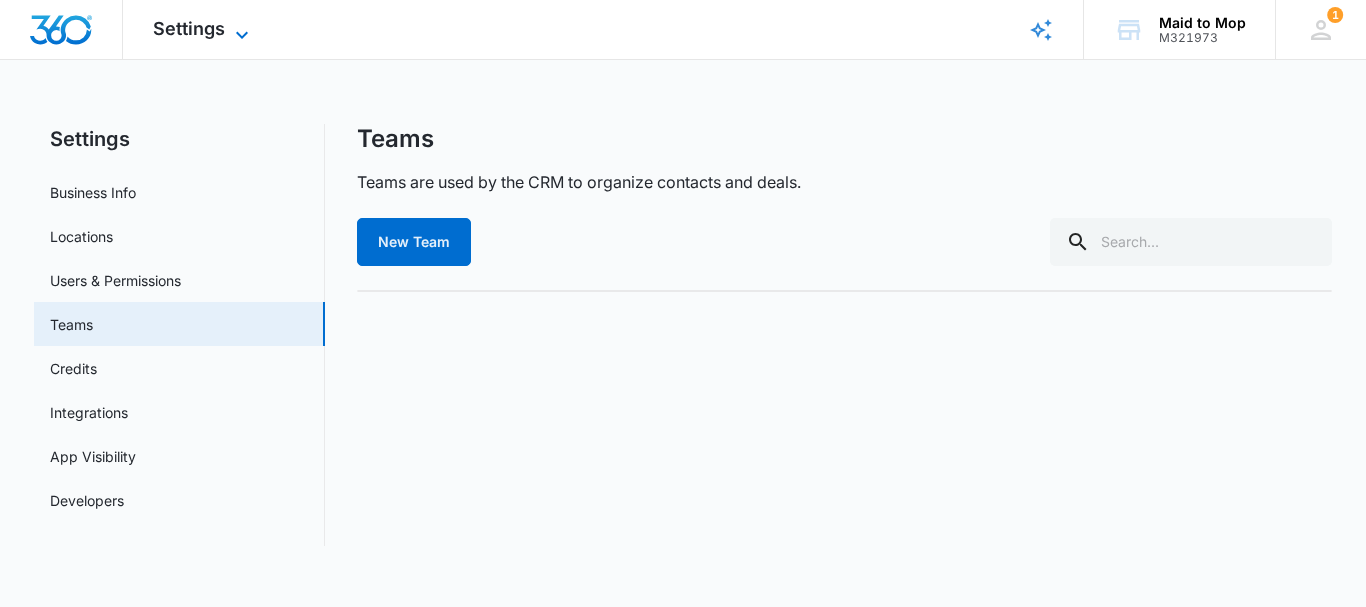 click 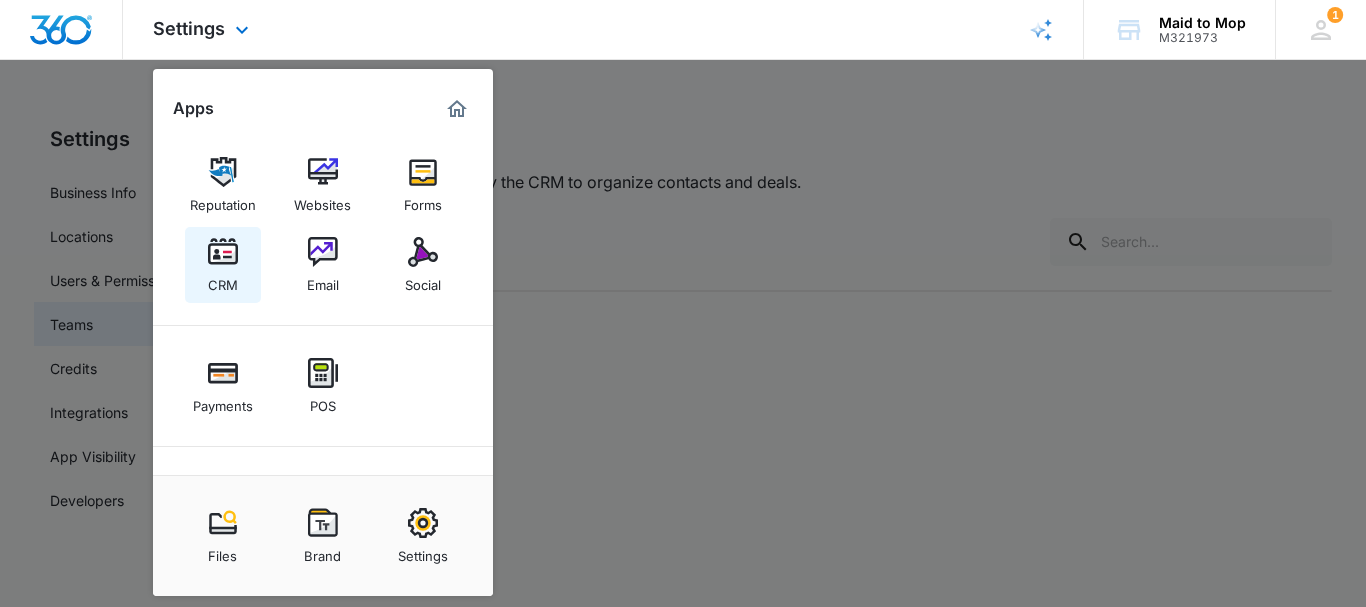 click on "CRM" at bounding box center [223, 265] 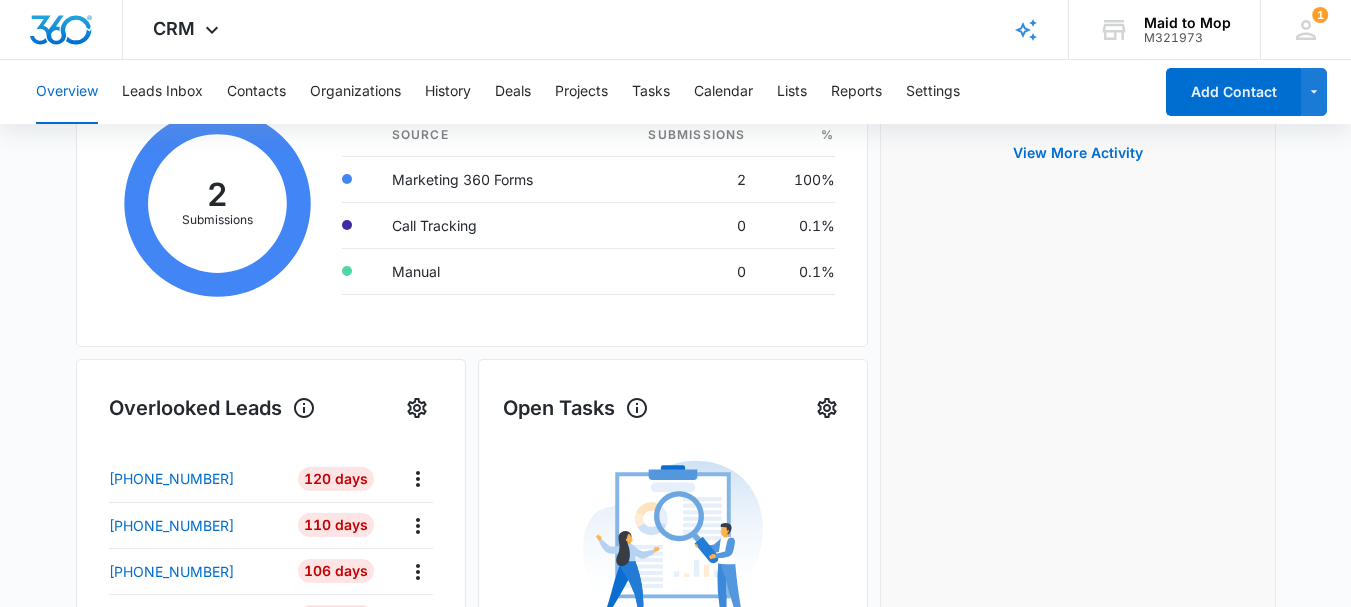 scroll, scrollTop: 500, scrollLeft: 0, axis: vertical 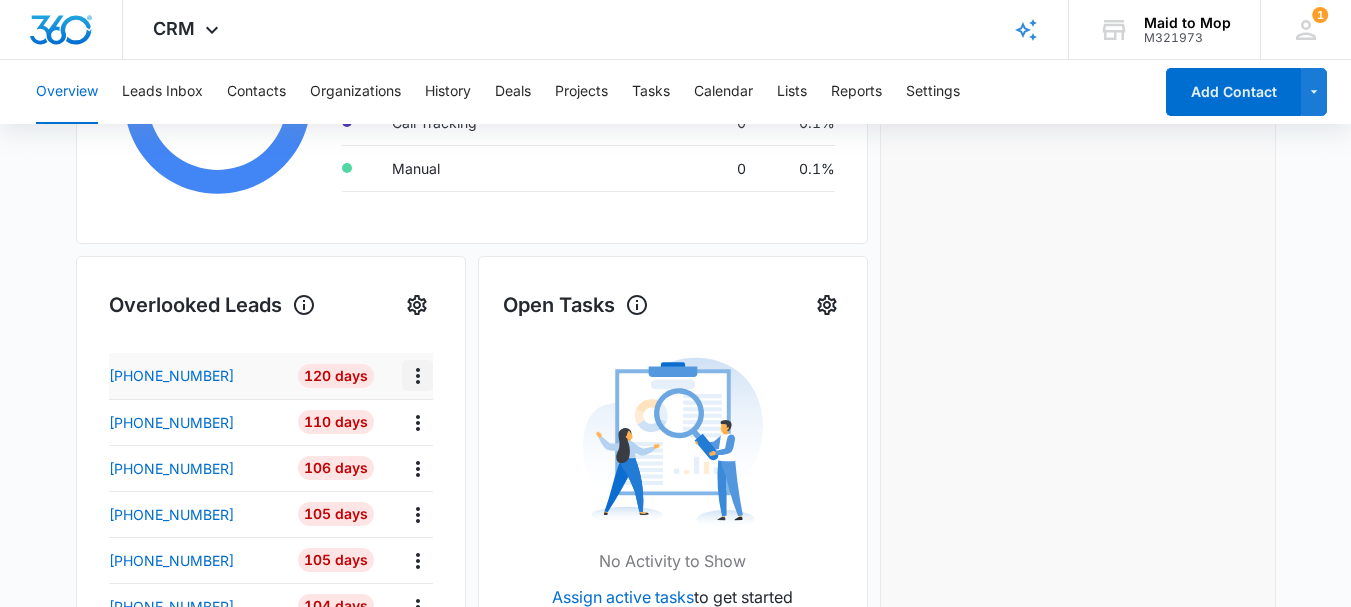 click 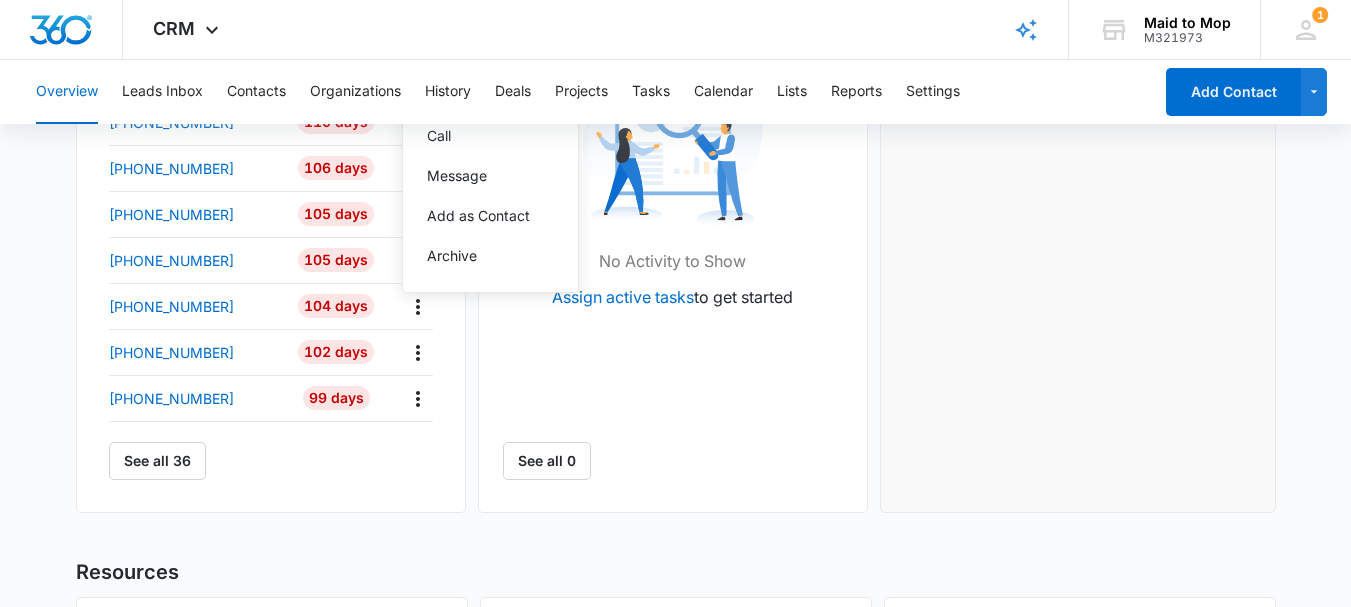 scroll, scrollTop: 700, scrollLeft: 0, axis: vertical 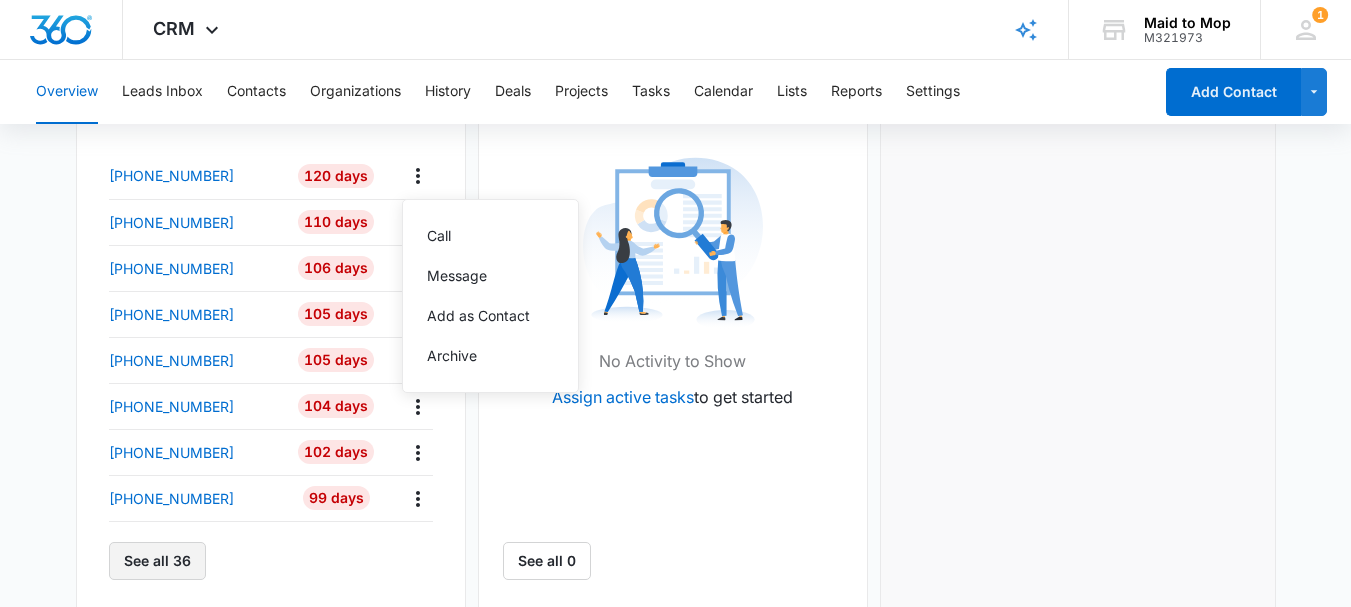 click on "See all 36" at bounding box center (157, 561) 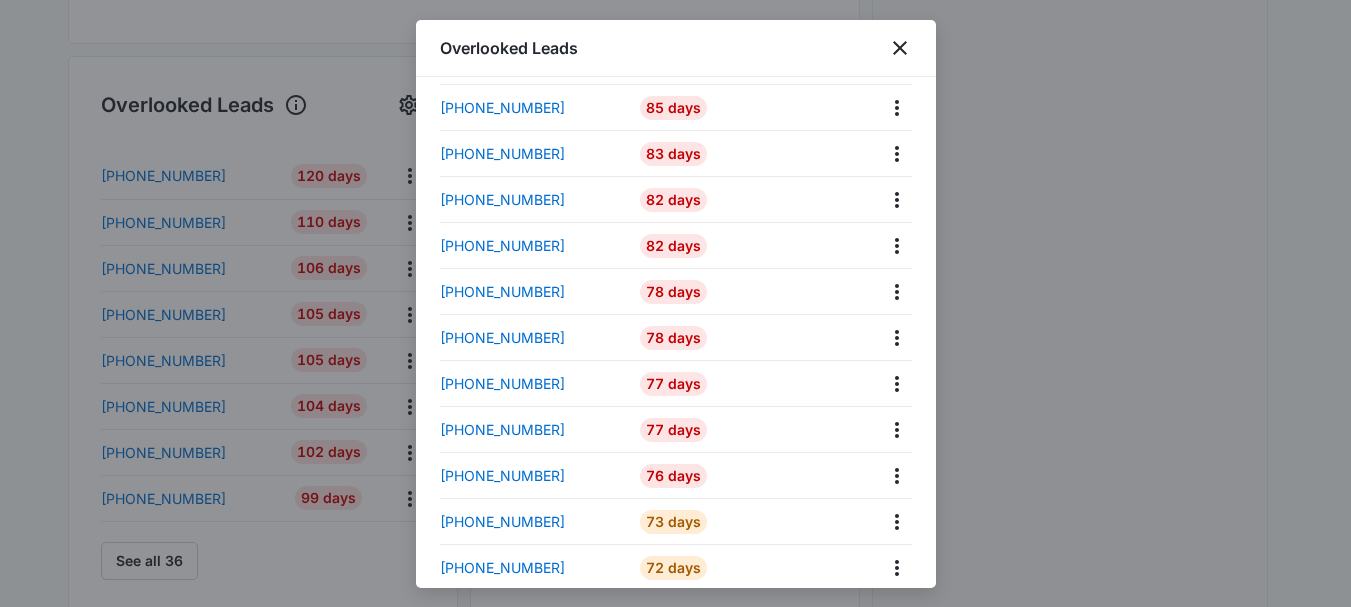 scroll, scrollTop: 1236, scrollLeft: 0, axis: vertical 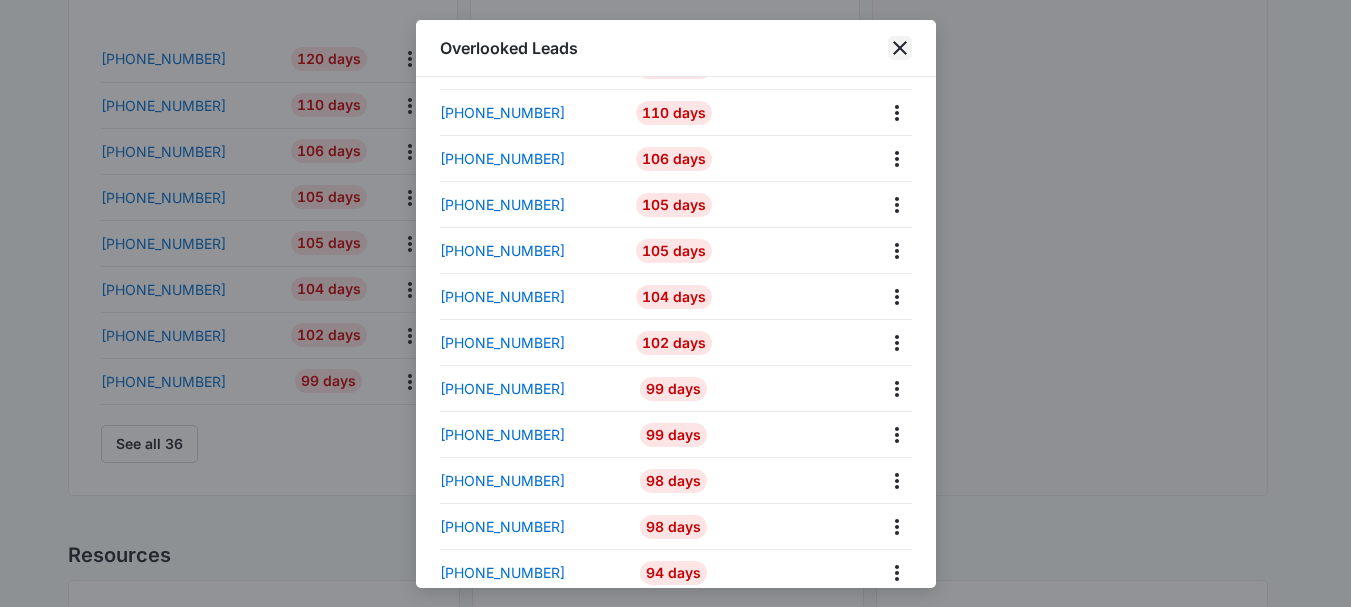 click 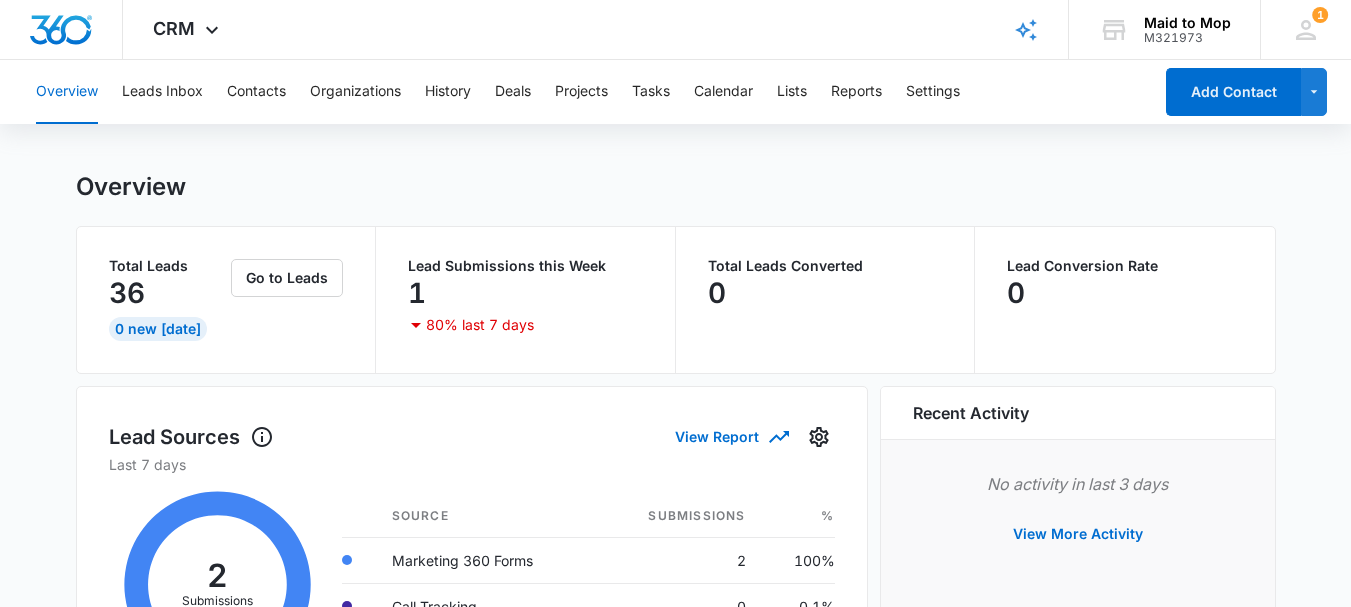 scroll, scrollTop: 0, scrollLeft: 0, axis: both 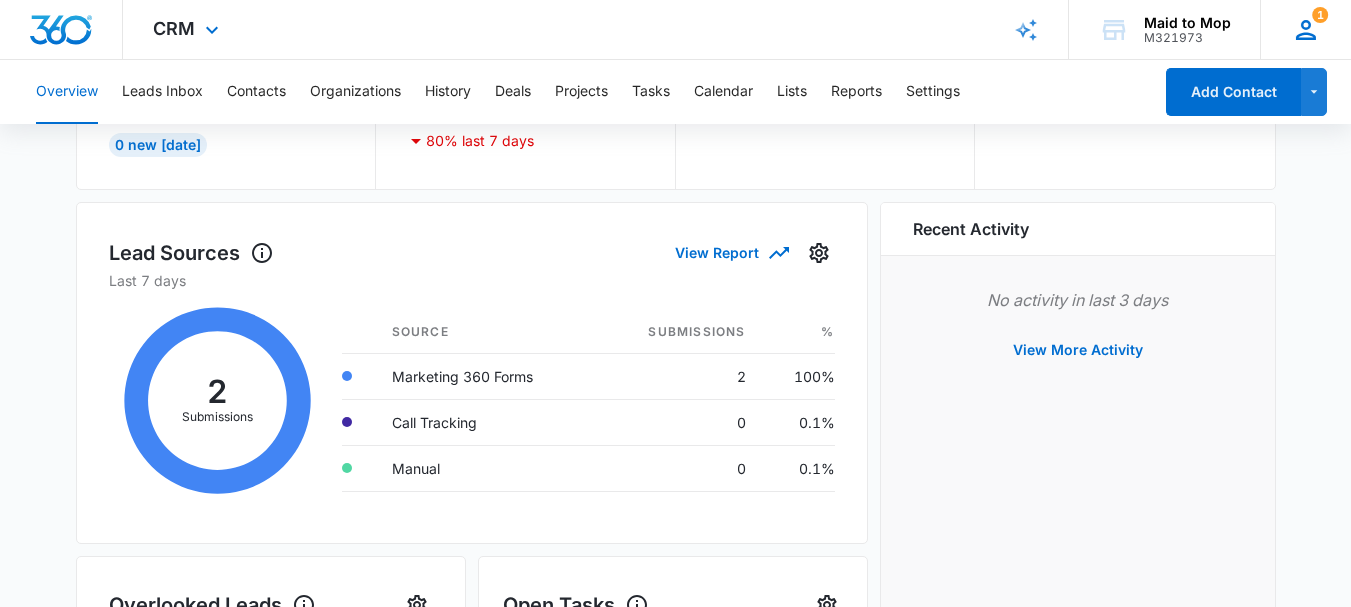 click on "1" at bounding box center [1320, 15] 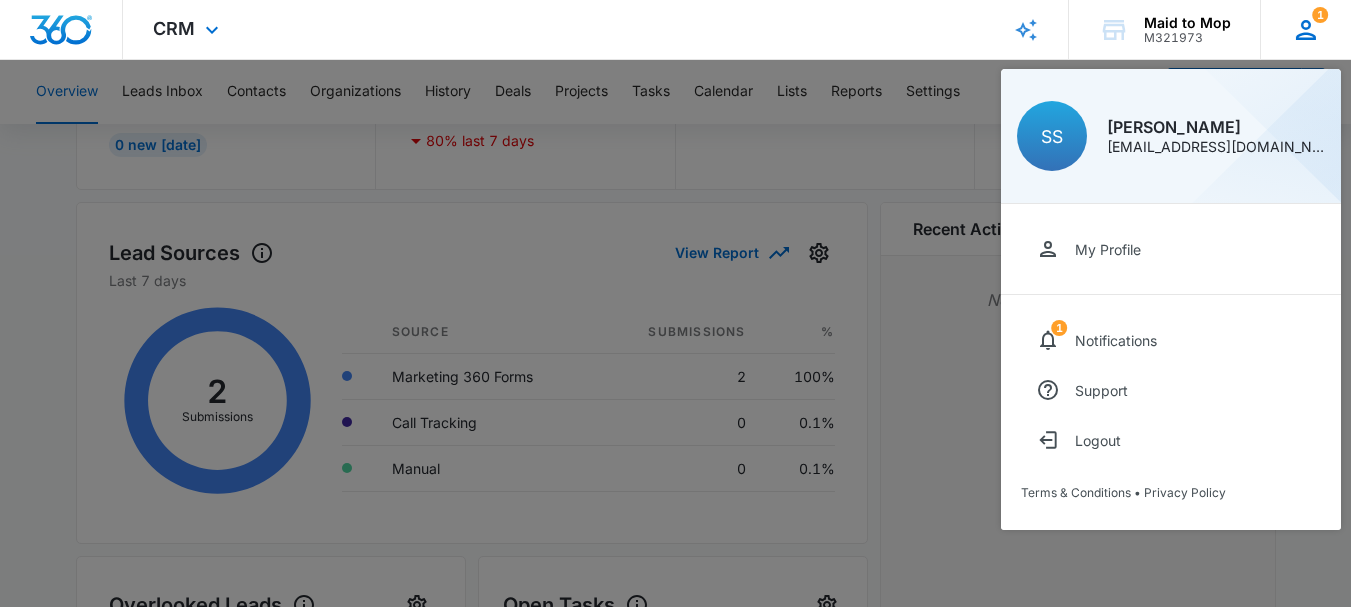 click on "Sarah Stroud stroudcleaning@gmail.com" at bounding box center [1216, 136] 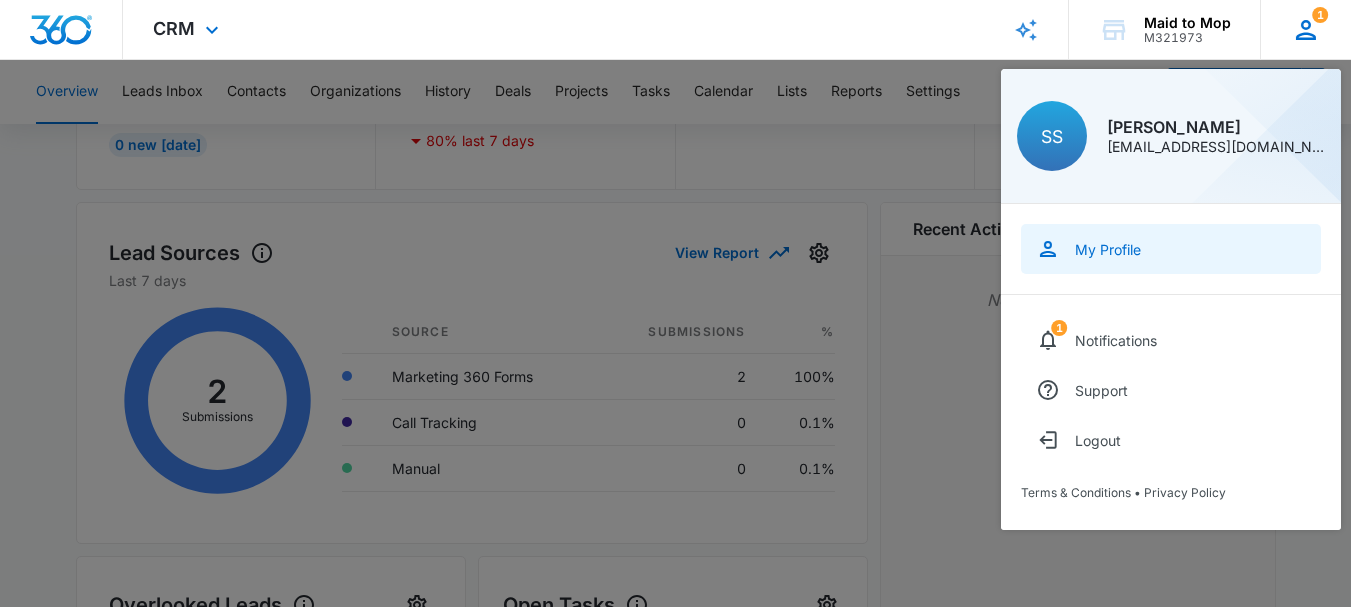 click on "My Profile" at bounding box center [1171, 249] 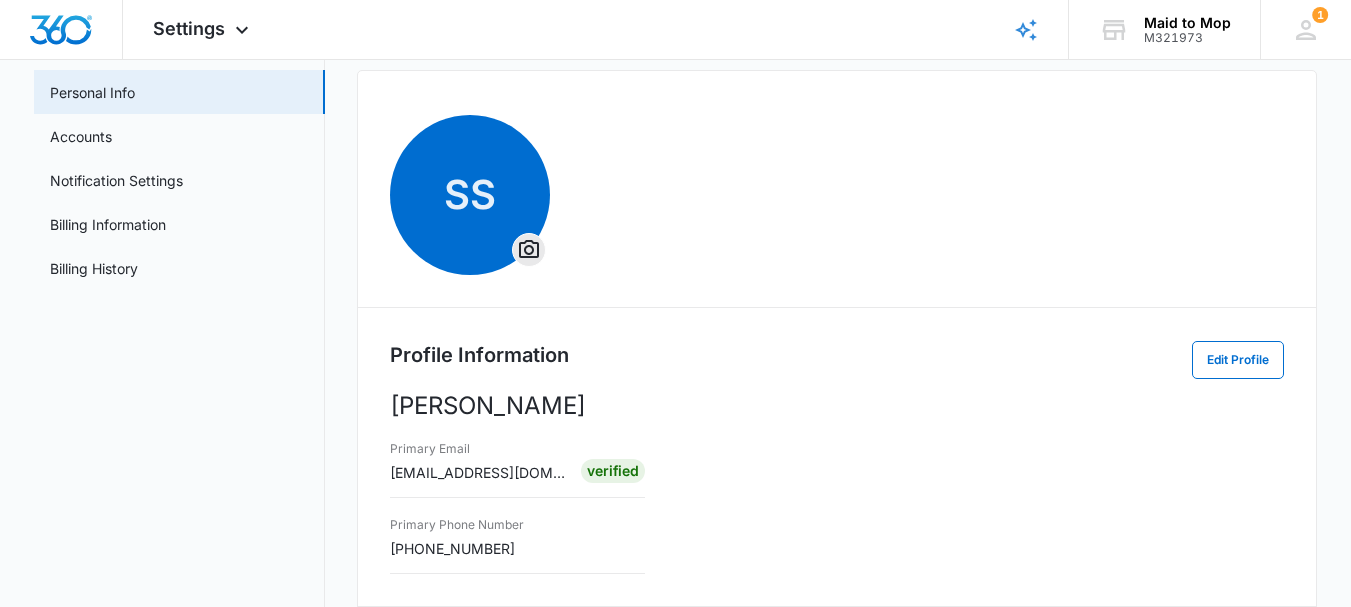 scroll, scrollTop: 0, scrollLeft: 0, axis: both 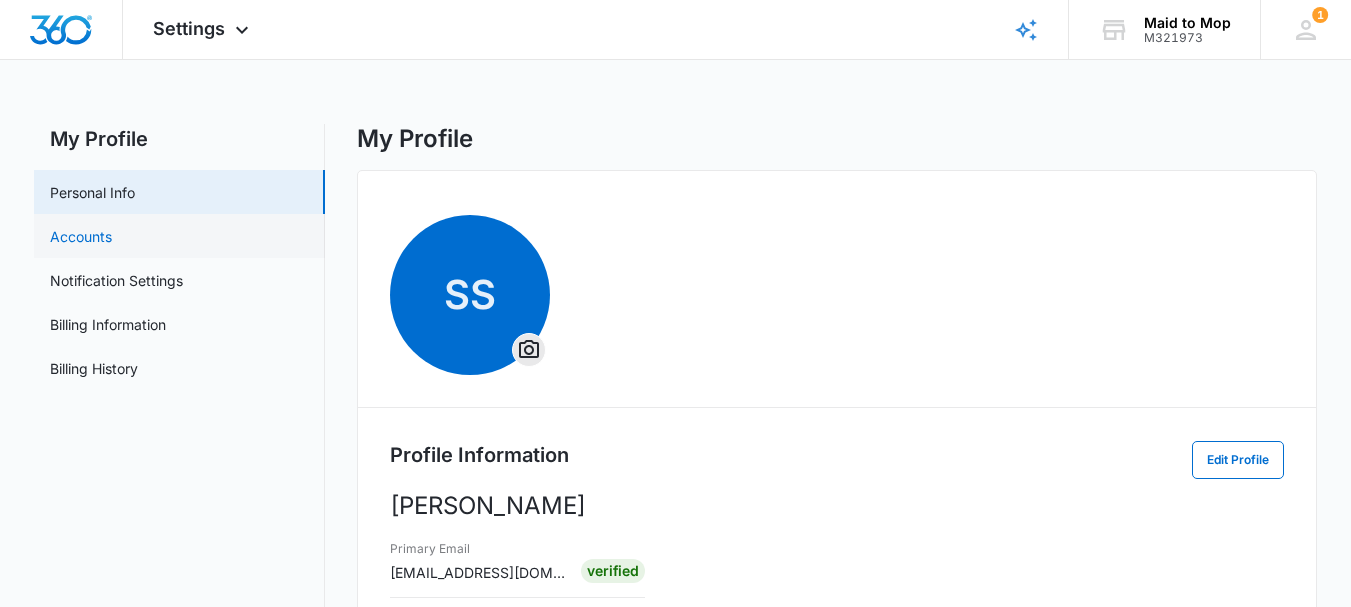 click on "Accounts" at bounding box center (81, 236) 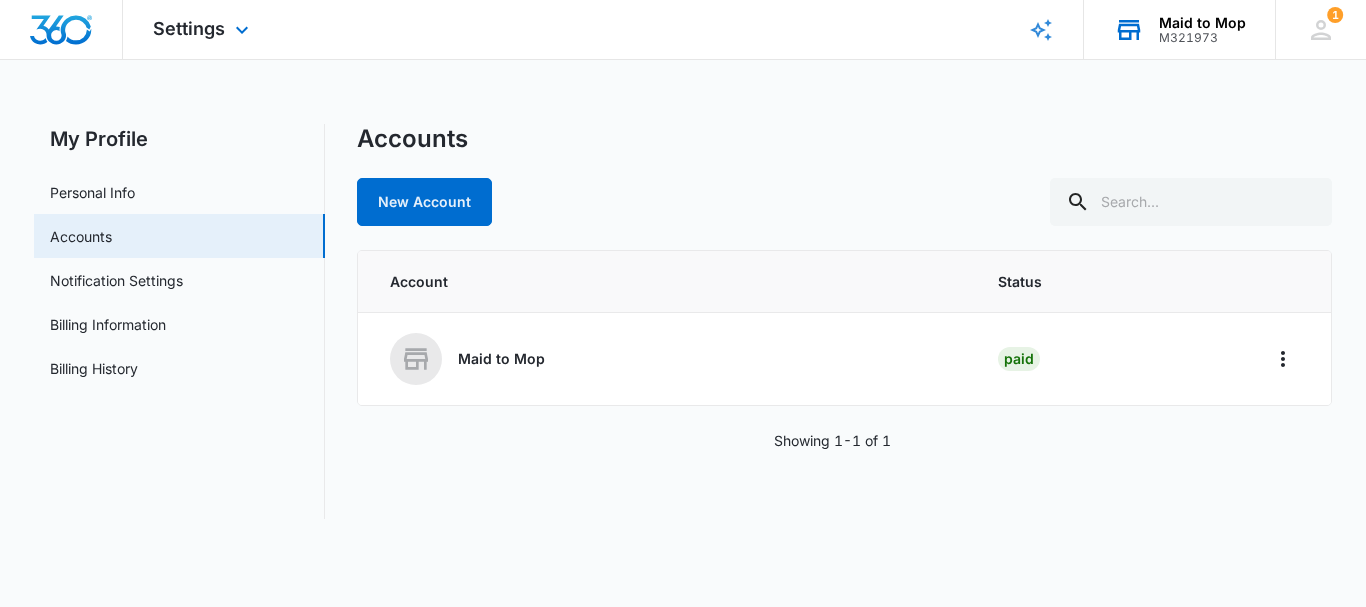 click 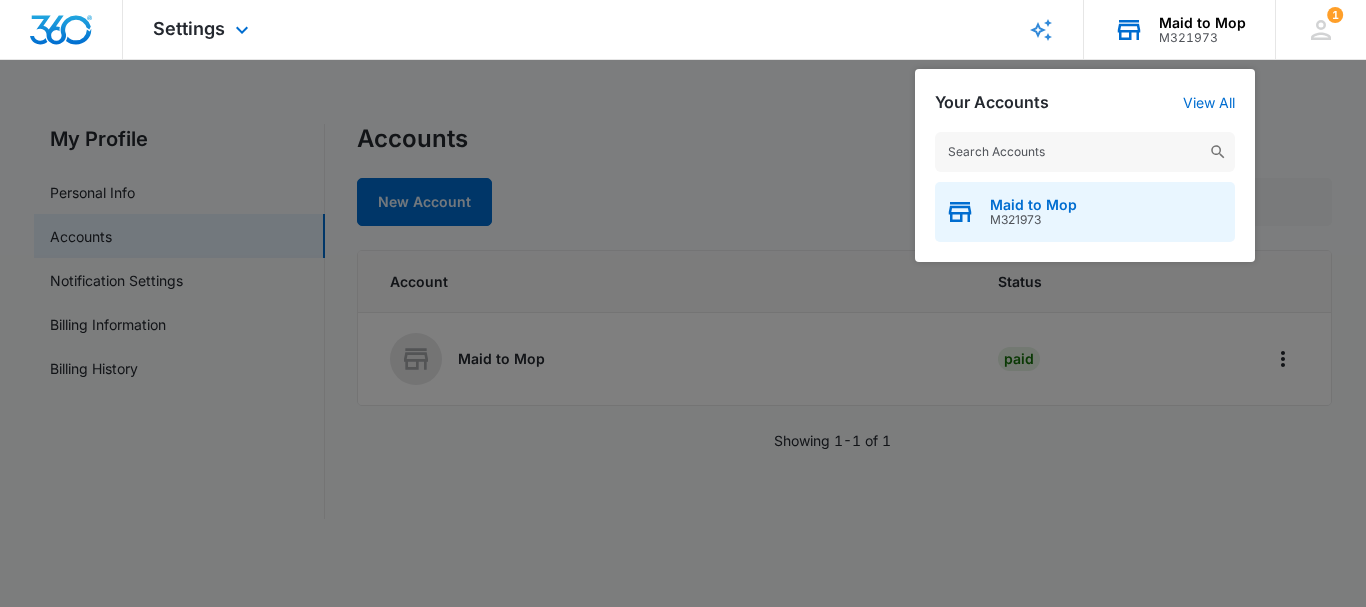 click on "Maid to Mop" at bounding box center [1033, 205] 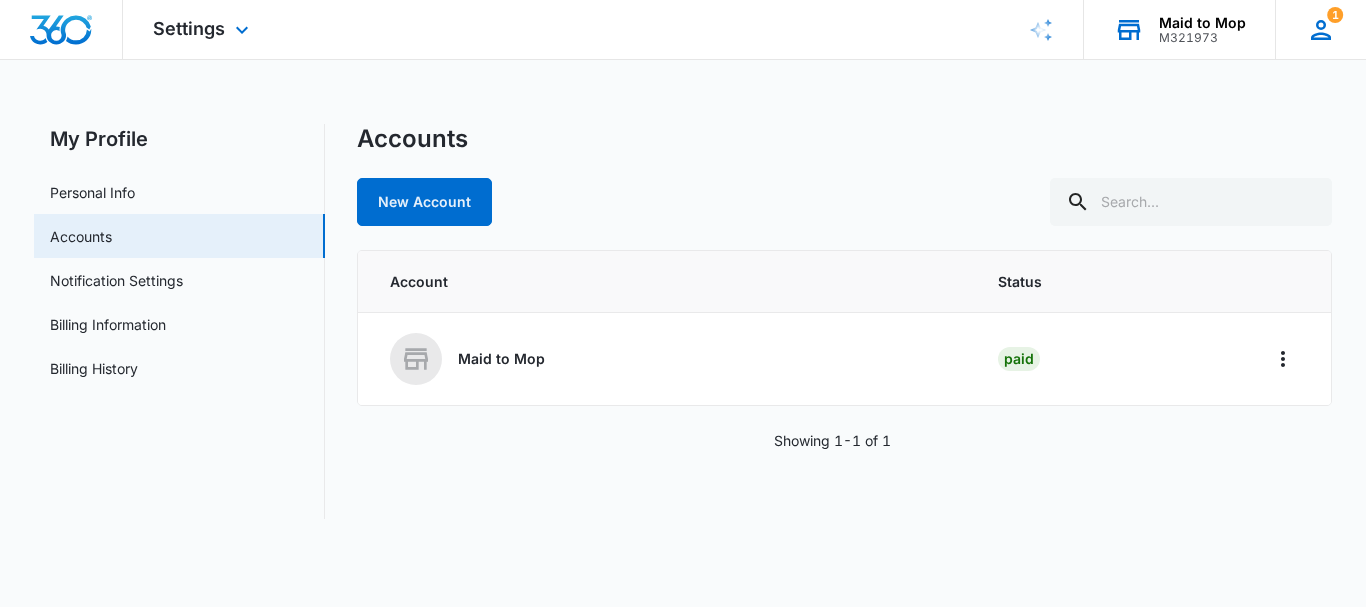 click 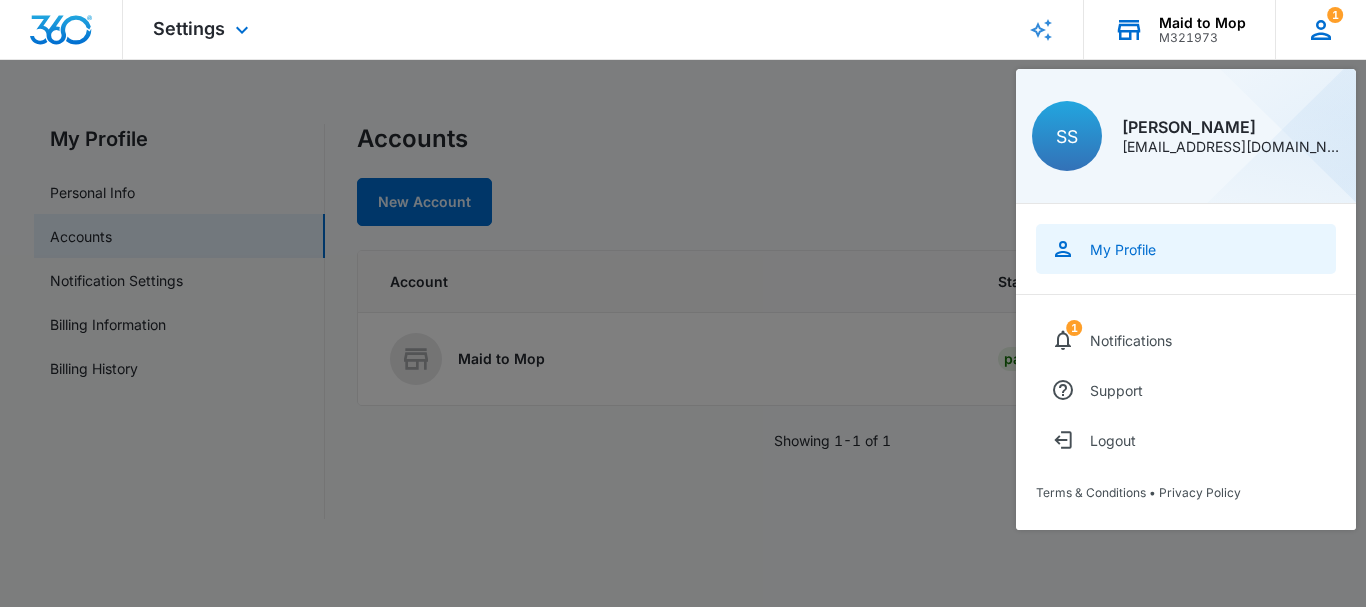 click on "My Profile" at bounding box center [1186, 249] 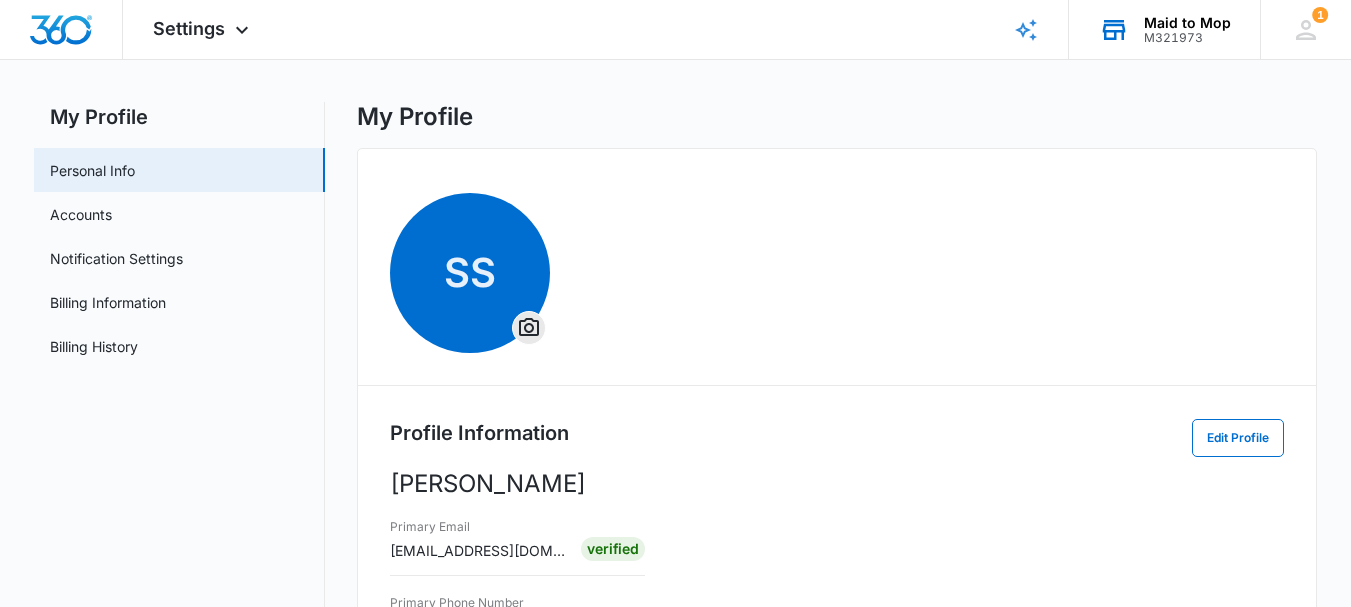 scroll, scrollTop: 0, scrollLeft: 0, axis: both 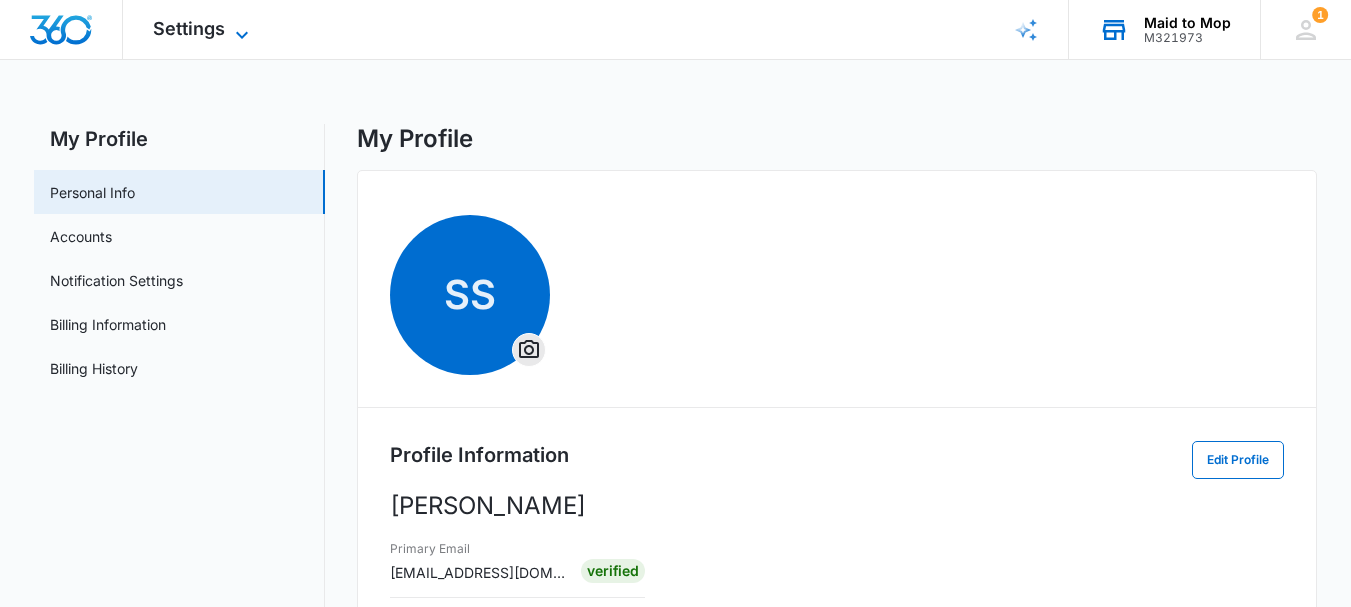 click 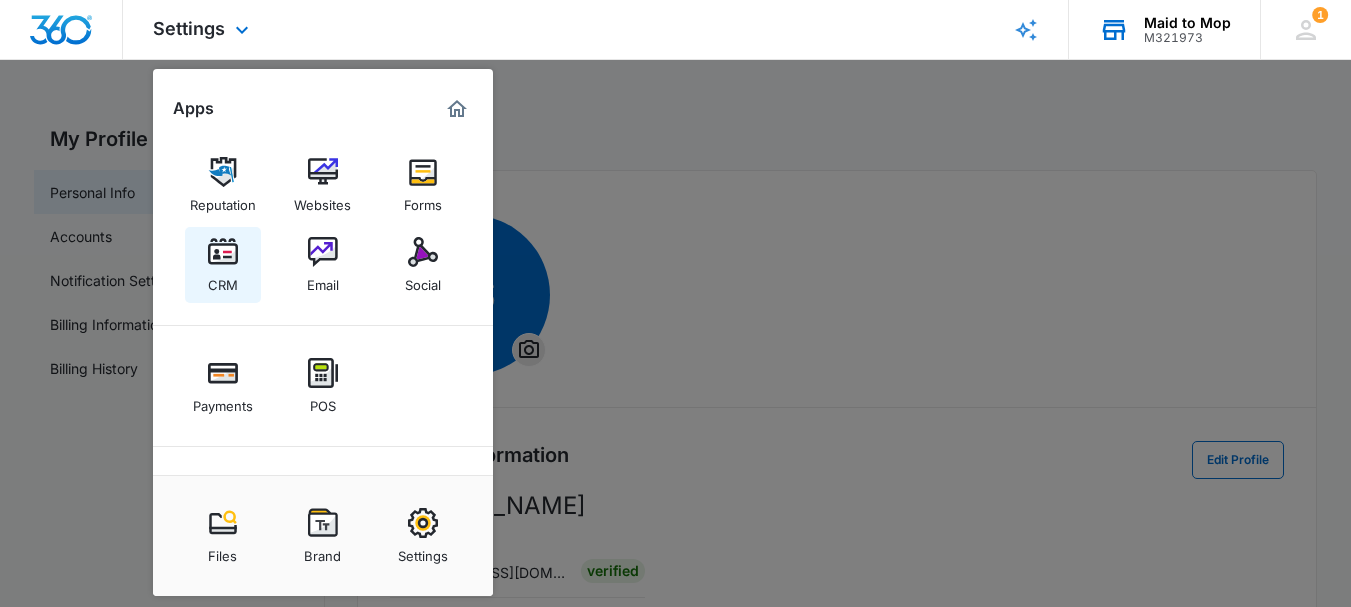 click on "CRM" at bounding box center (223, 280) 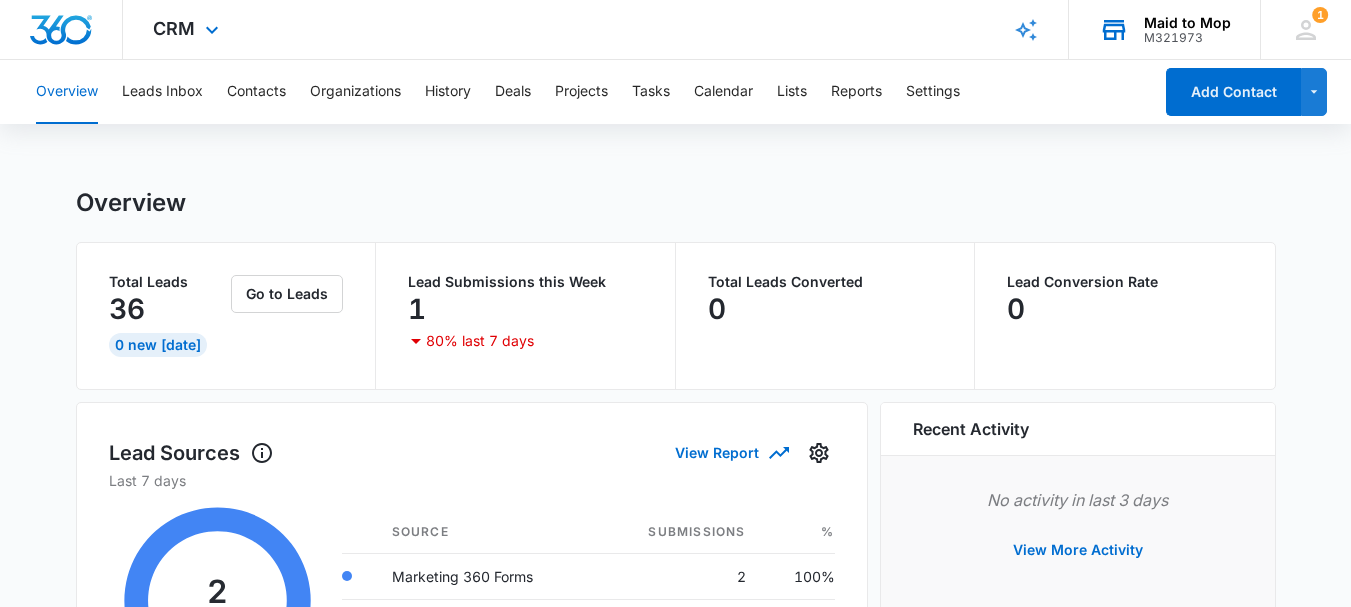 click on "CRM Apps Reputation Websites Forms CRM Email Social Payments POS Content Ads Intelligence Files Brand Settings" at bounding box center (188, 29) 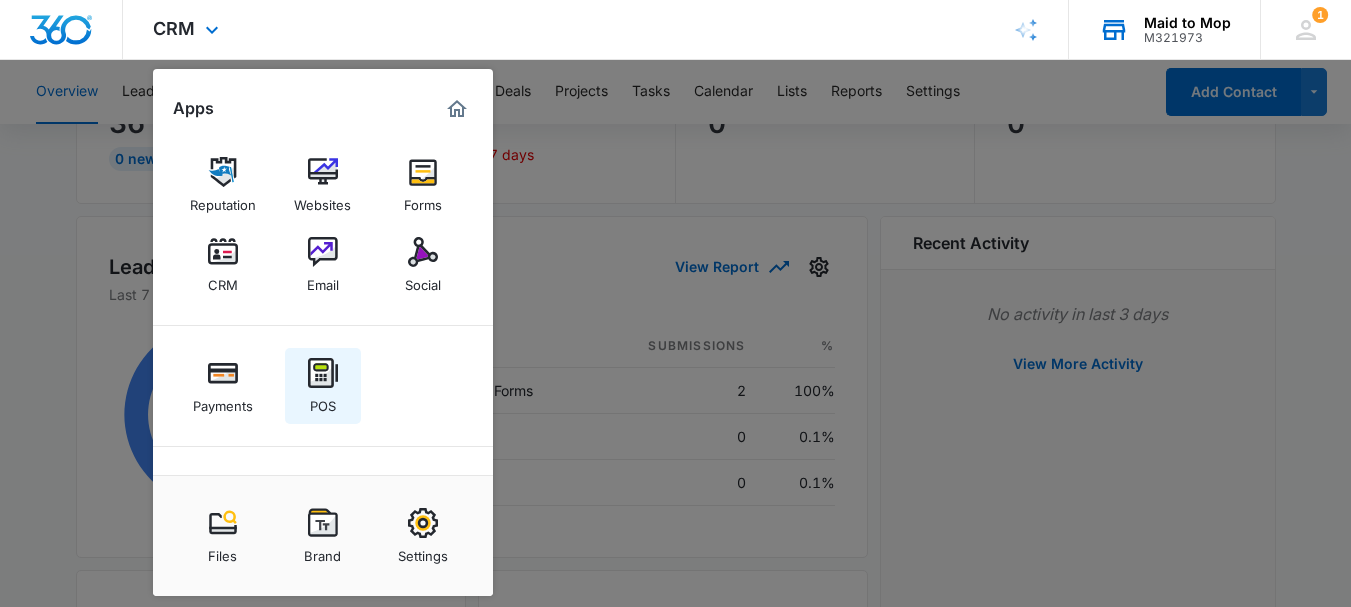 scroll, scrollTop: 200, scrollLeft: 0, axis: vertical 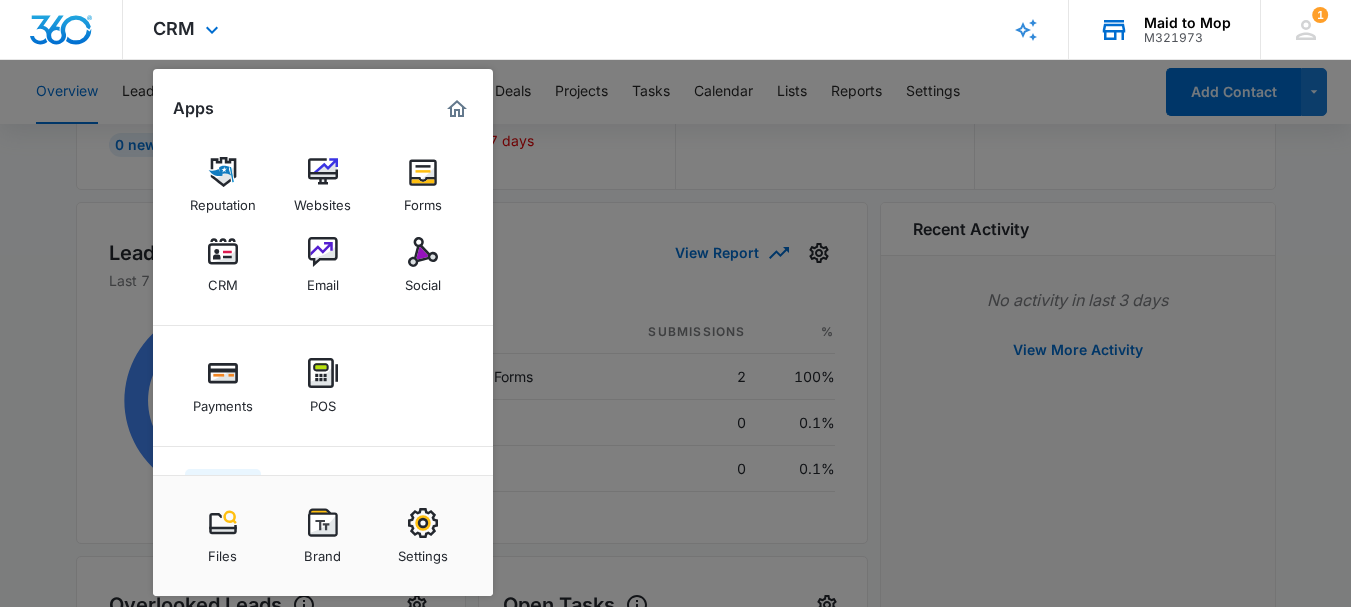 click on "Content" at bounding box center (223, 522) 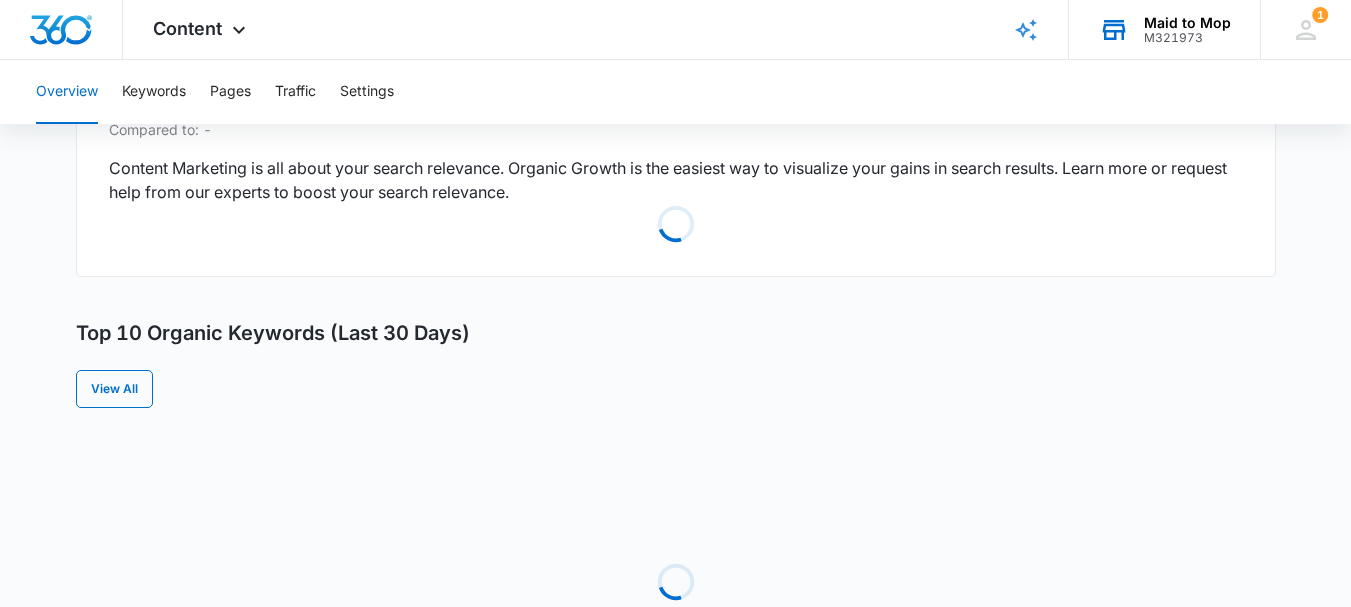 scroll, scrollTop: 0, scrollLeft: 0, axis: both 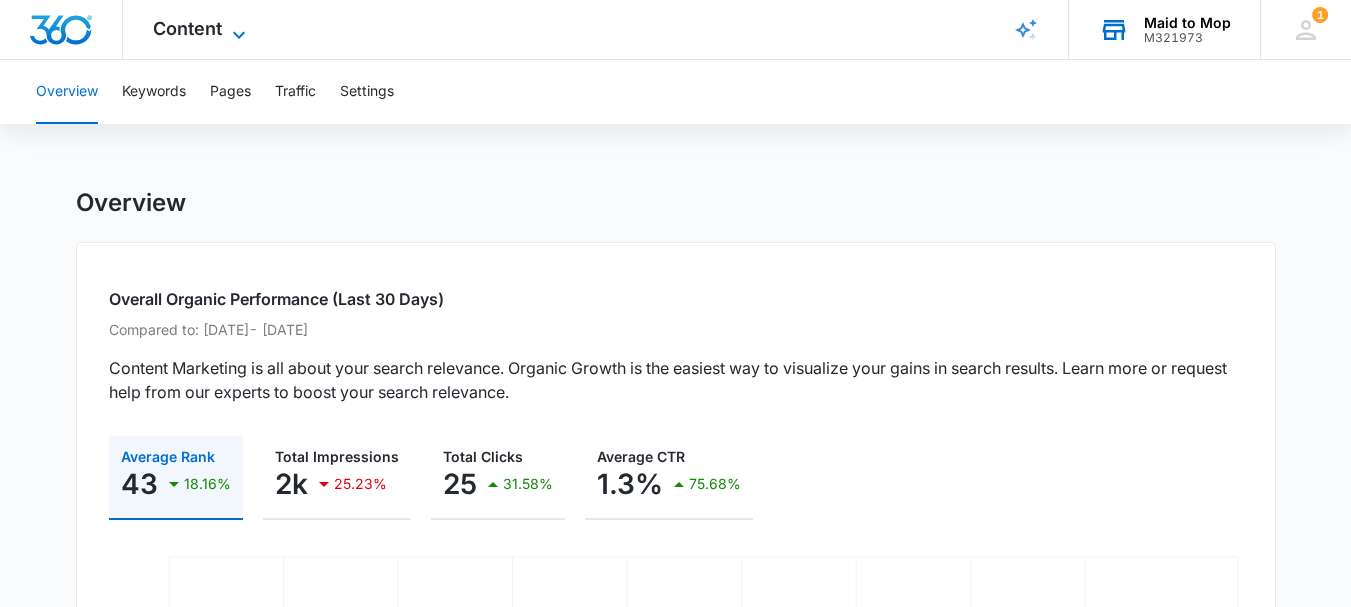 click on "Content" at bounding box center (187, 28) 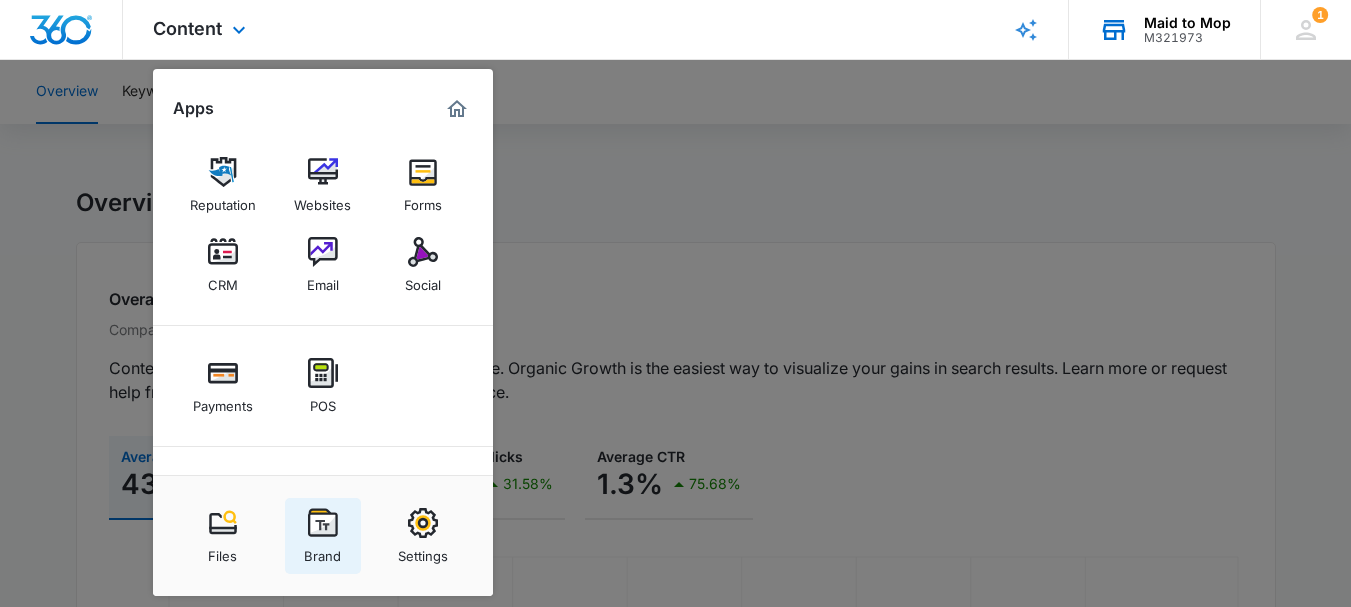 click on "Brand" at bounding box center [323, 536] 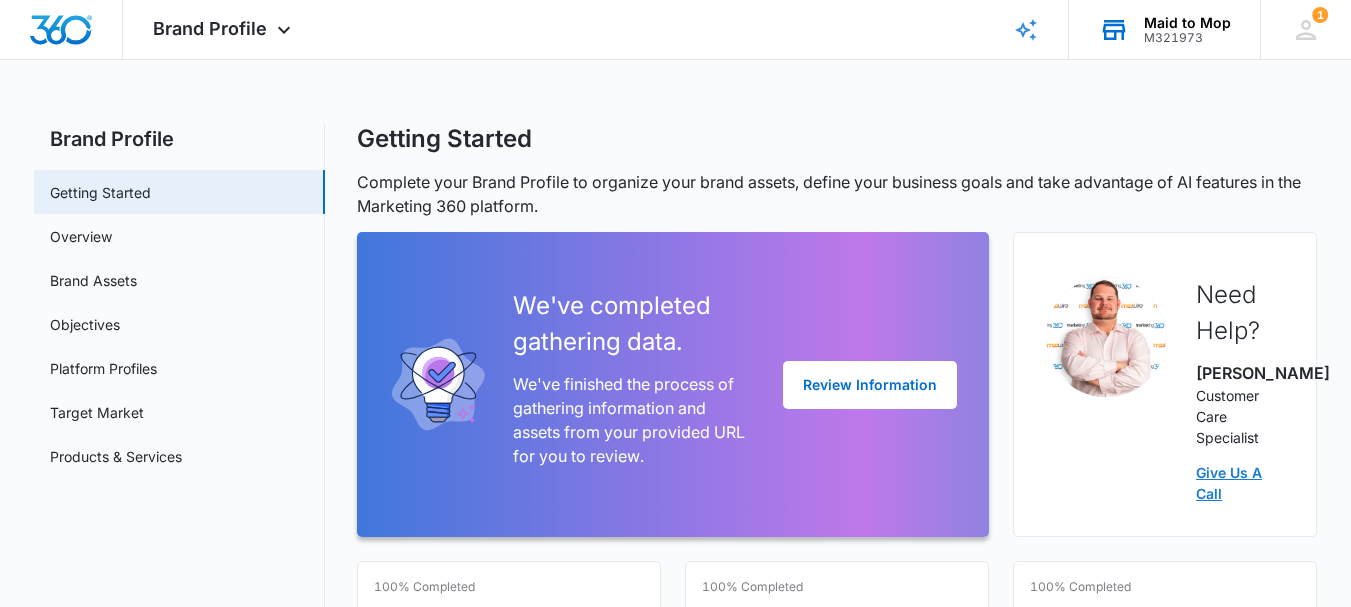 click on "Give Us A Call" at bounding box center (1240, 483) 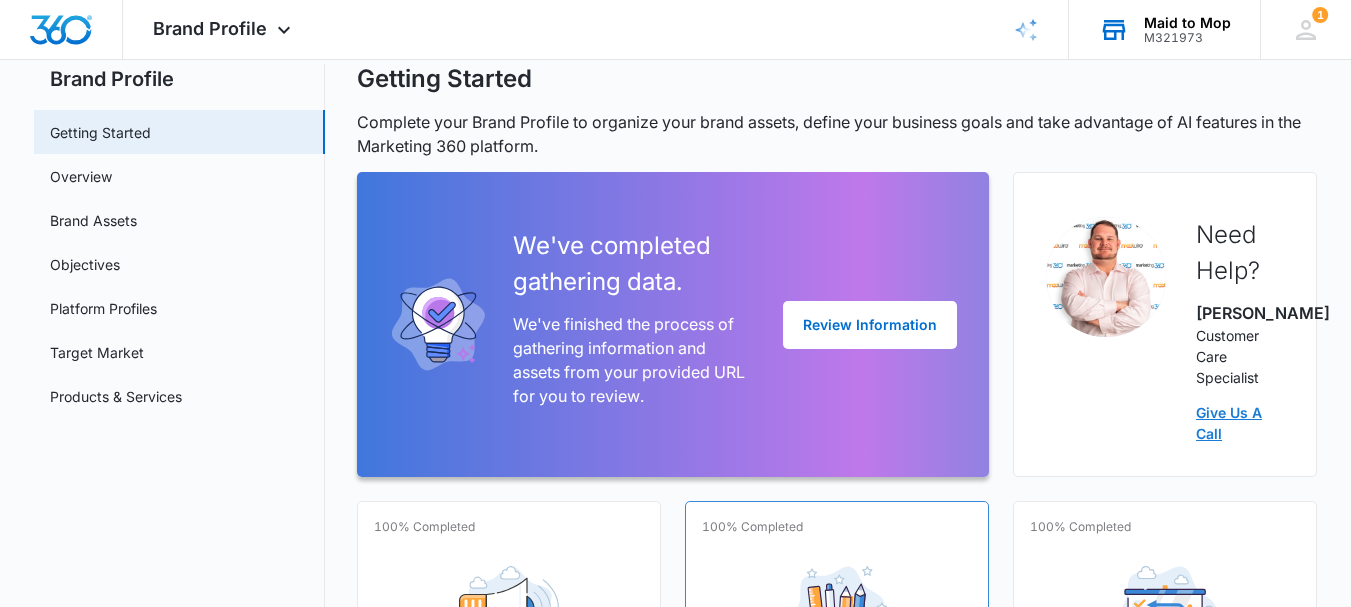 scroll, scrollTop: 0, scrollLeft: 0, axis: both 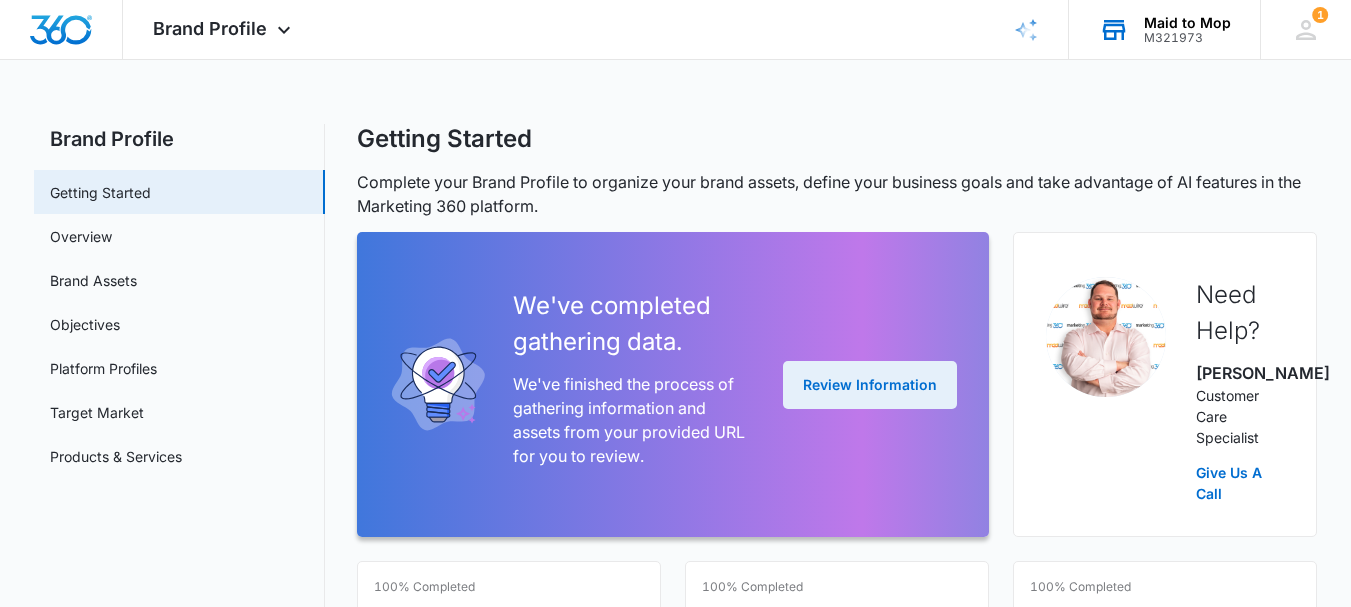 click on "Review Information" at bounding box center [870, 385] 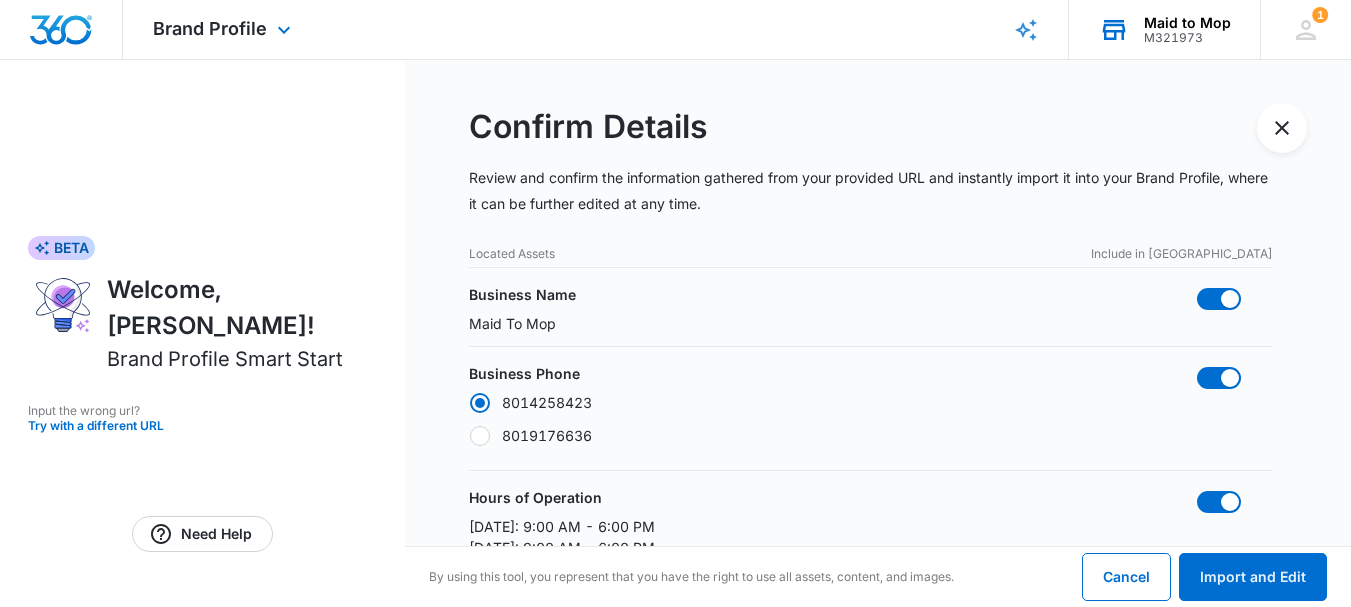 scroll, scrollTop: 0, scrollLeft: 0, axis: both 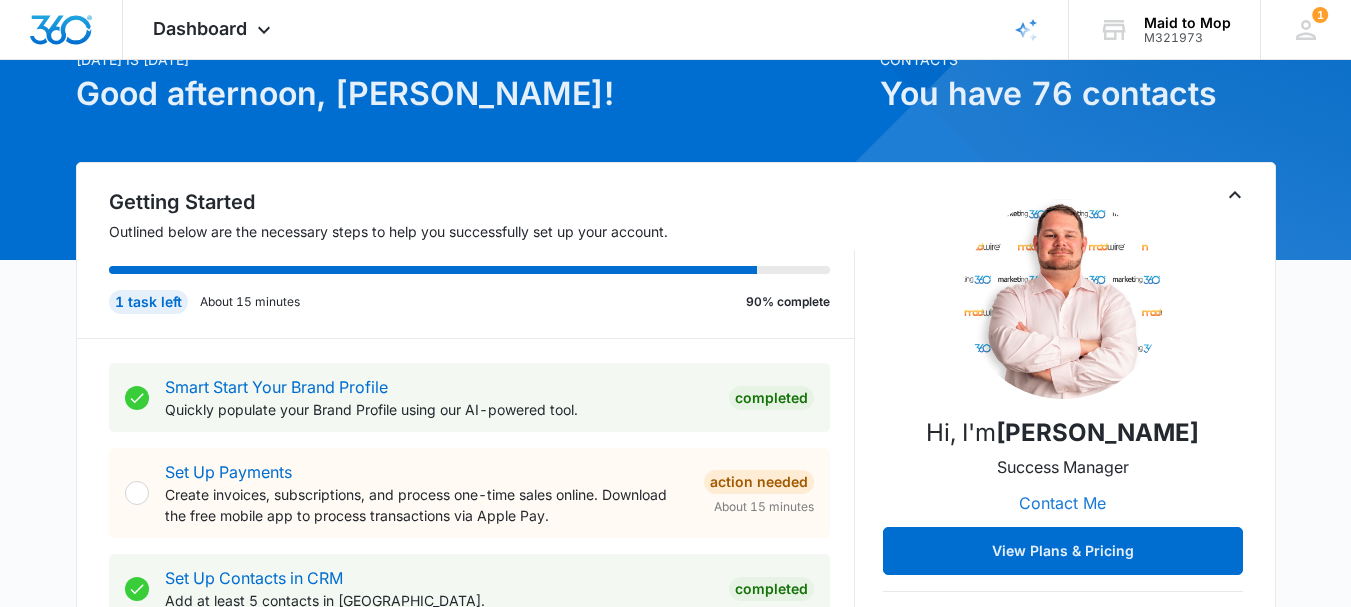 click on "Contact Me" at bounding box center (1062, 503) 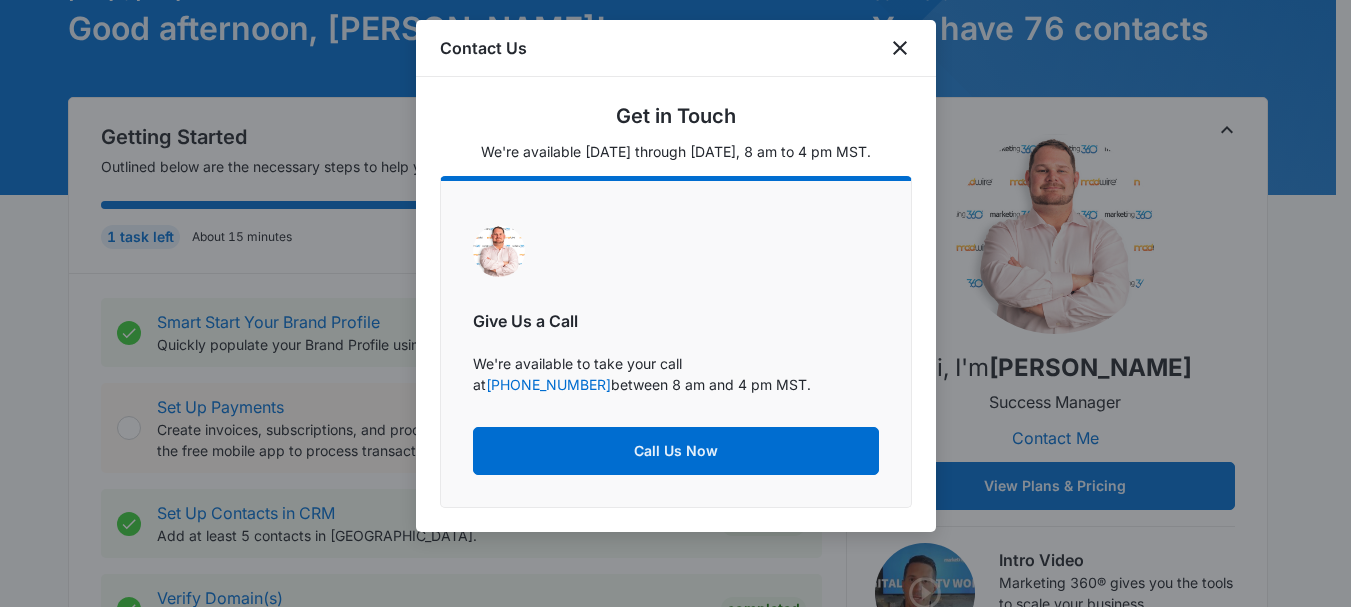 scroll, scrollTop: 300, scrollLeft: 0, axis: vertical 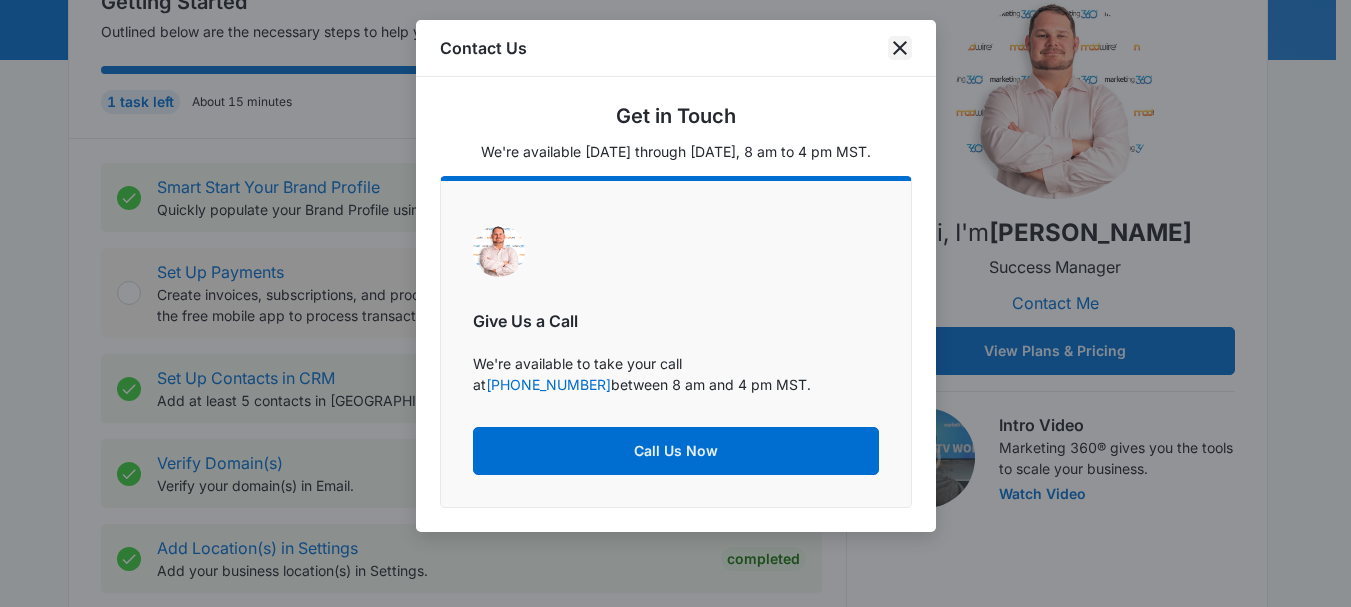 click 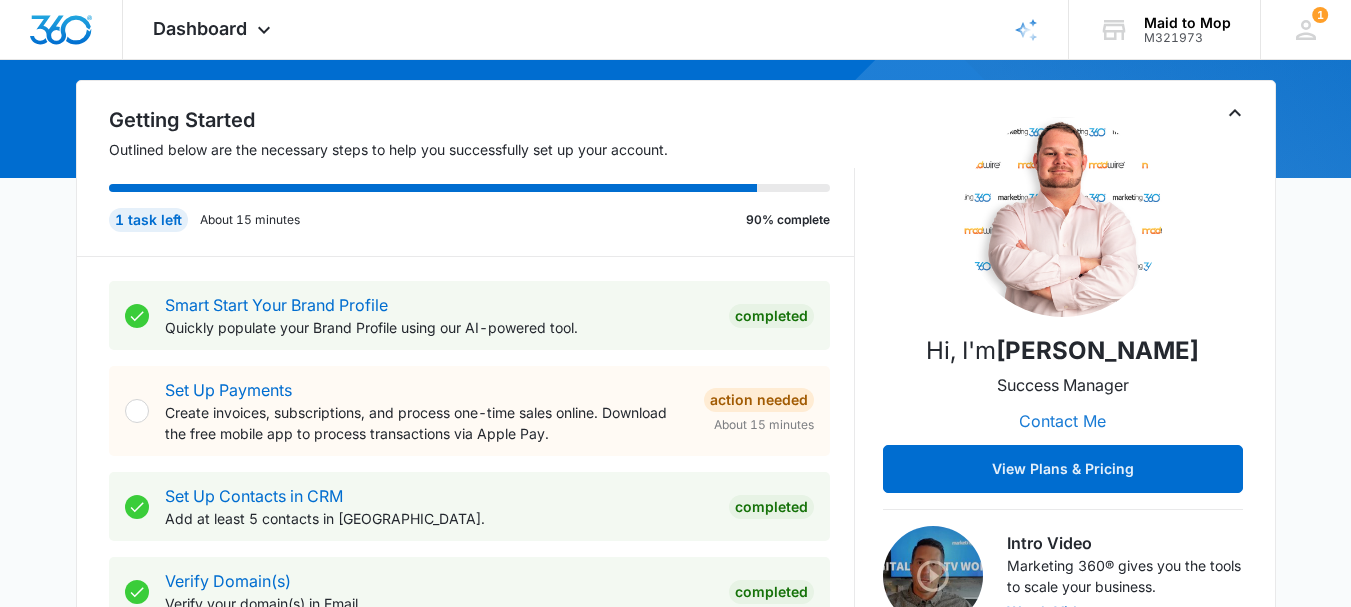 scroll, scrollTop: 200, scrollLeft: 0, axis: vertical 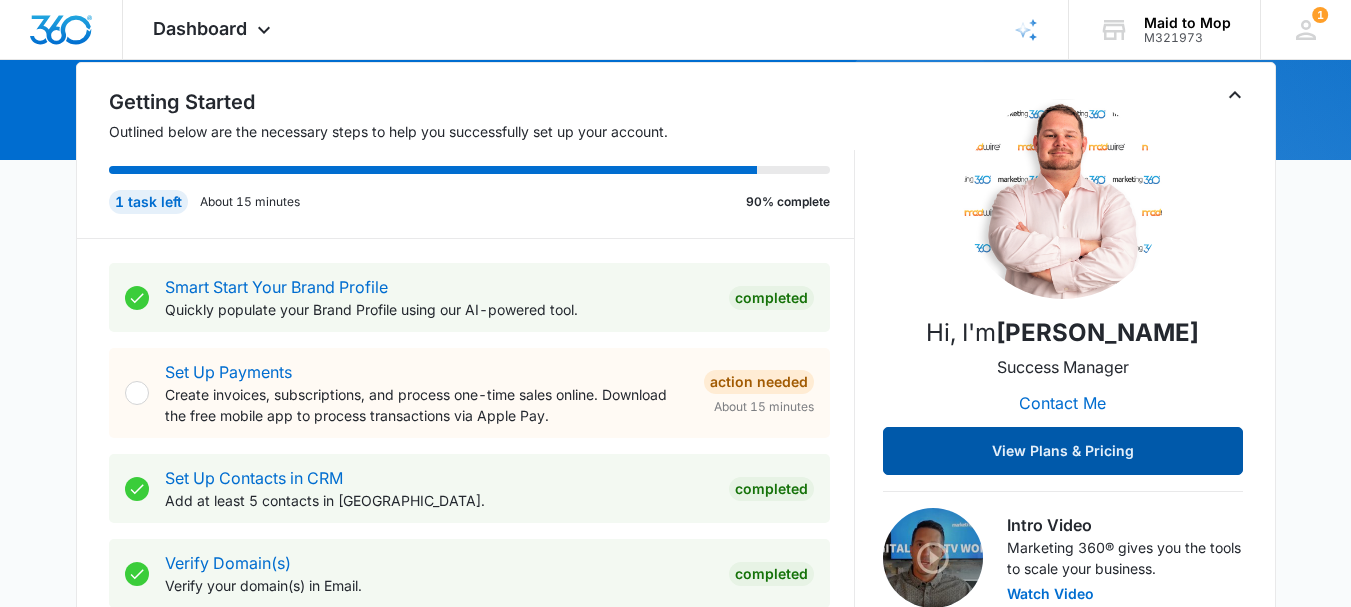 click on "View Plans & Pricing" at bounding box center (1063, 451) 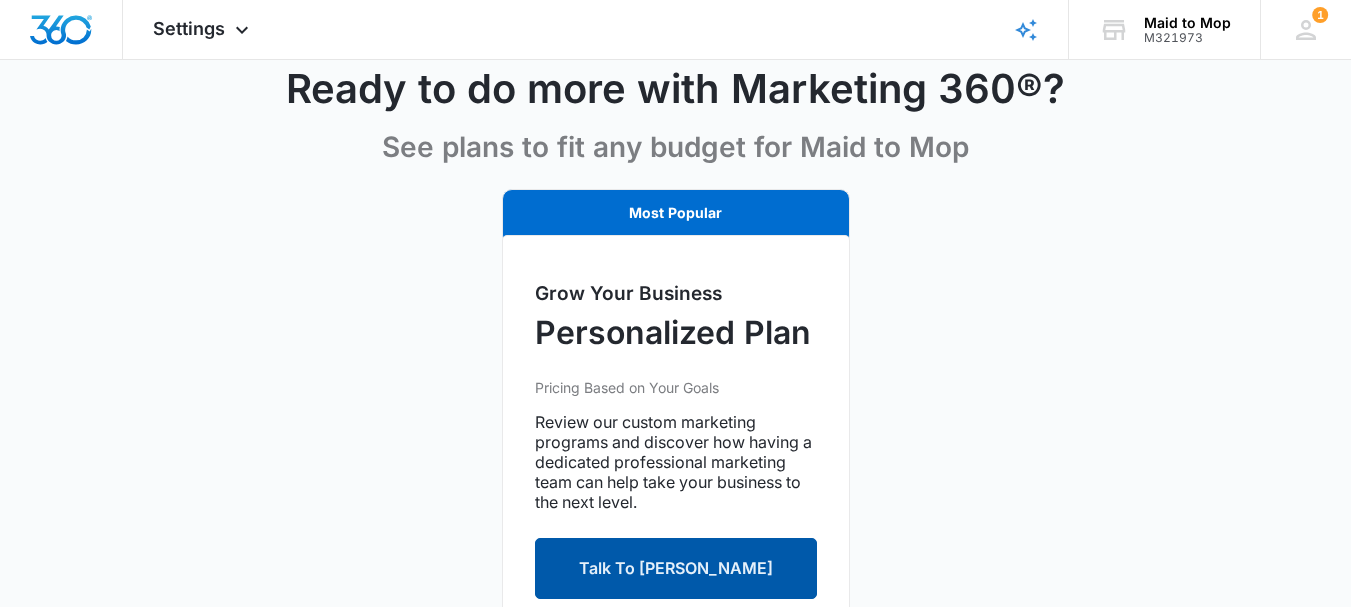 scroll, scrollTop: 100, scrollLeft: 0, axis: vertical 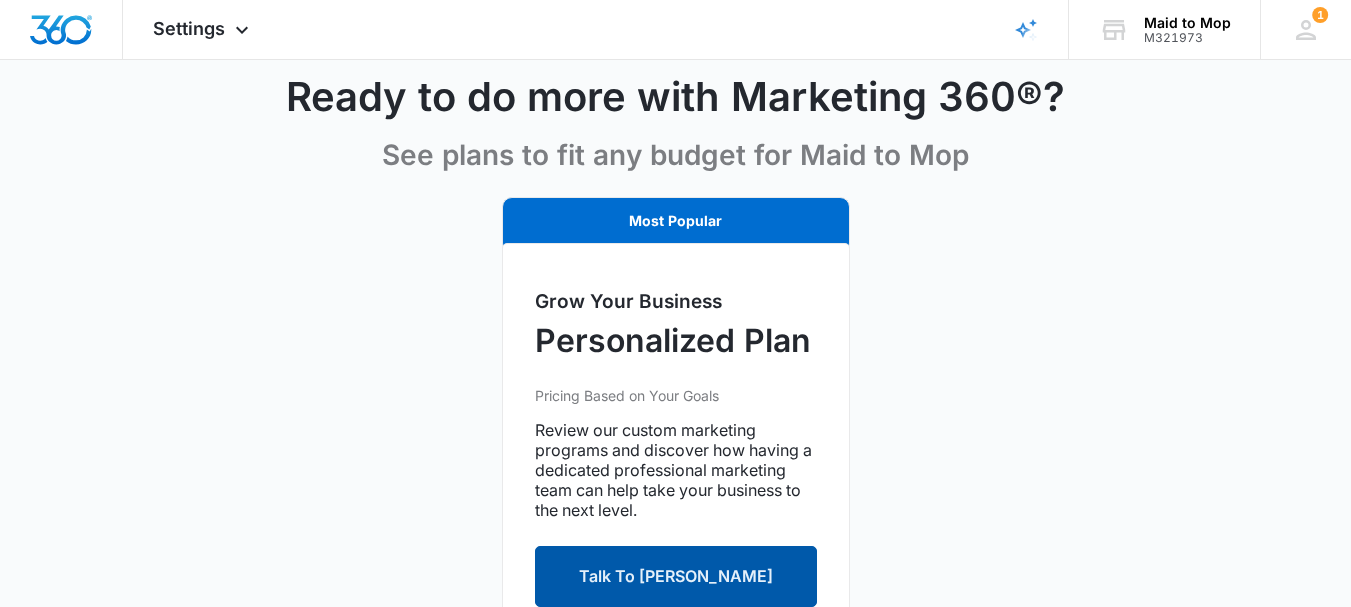 click on "Talk To Mitchell Dame" at bounding box center [676, 576] 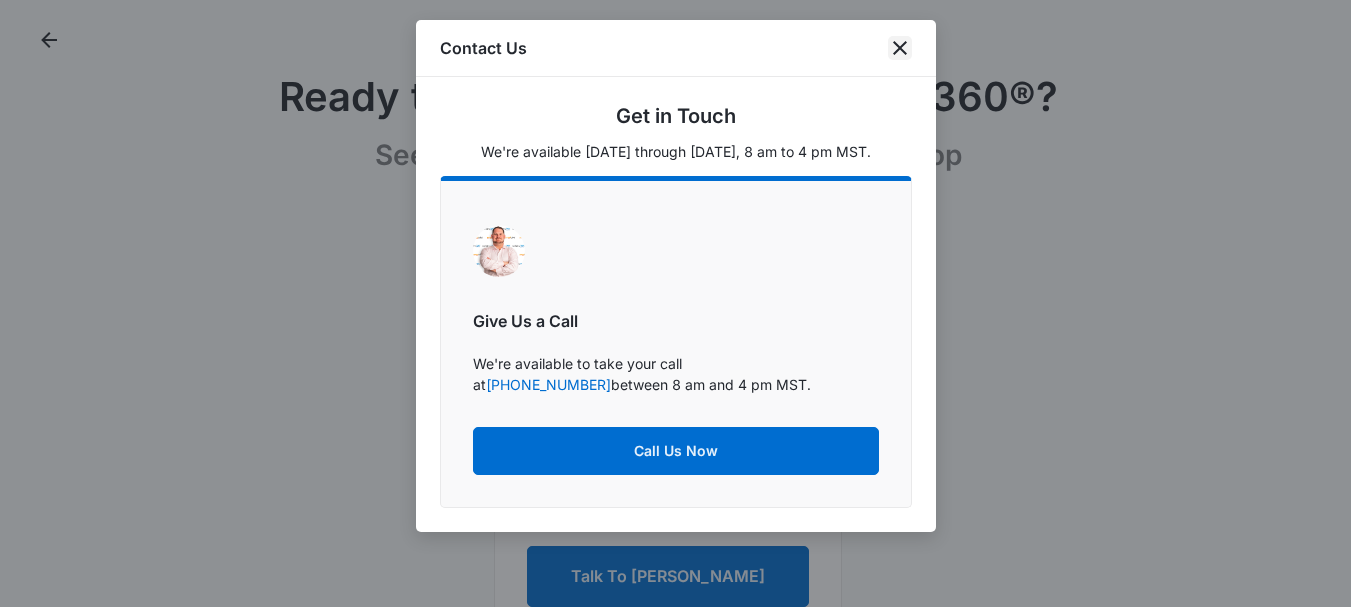click 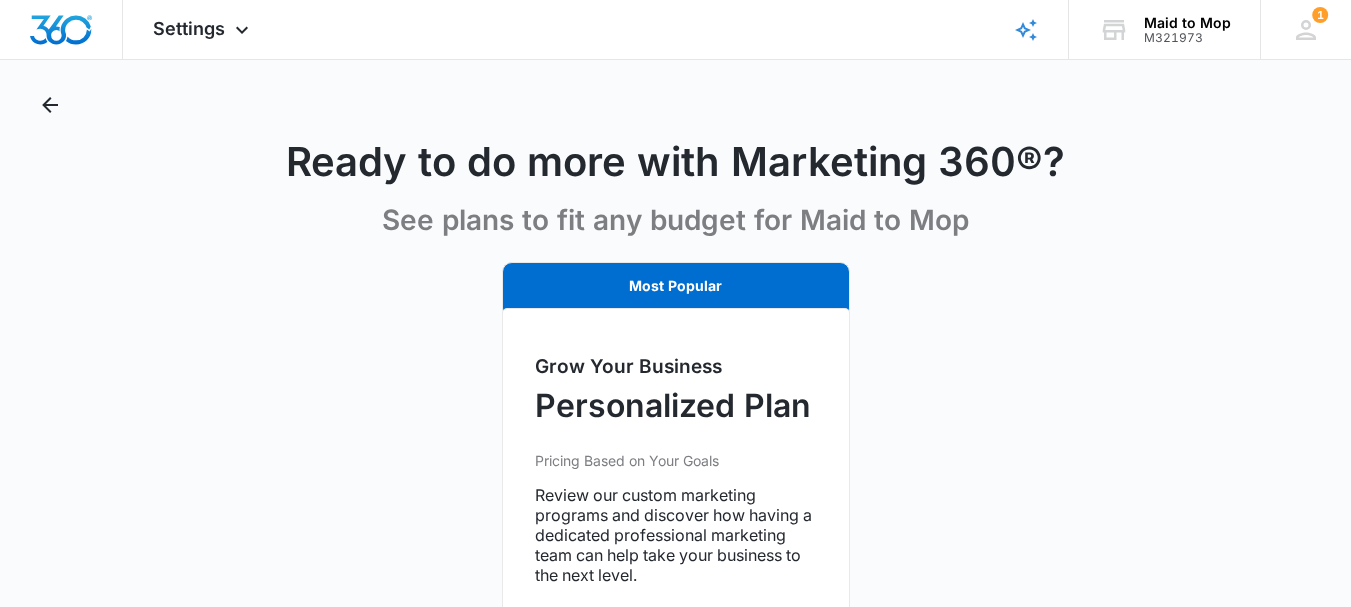 scroll, scrollTop: 0, scrollLeft: 0, axis: both 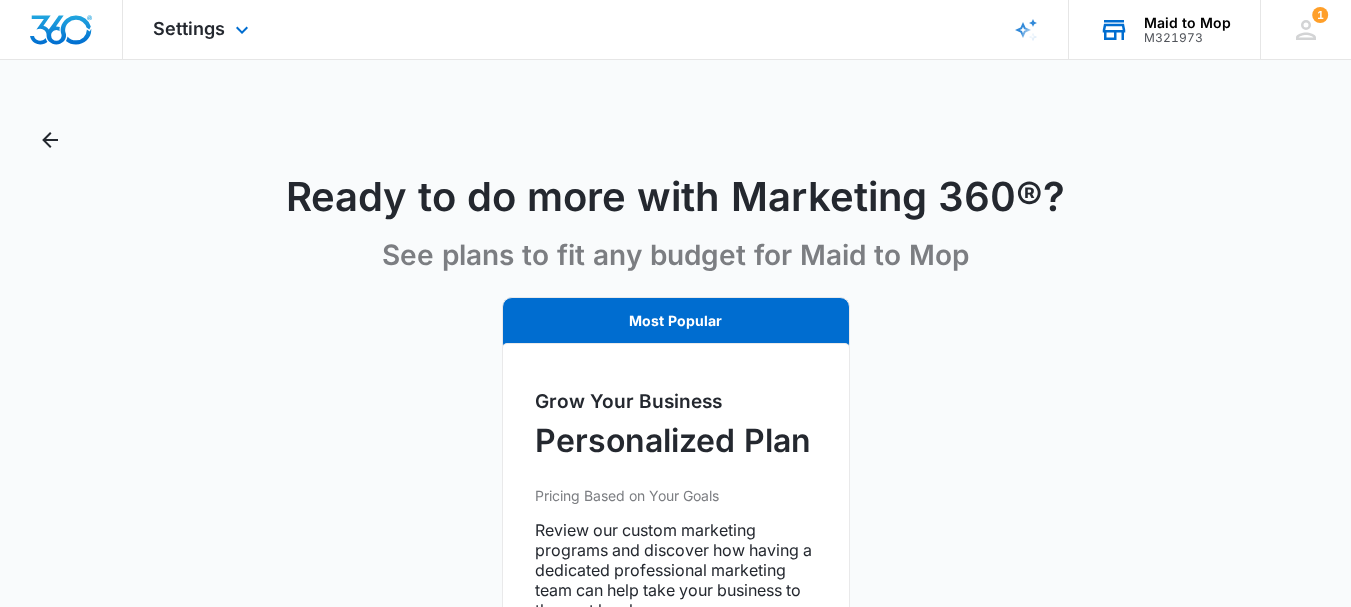 click 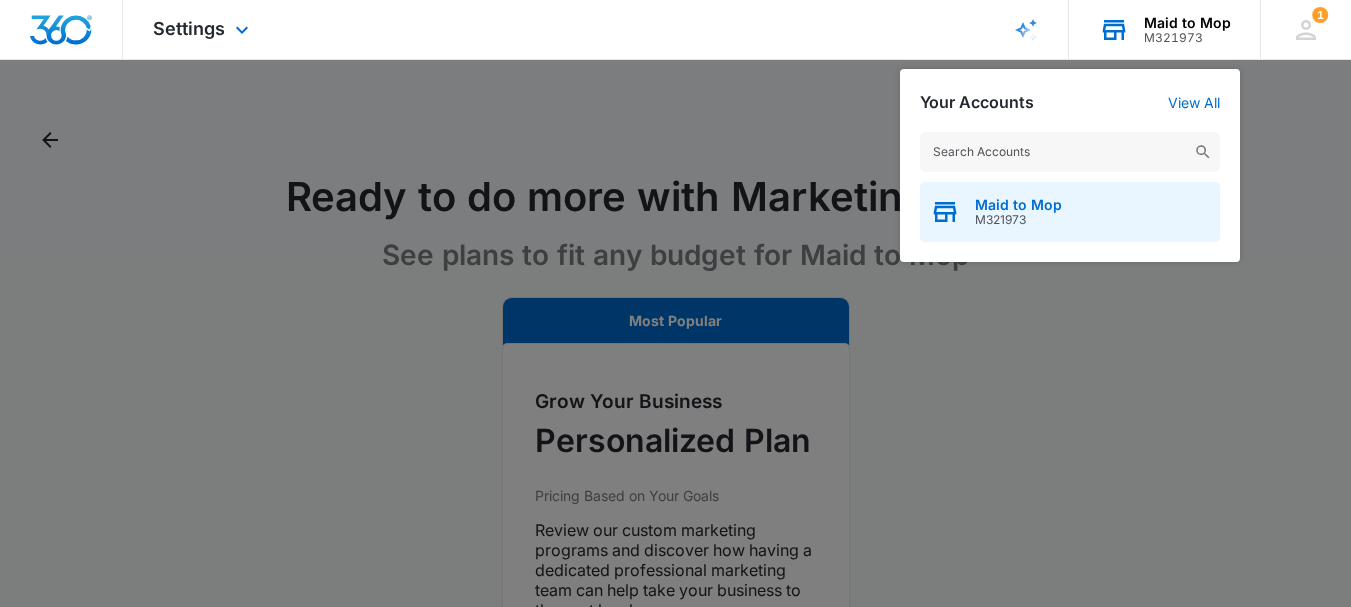 click on "Maid to Mop" at bounding box center [1018, 205] 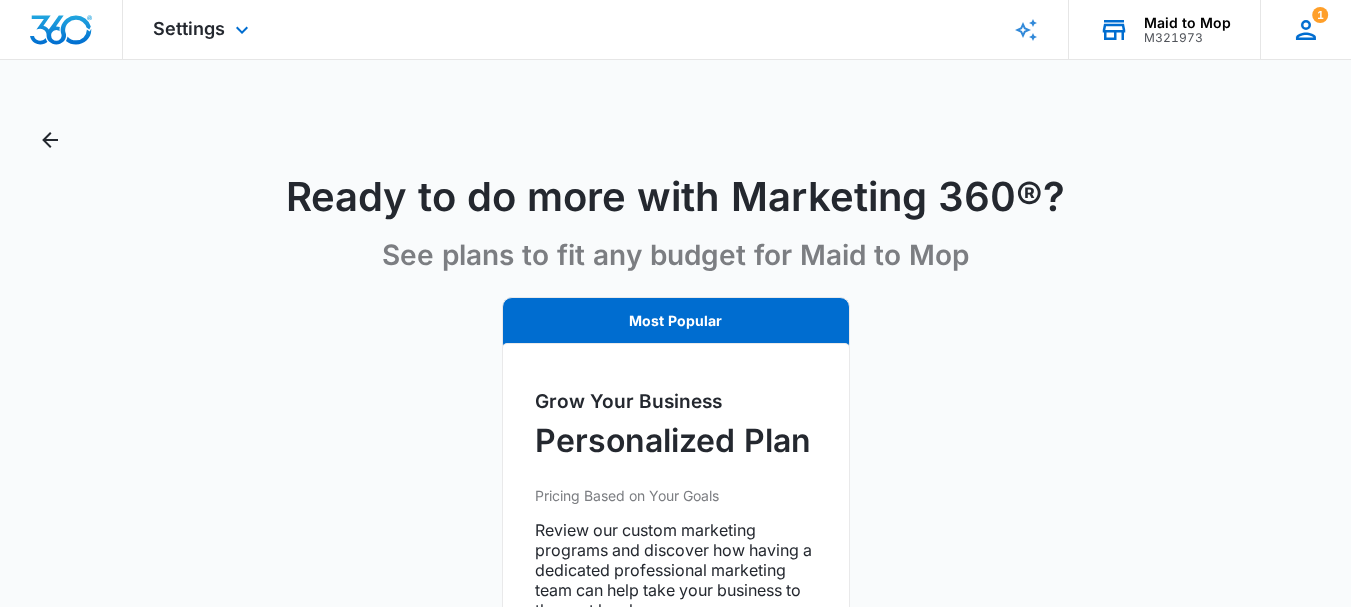 click 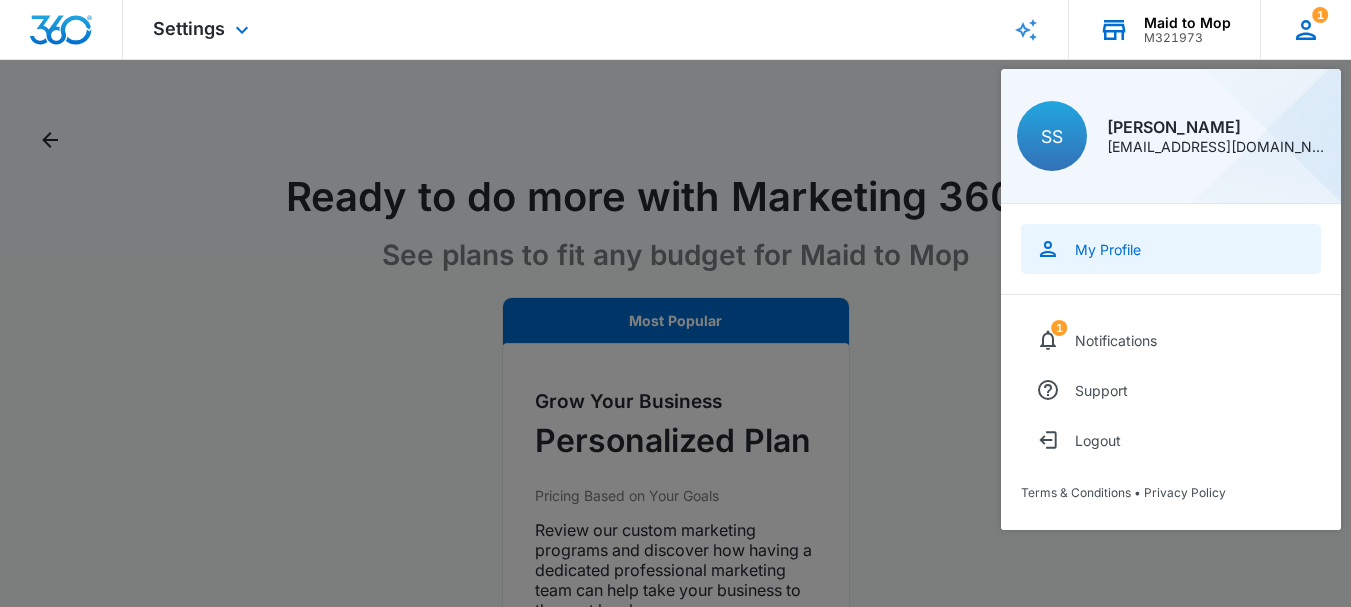 click on "My Profile" at bounding box center [1108, 249] 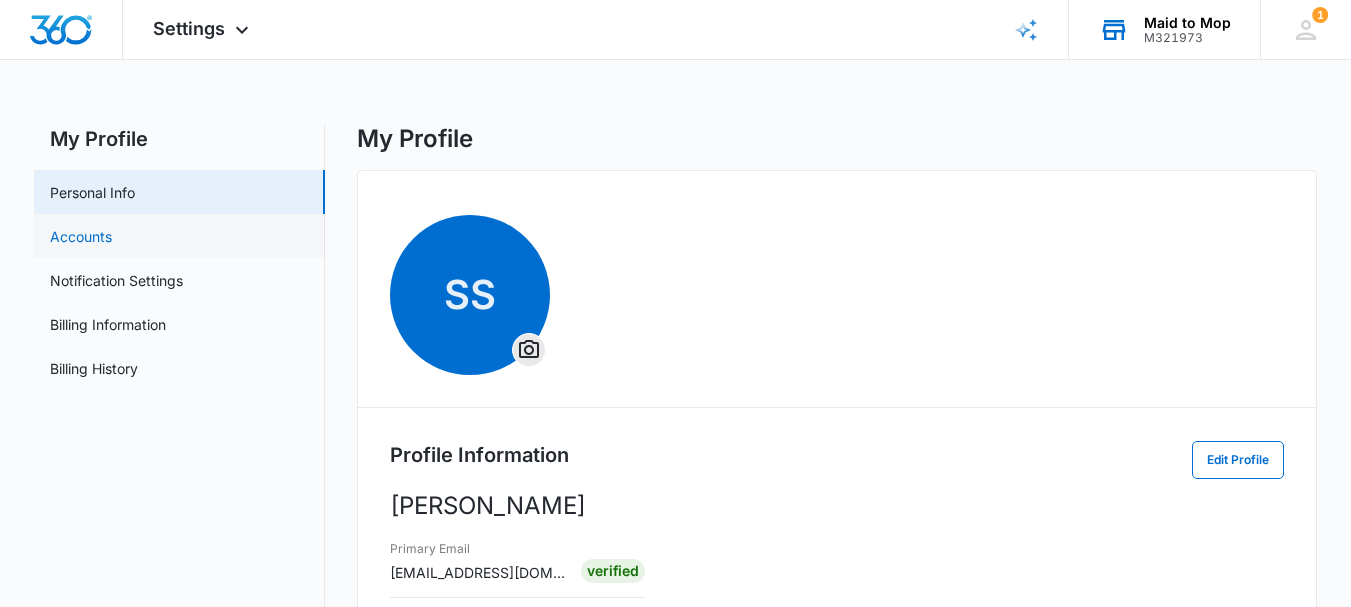 click on "Accounts" at bounding box center [81, 236] 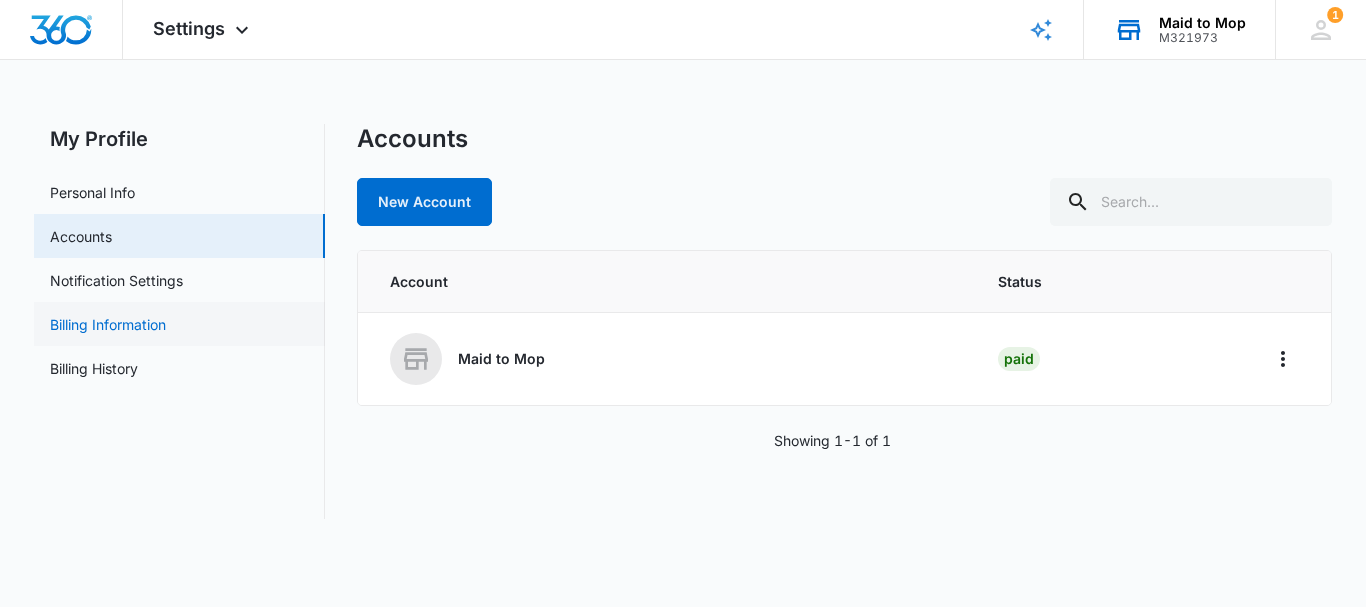 click on "Billing Information" at bounding box center [108, 324] 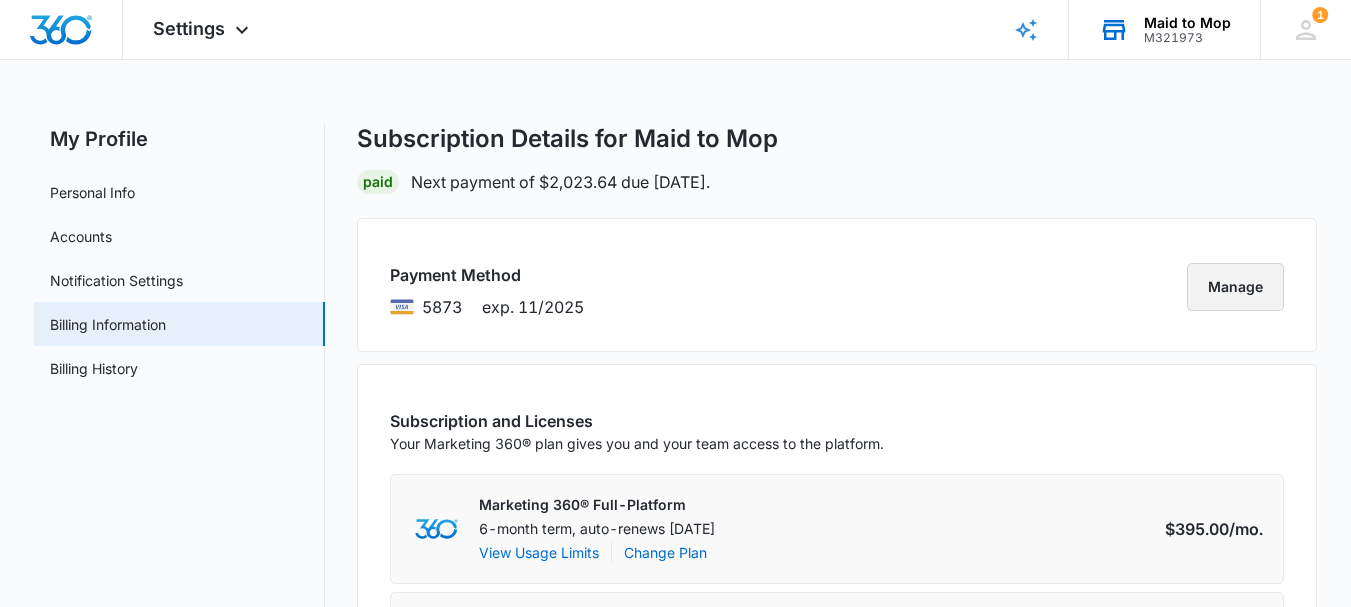 click on "Manage" at bounding box center [1235, 287] 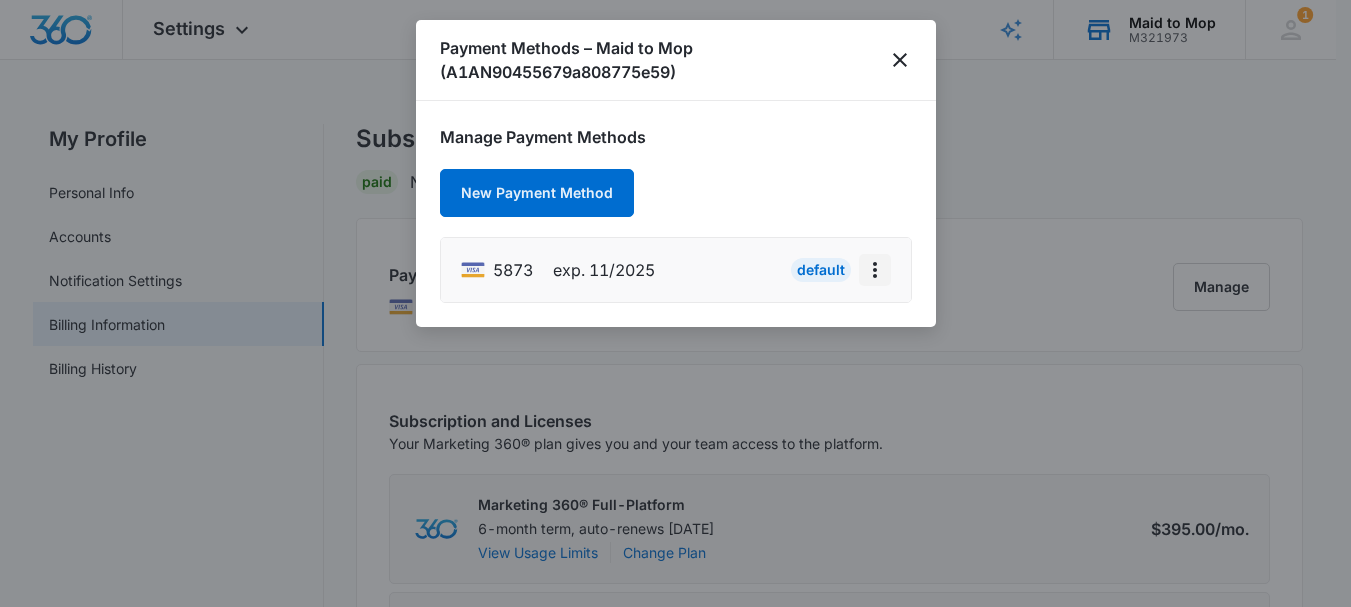 click 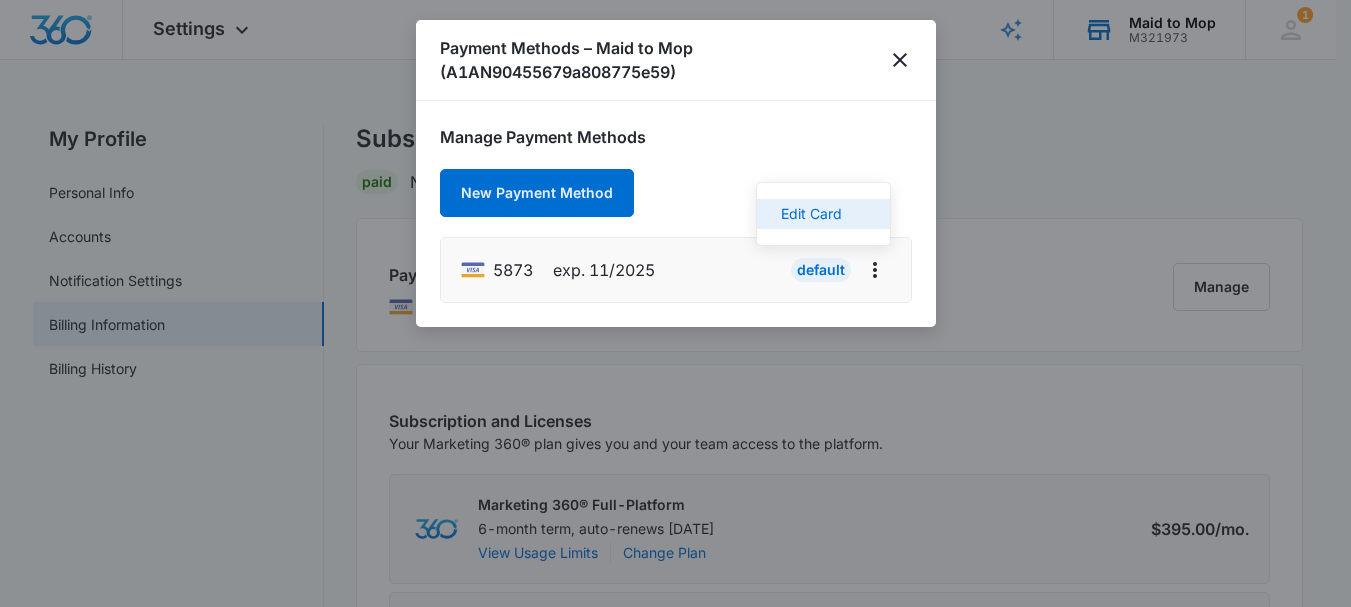 click on "Edit Card" at bounding box center [823, 214] 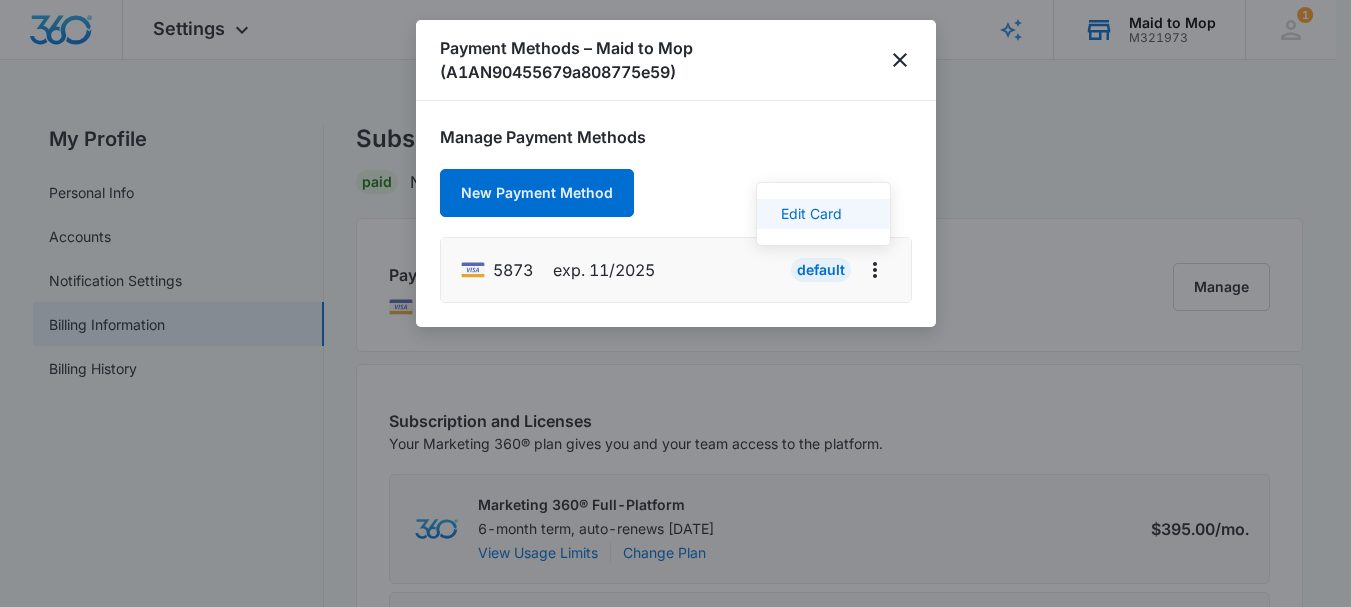 select on "11" 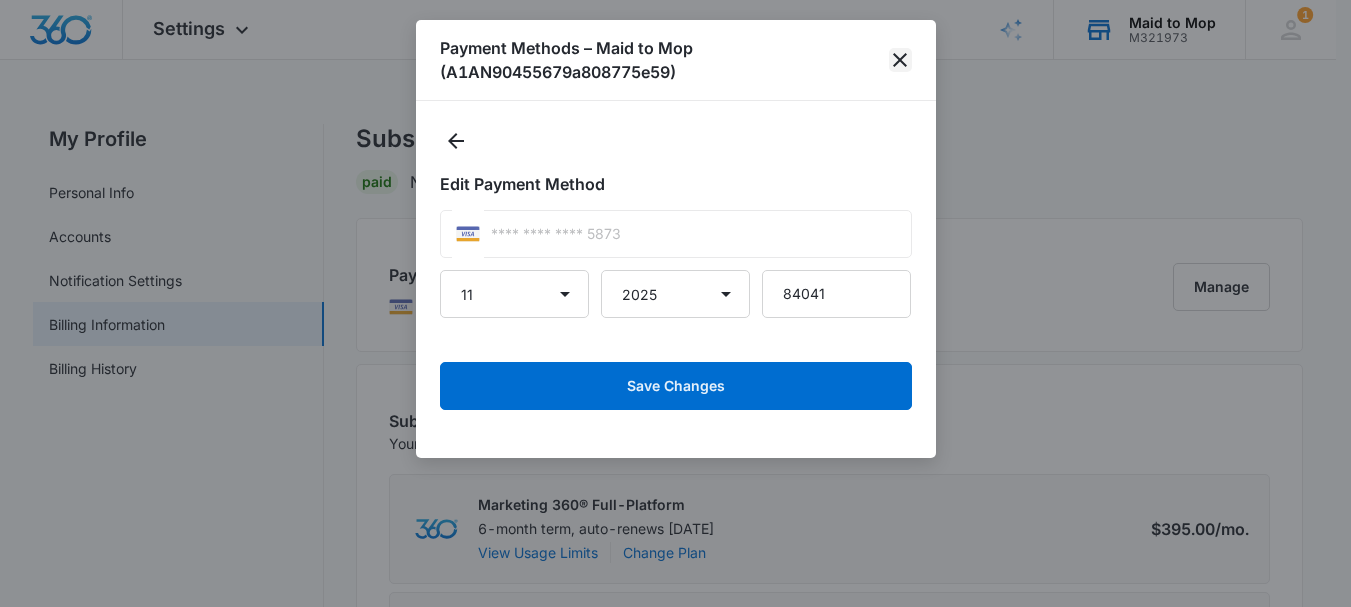 click on "Payment Methods – Maid to Mop (A1AN90455679a808775e59)" at bounding box center [676, 60] 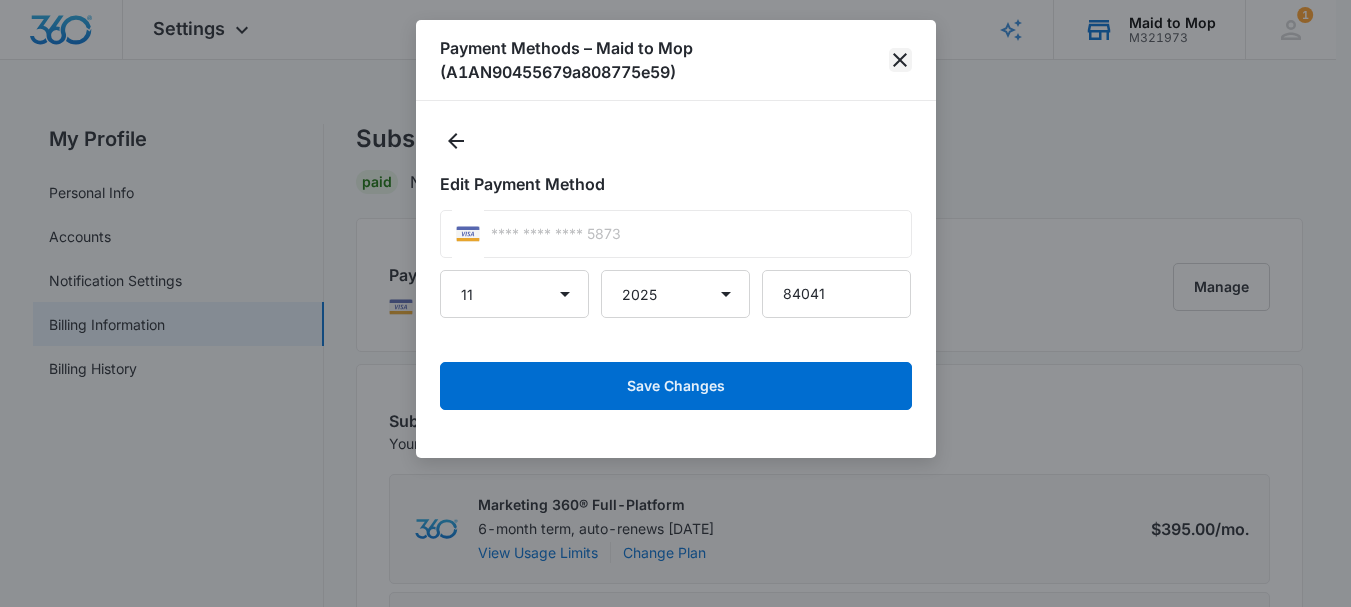 click 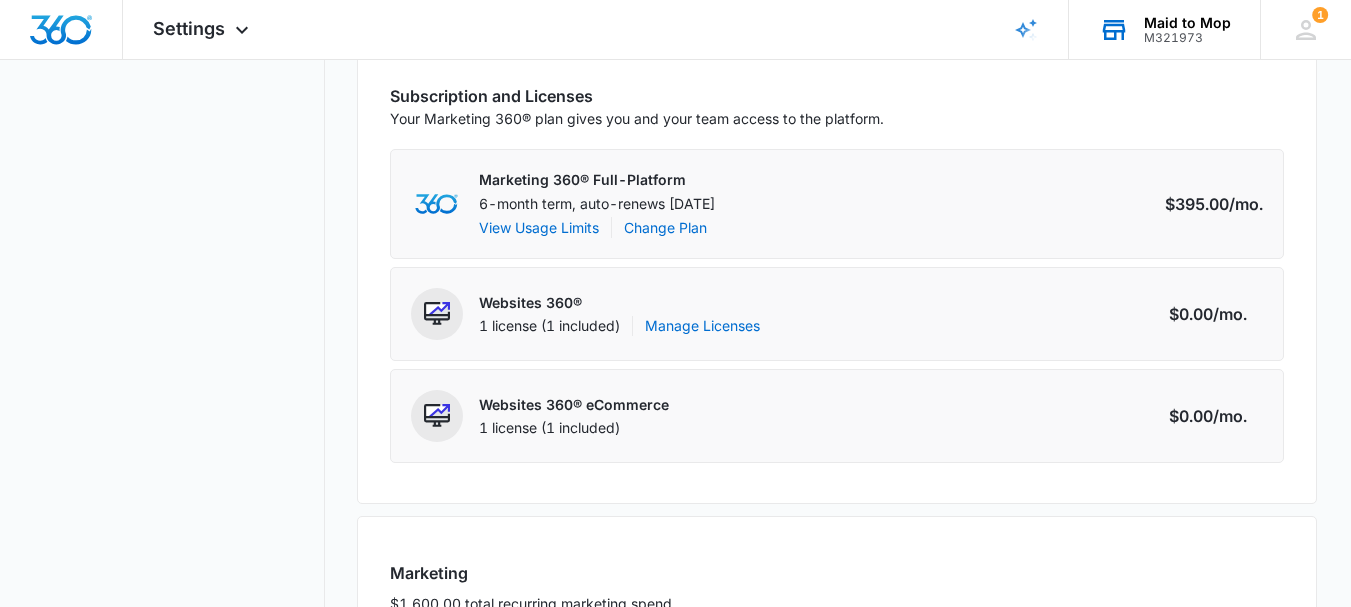 scroll, scrollTop: 400, scrollLeft: 0, axis: vertical 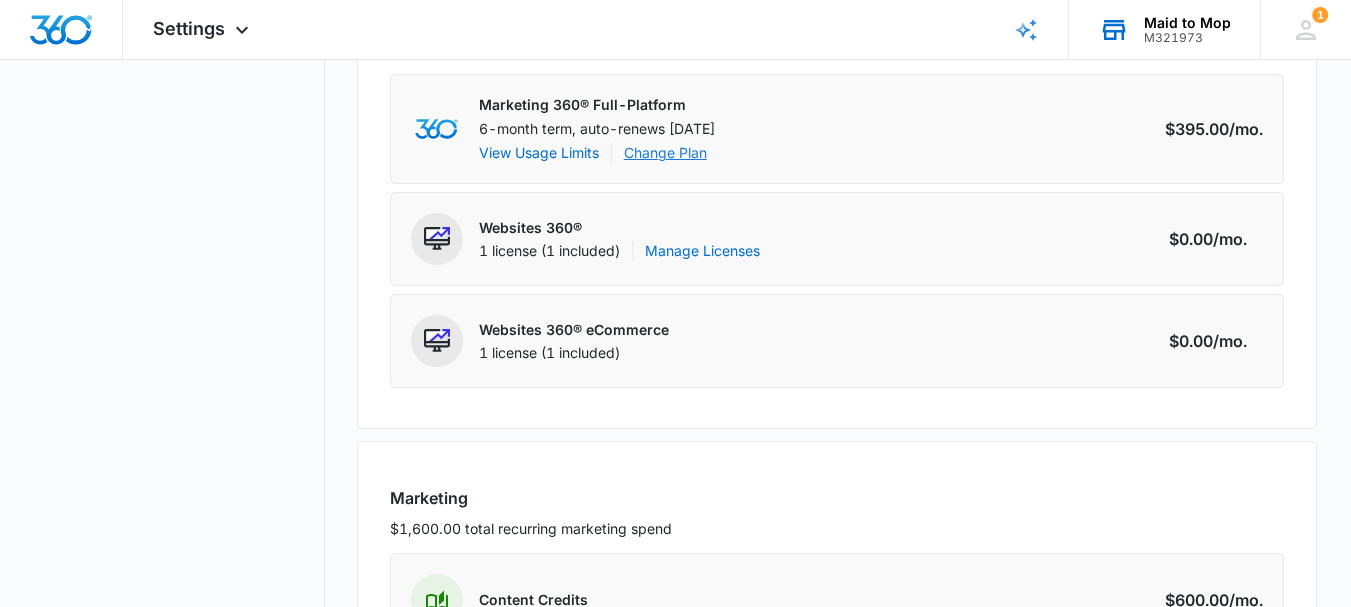 click on "Change Plan" at bounding box center [665, 152] 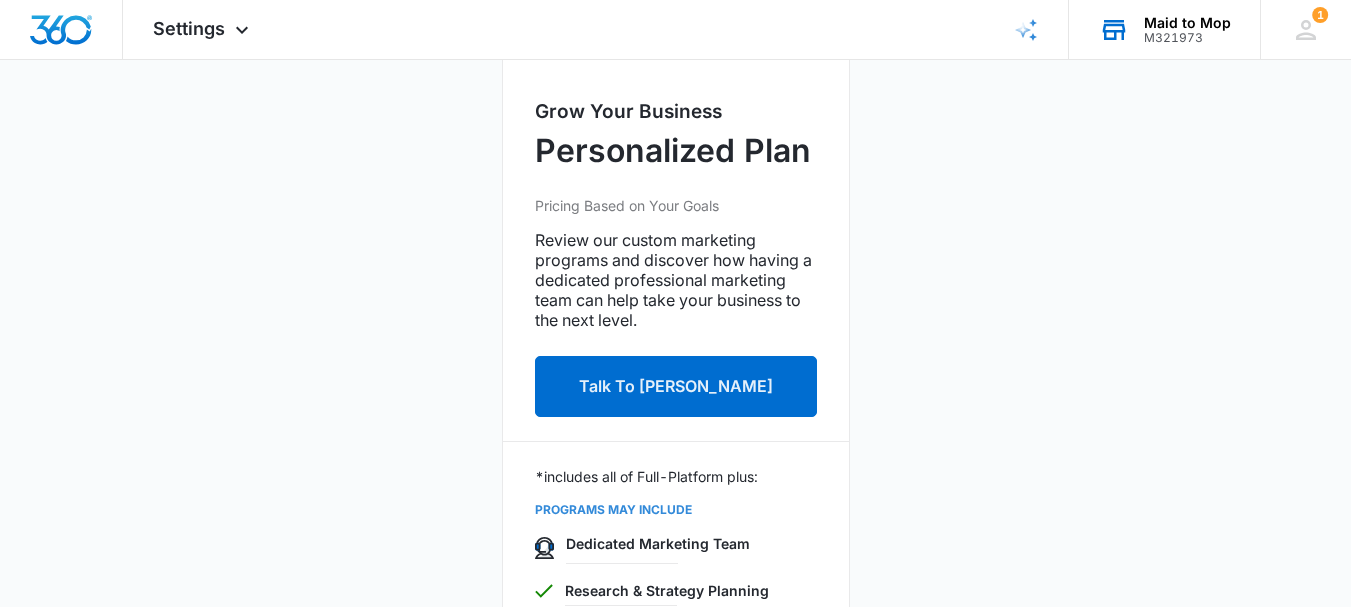 scroll, scrollTop: 300, scrollLeft: 0, axis: vertical 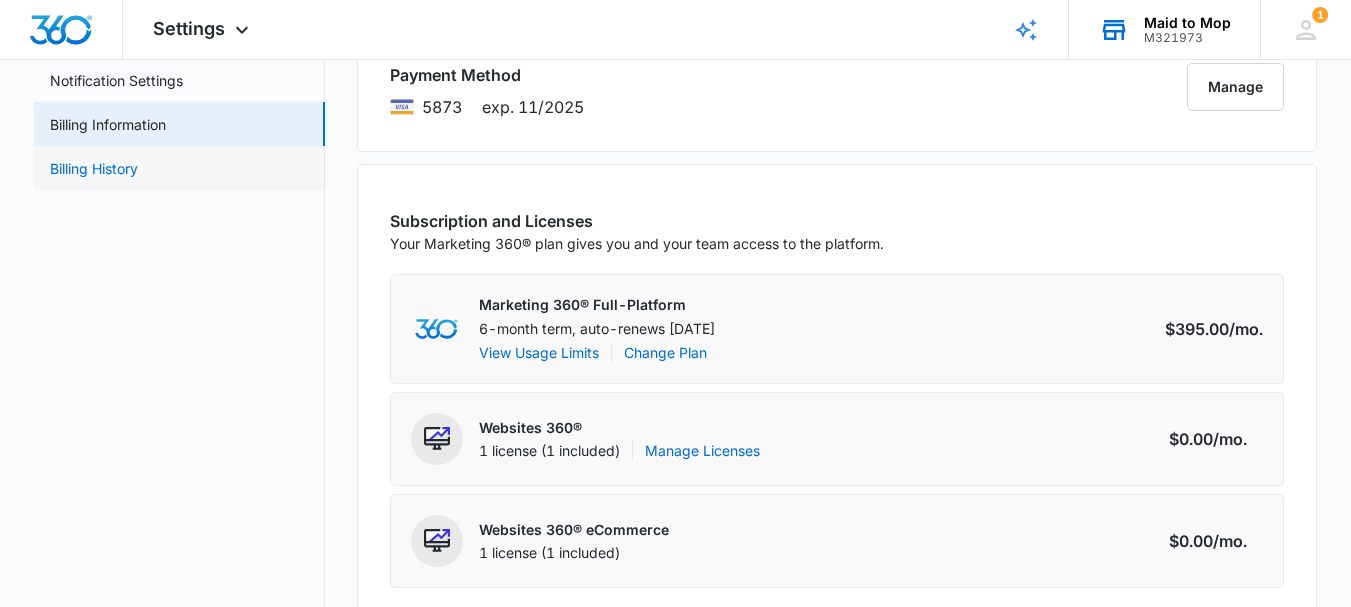 click on "Billing History" at bounding box center (94, 168) 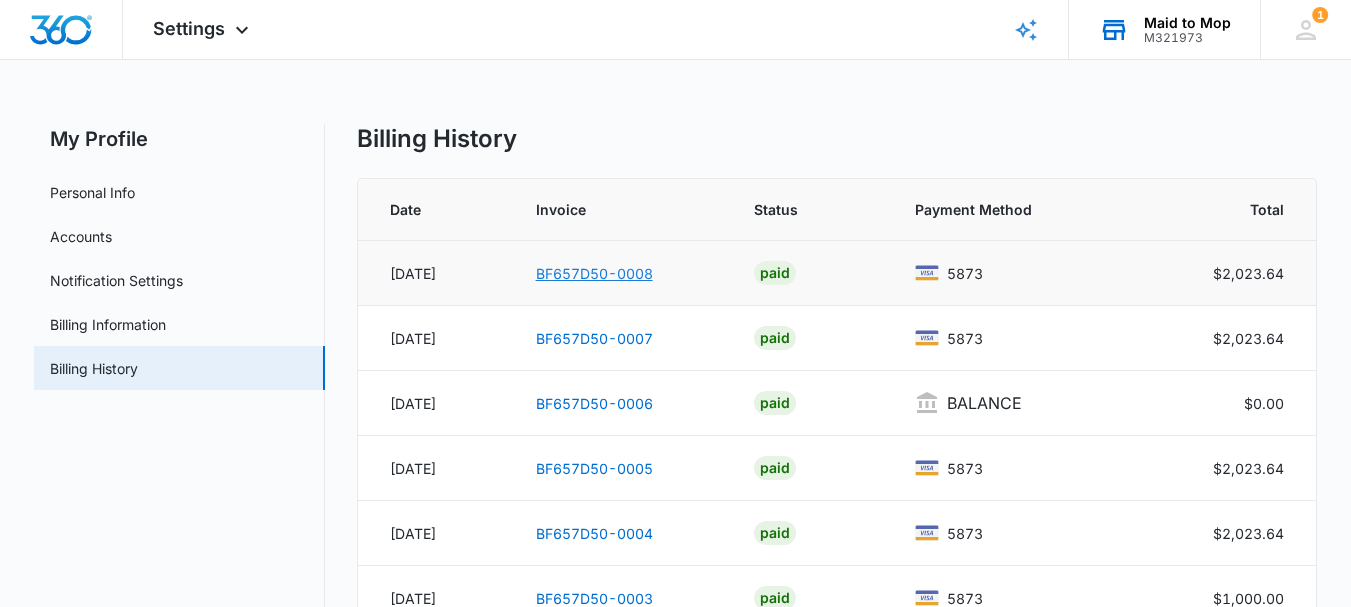 click on "BF657D50-0008" at bounding box center (594, 273) 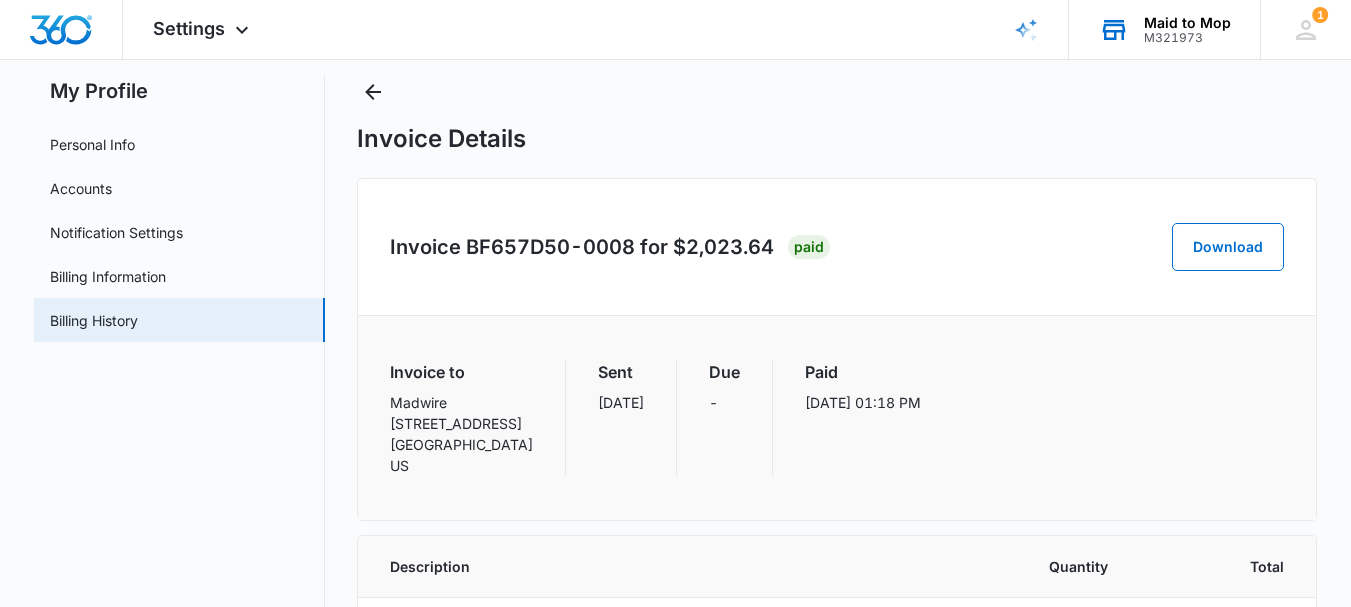 scroll, scrollTop: 0, scrollLeft: 0, axis: both 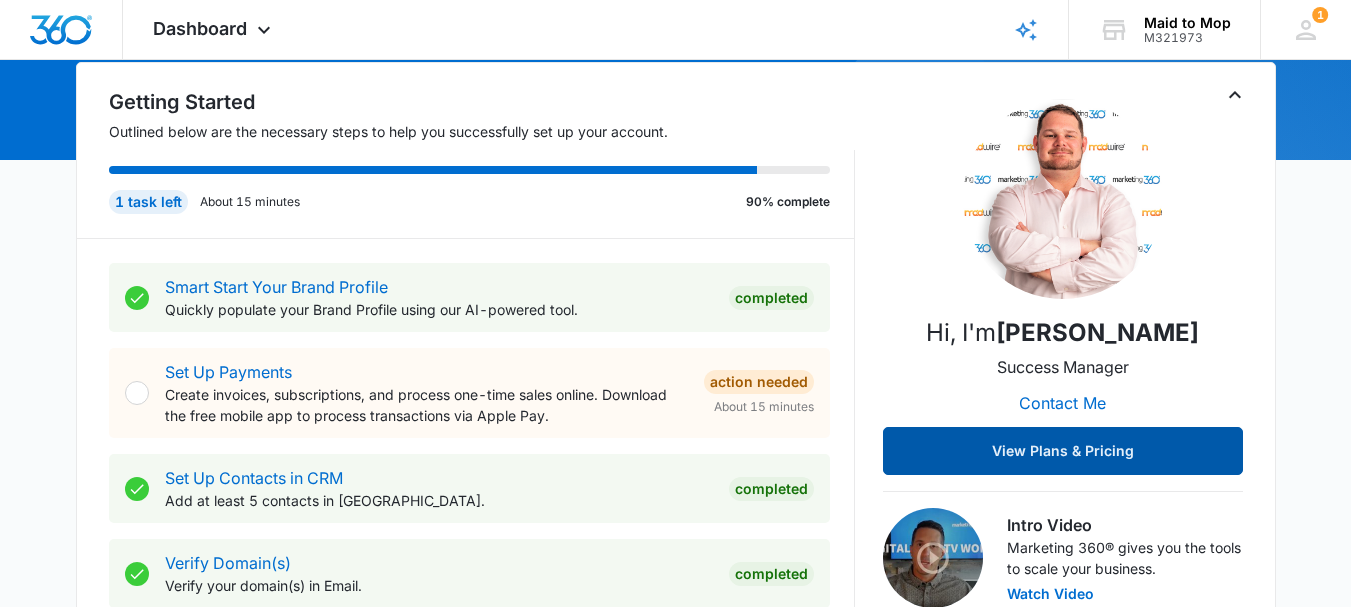 click on "View Plans & Pricing" at bounding box center (1063, 451) 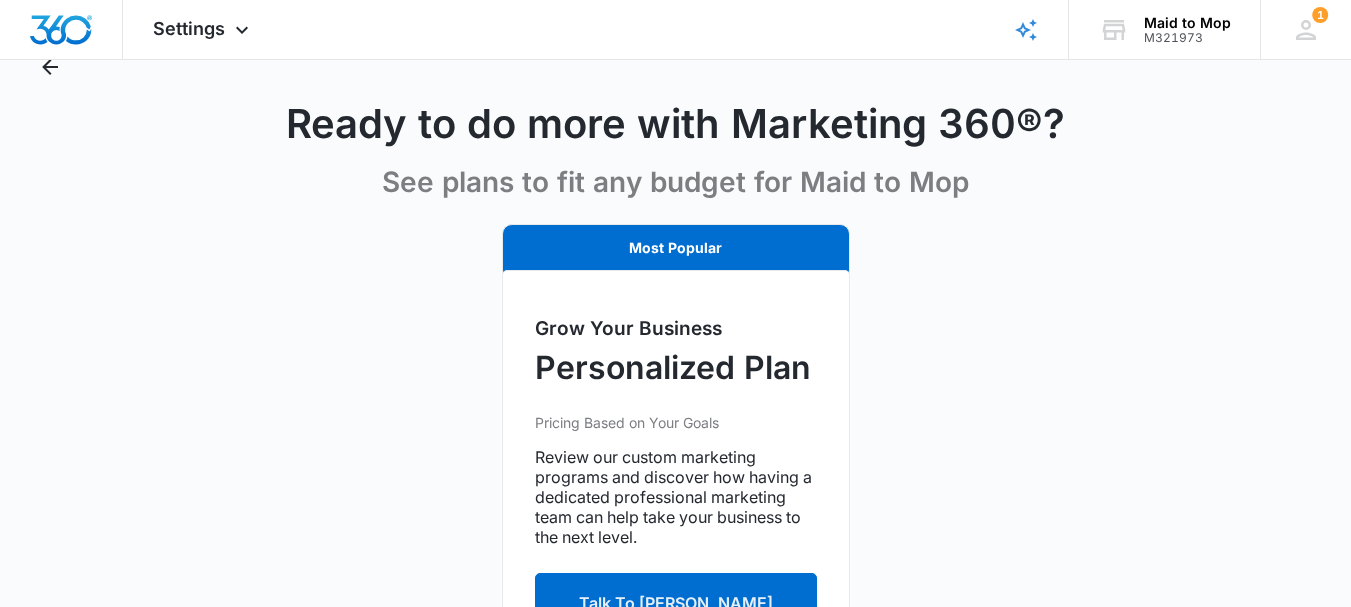 scroll, scrollTop: 0, scrollLeft: 0, axis: both 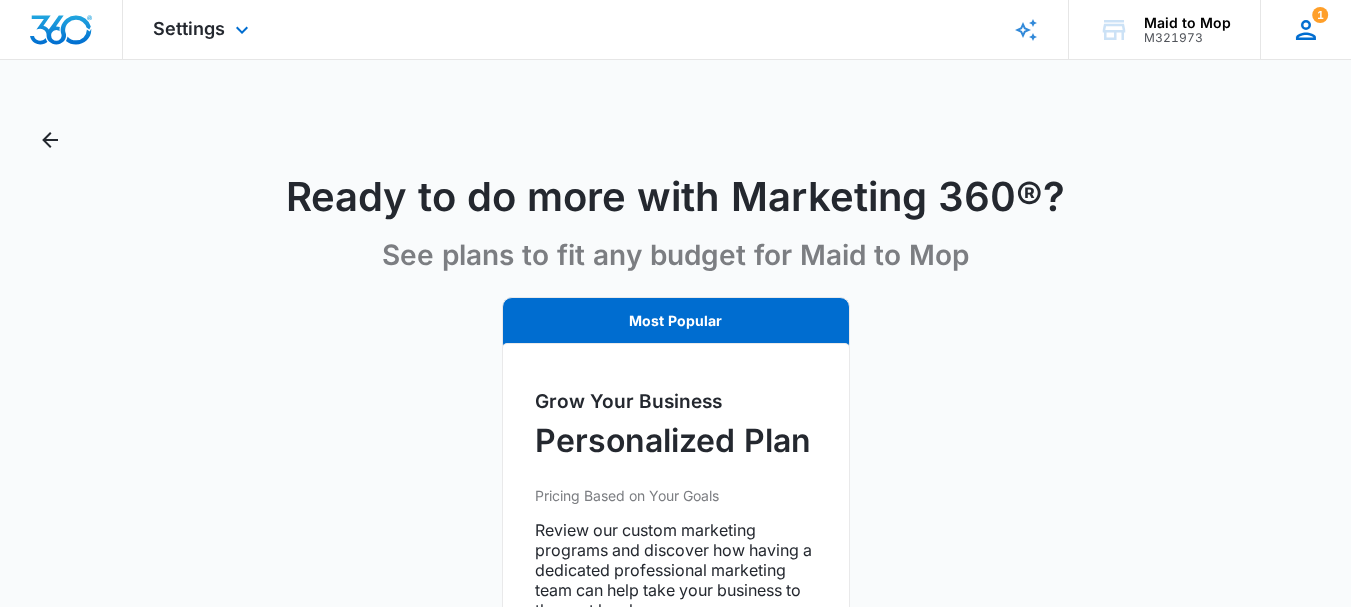 click 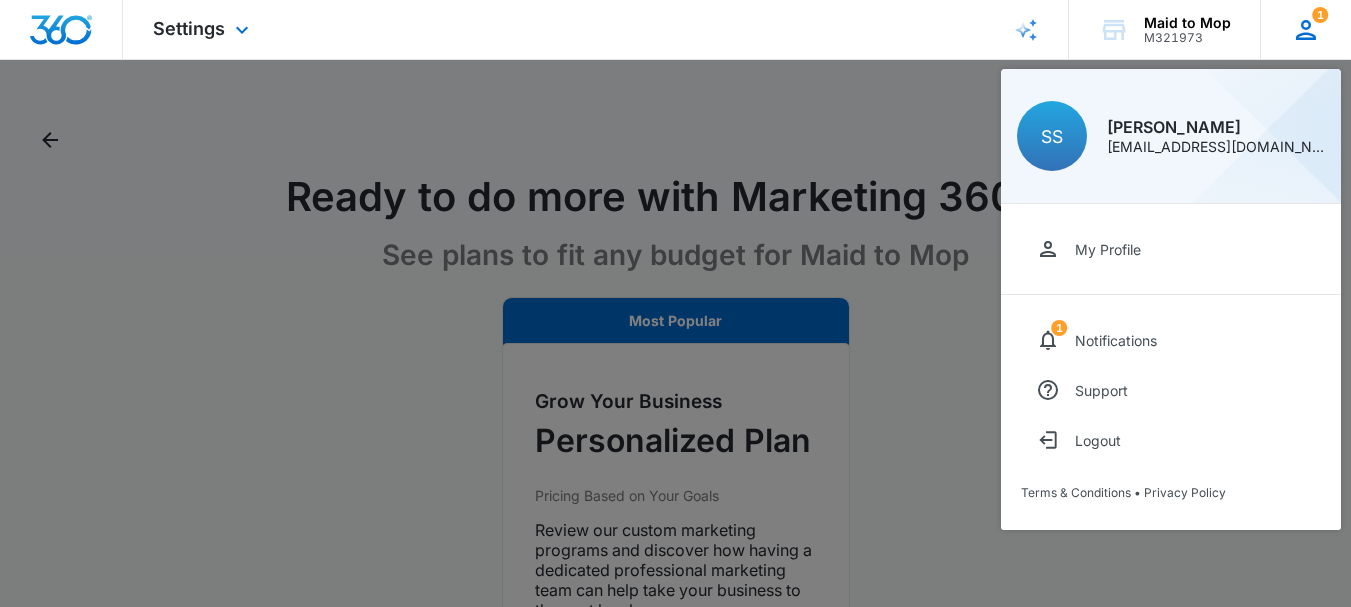 click on "[EMAIL_ADDRESS][DOMAIN_NAME]" at bounding box center (1216, 147) 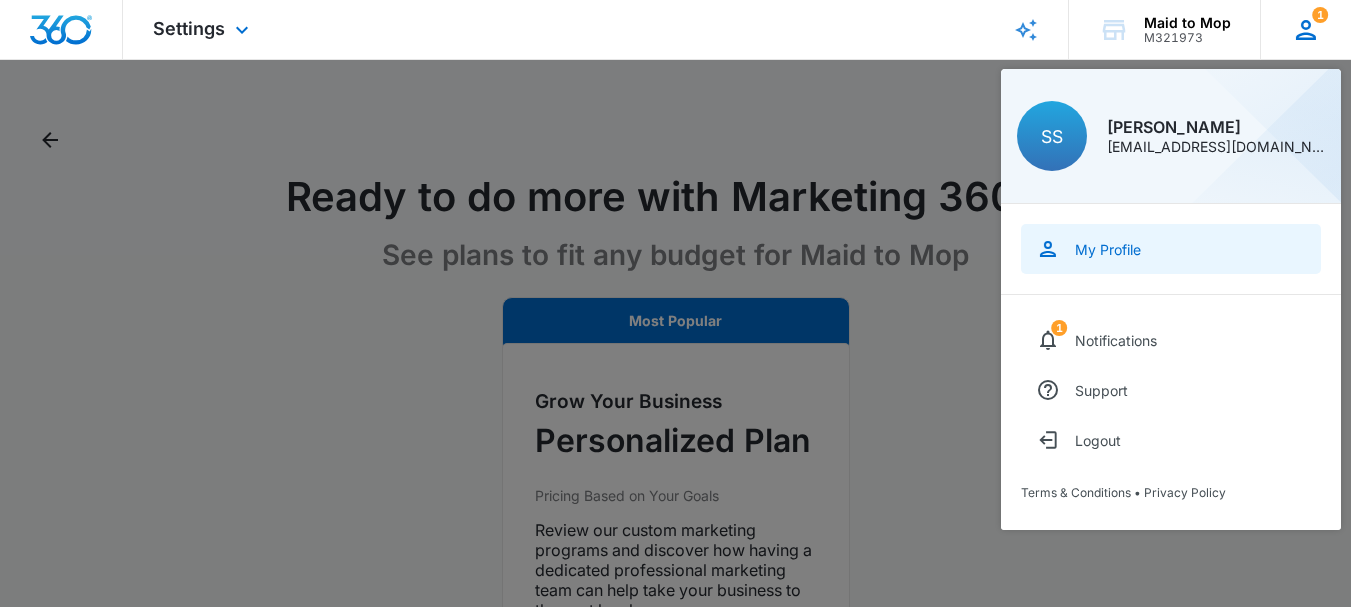 click on "My Profile" at bounding box center [1171, 249] 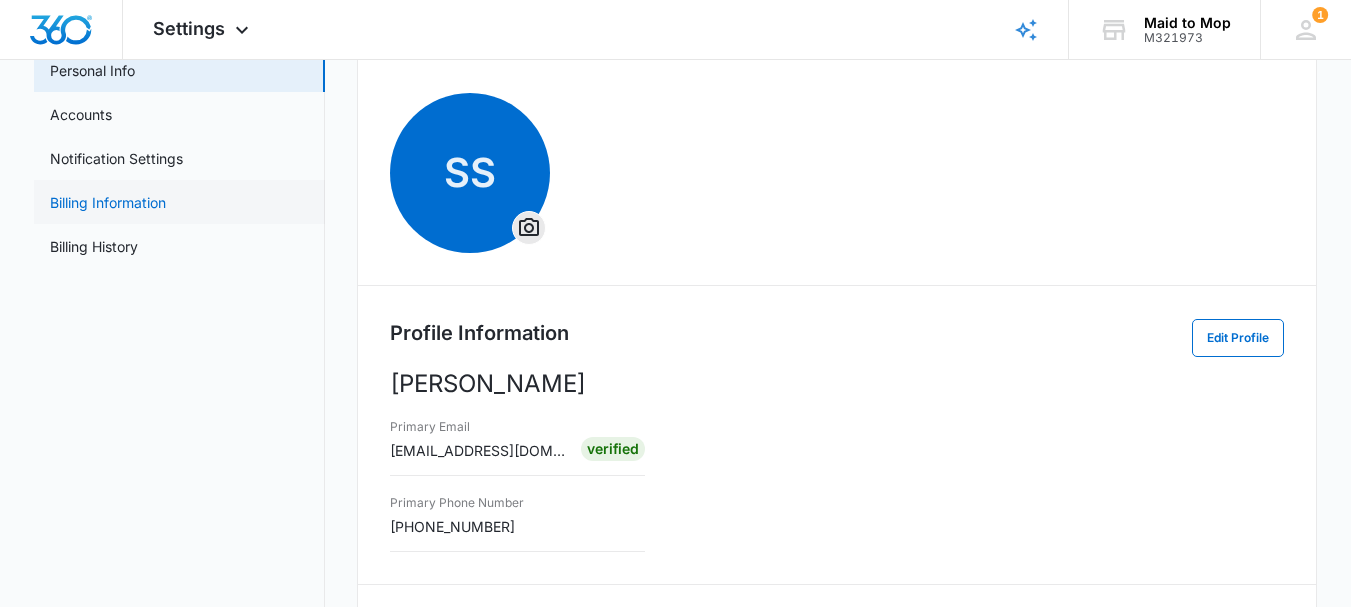 scroll, scrollTop: 69, scrollLeft: 0, axis: vertical 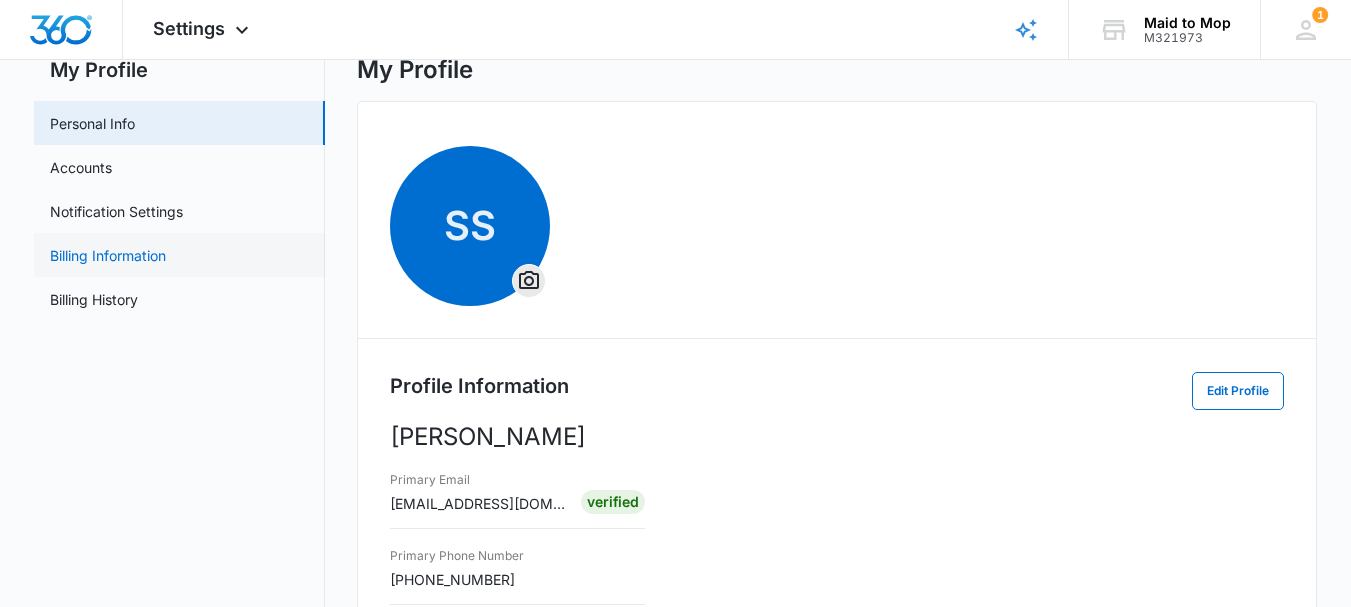 click on "Billing Information" at bounding box center [108, 255] 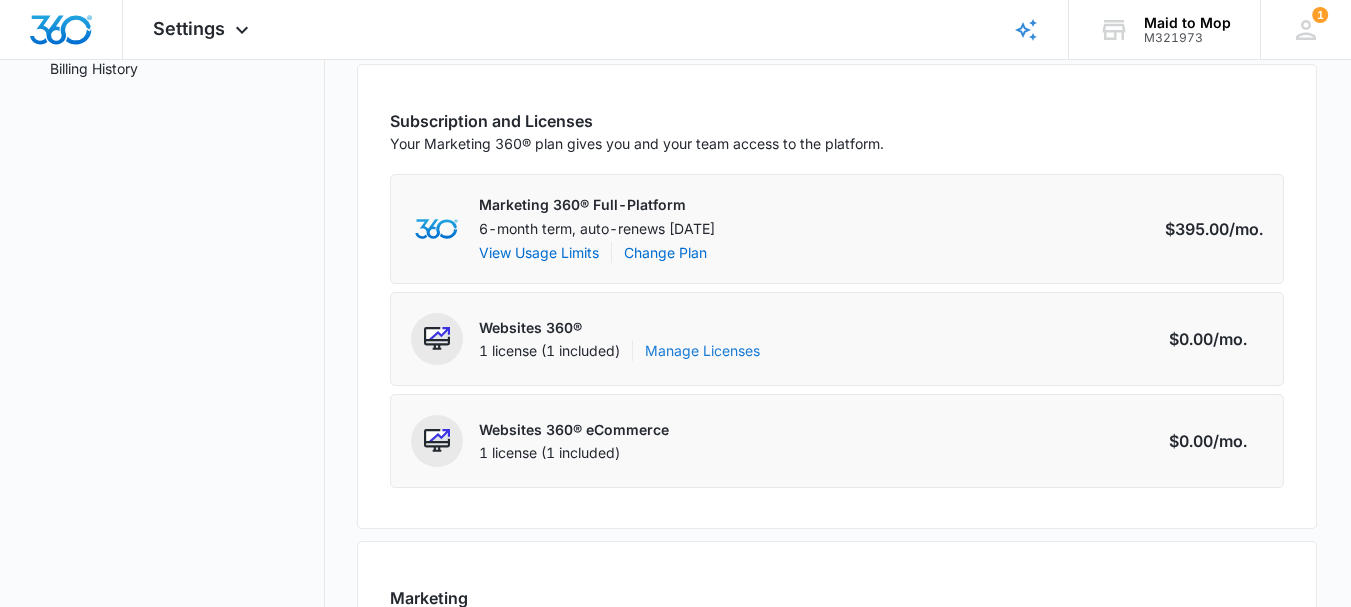 scroll, scrollTop: 400, scrollLeft: 0, axis: vertical 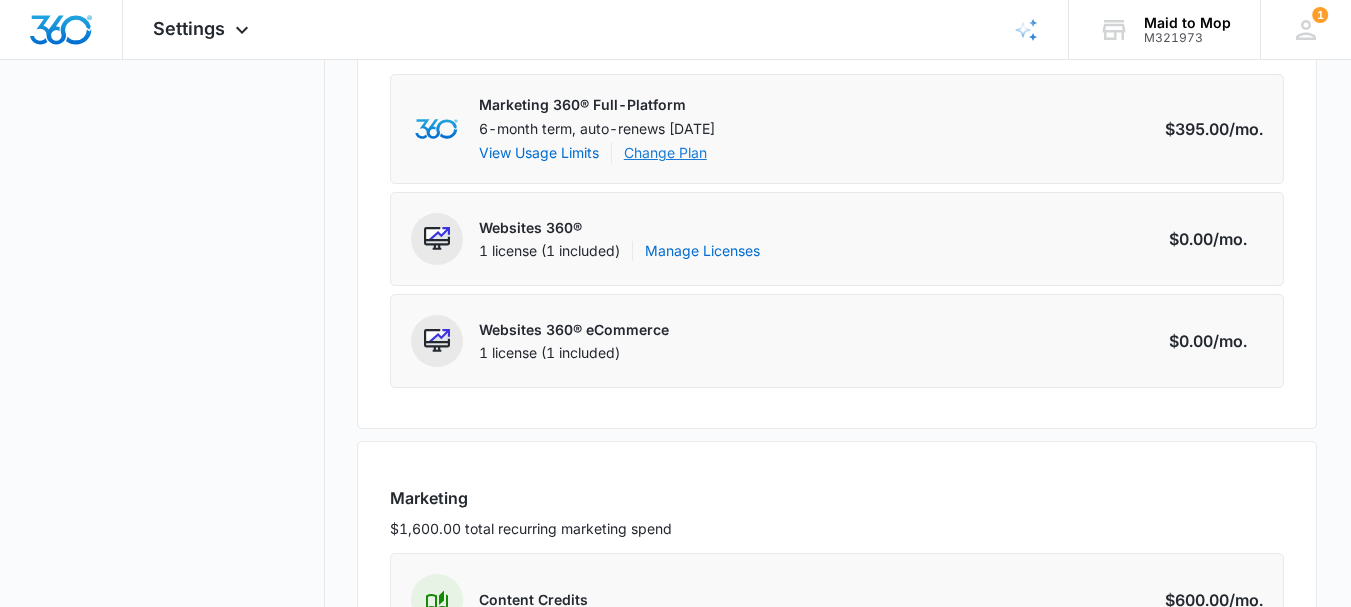 click on "Change Plan" at bounding box center [665, 152] 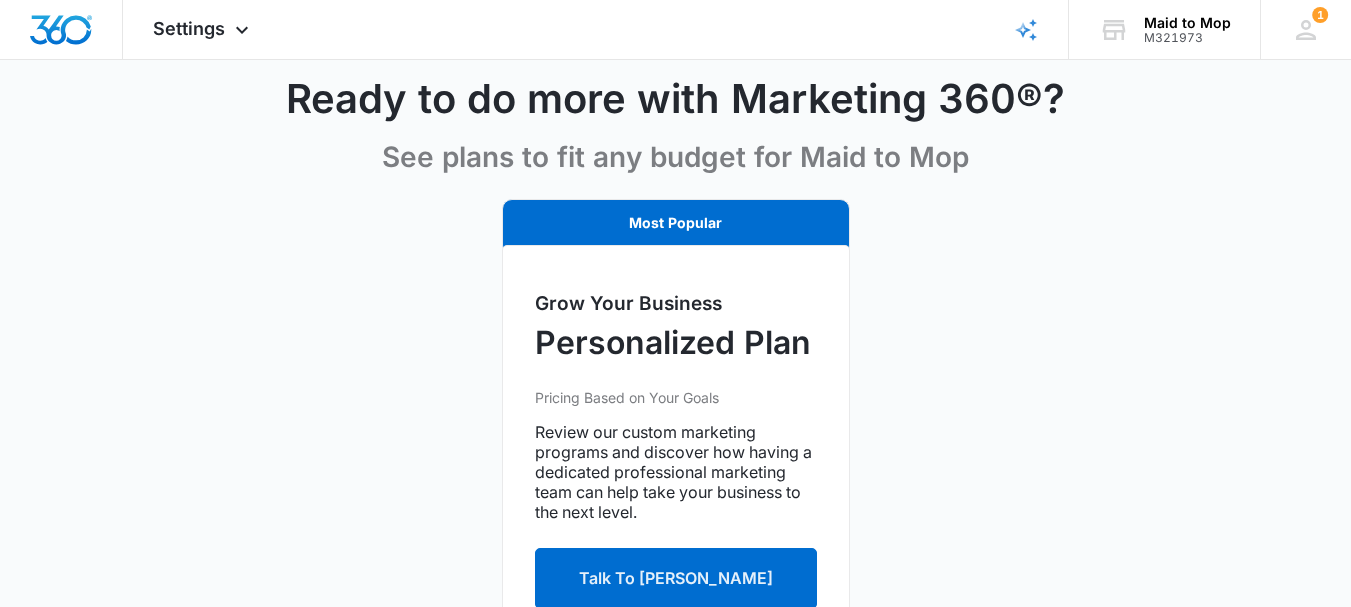 scroll, scrollTop: 0, scrollLeft: 0, axis: both 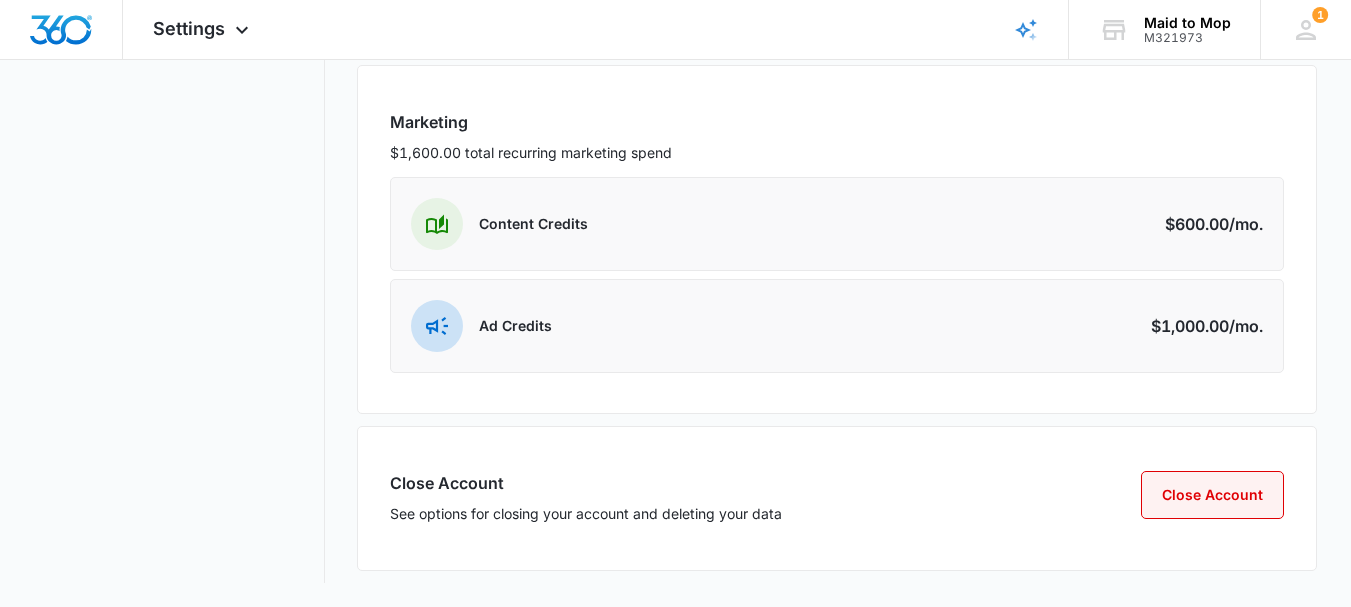 click on "Close Account" at bounding box center [1212, 495] 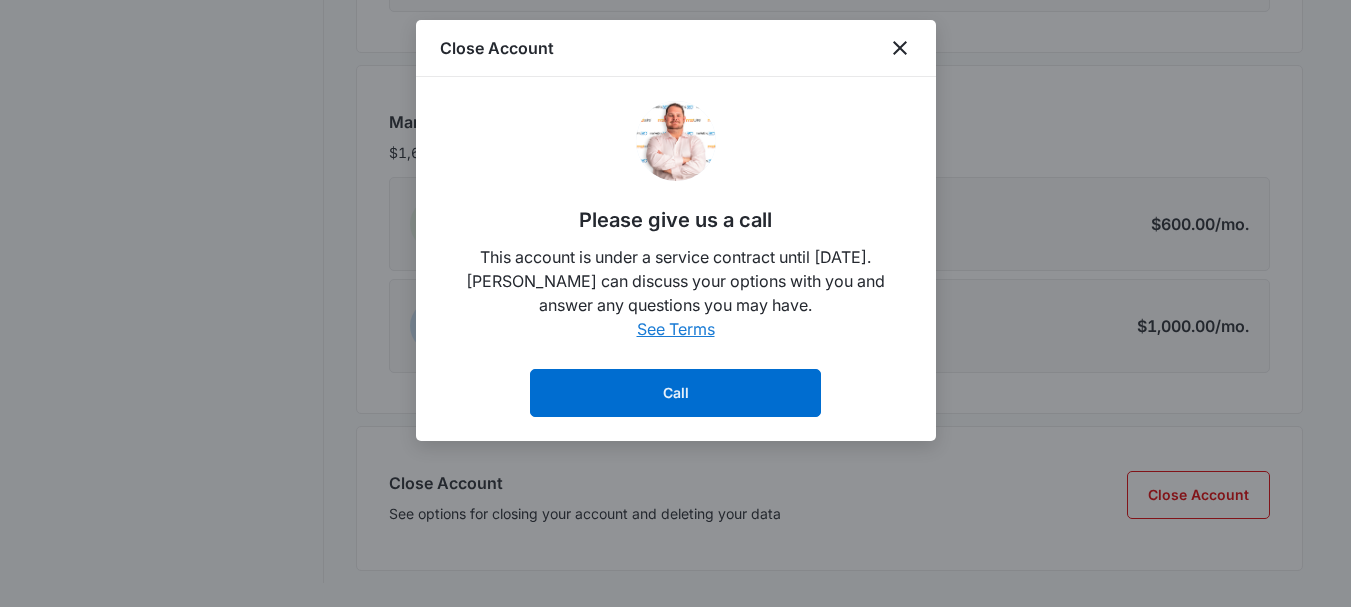 click on "See Terms" at bounding box center [676, 329] 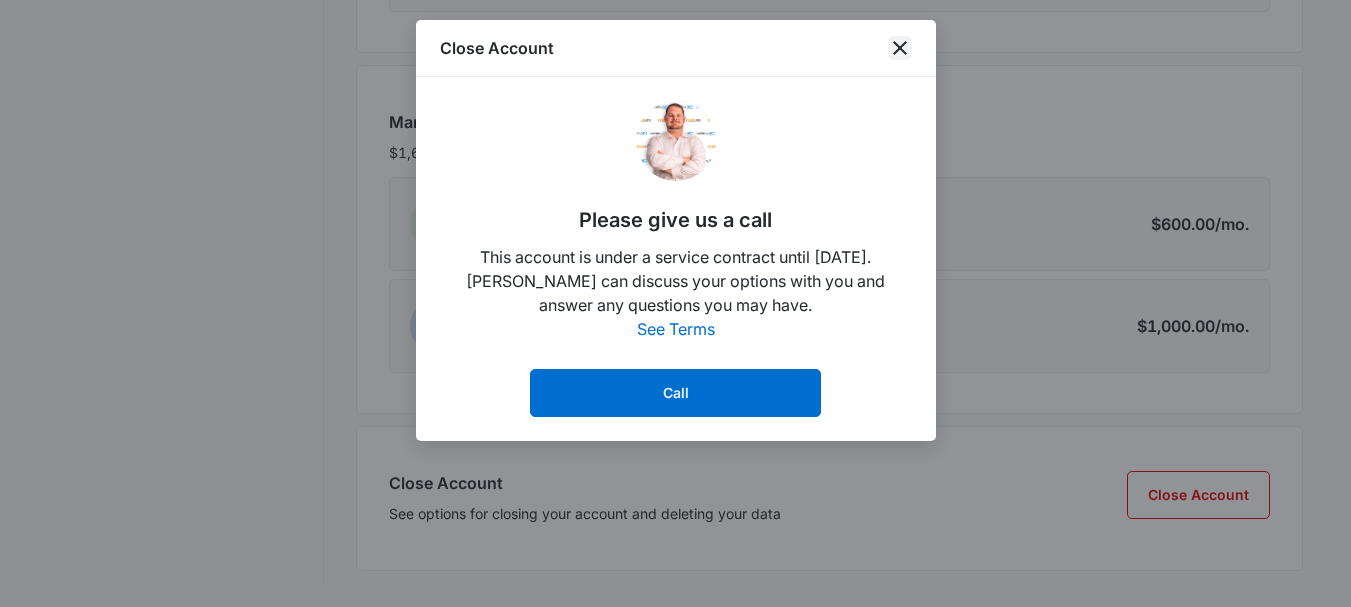 click 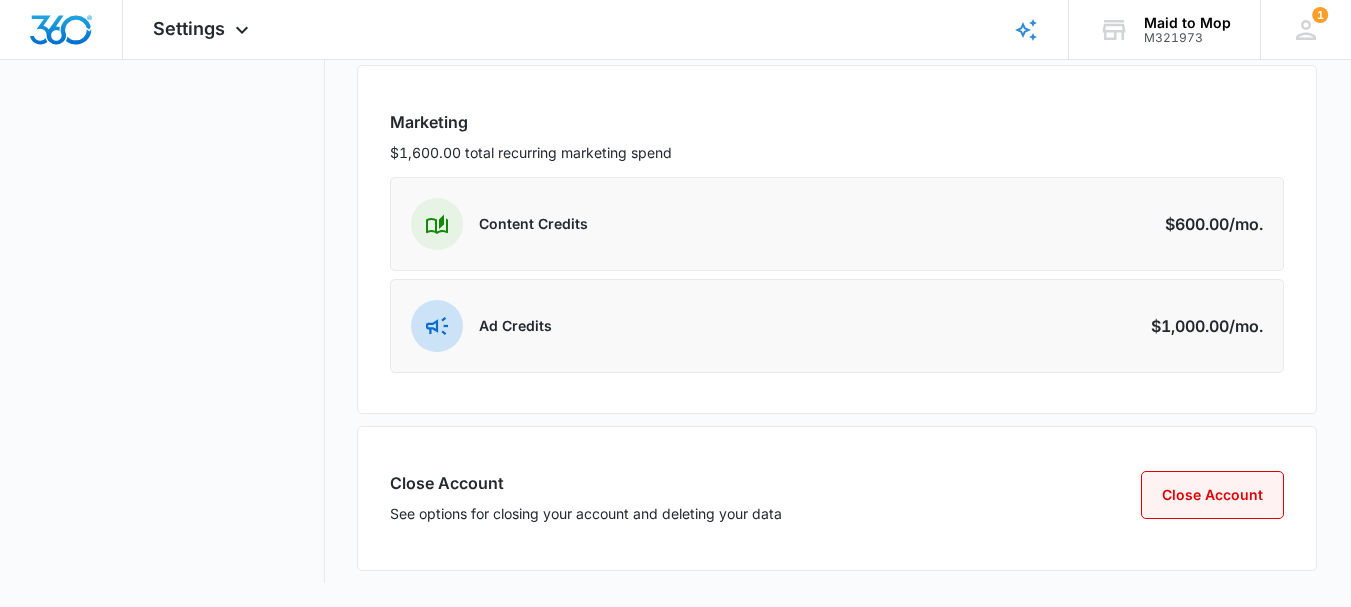 click on "Close Account" at bounding box center (1212, 495) 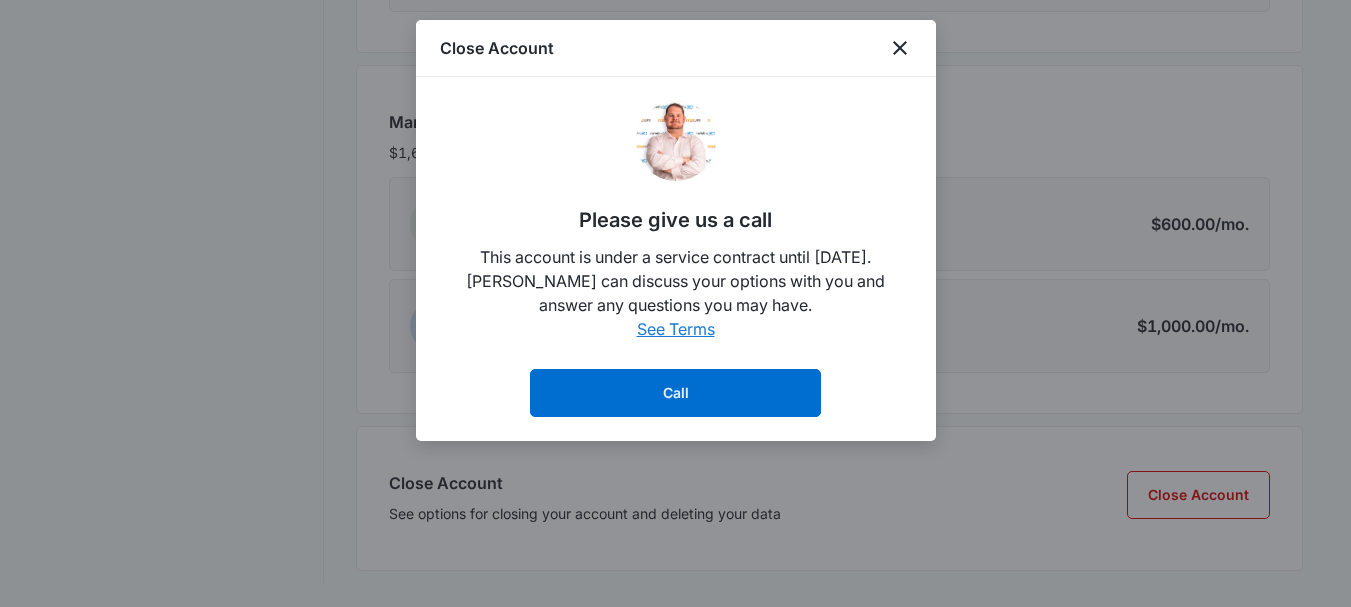 click on "See Terms" at bounding box center (676, 329) 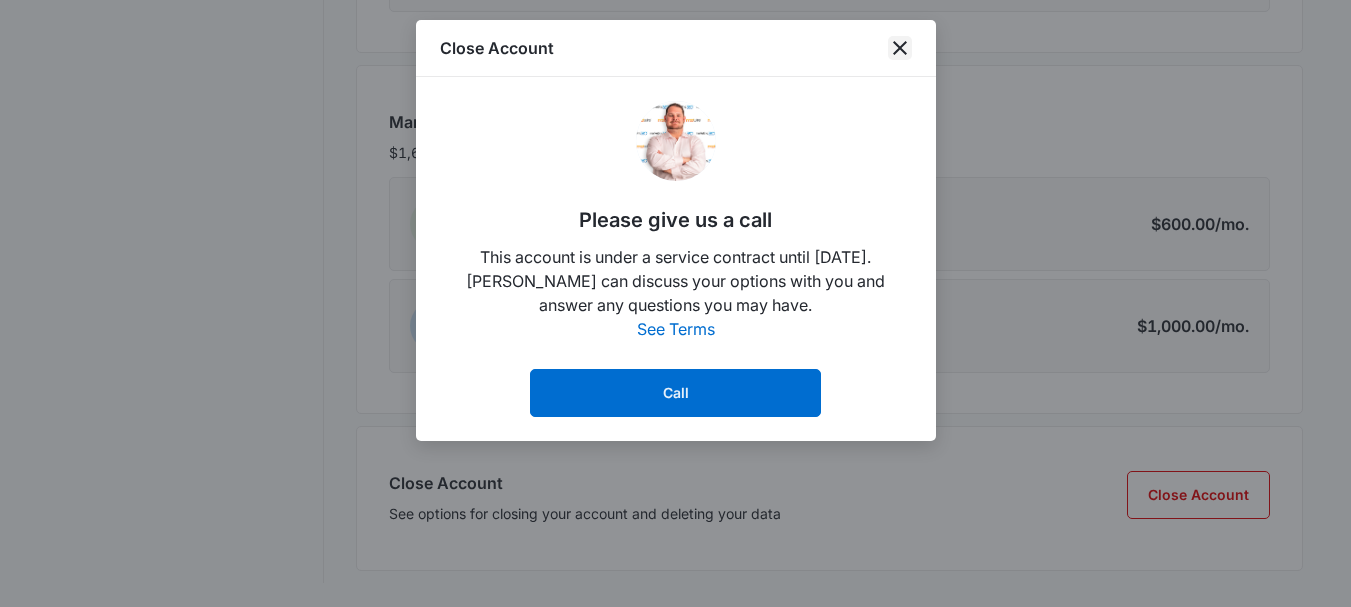 click 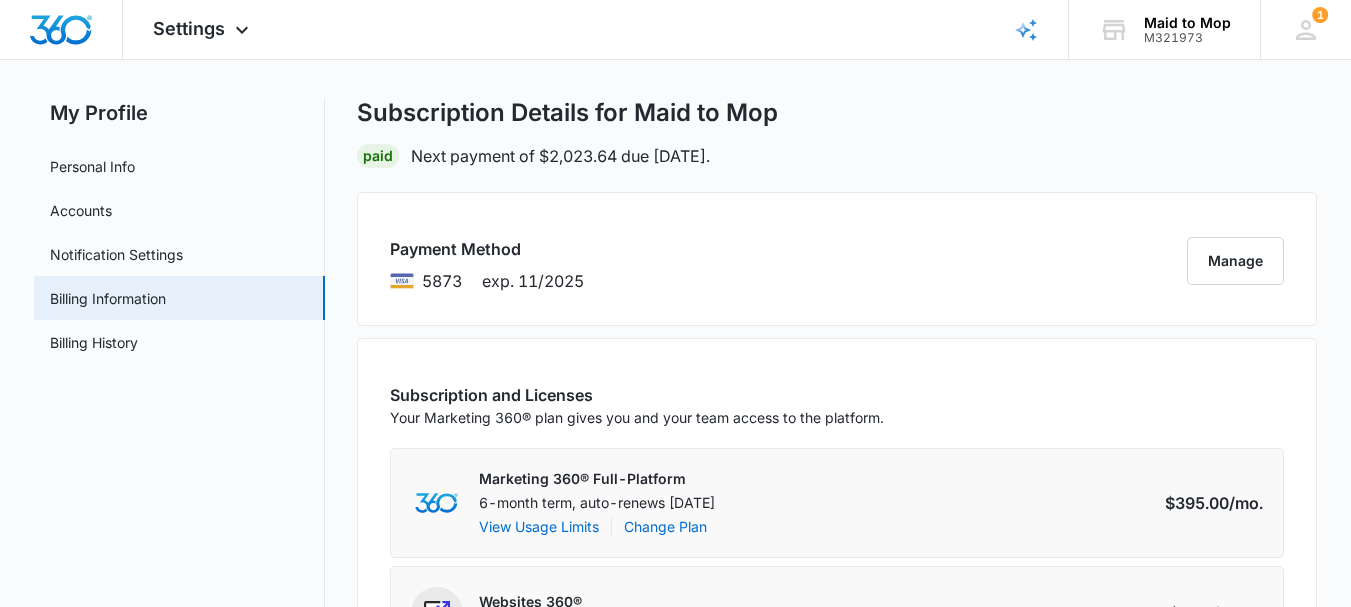 scroll, scrollTop: 0, scrollLeft: 0, axis: both 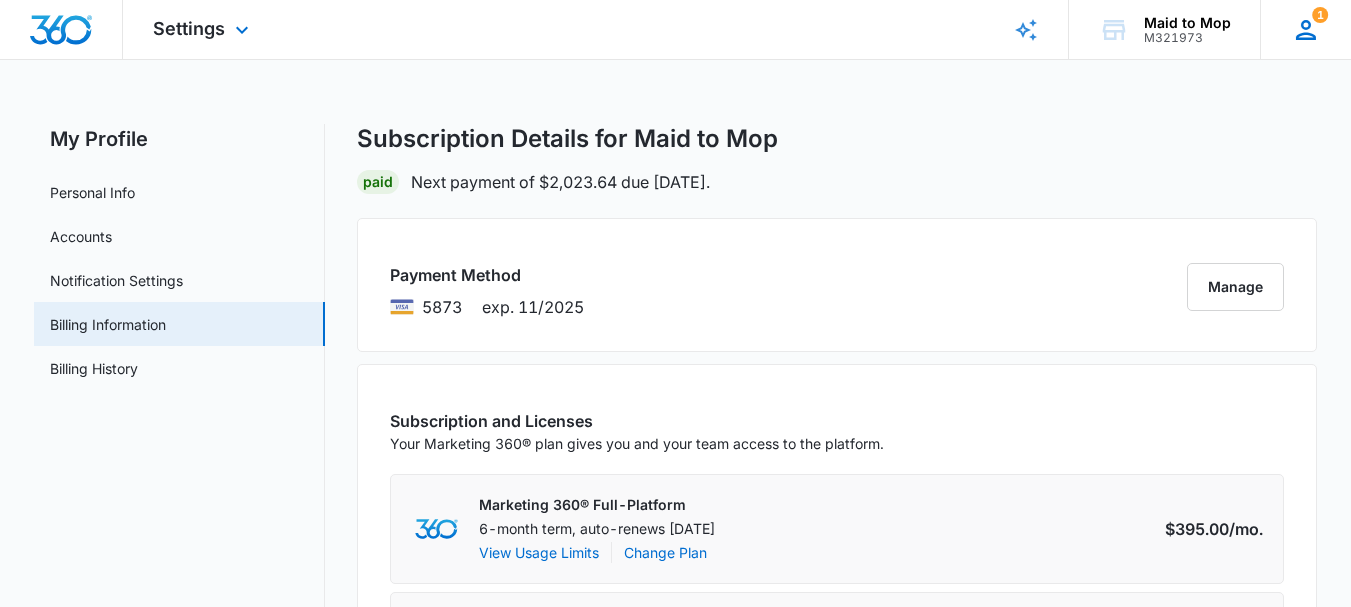 click 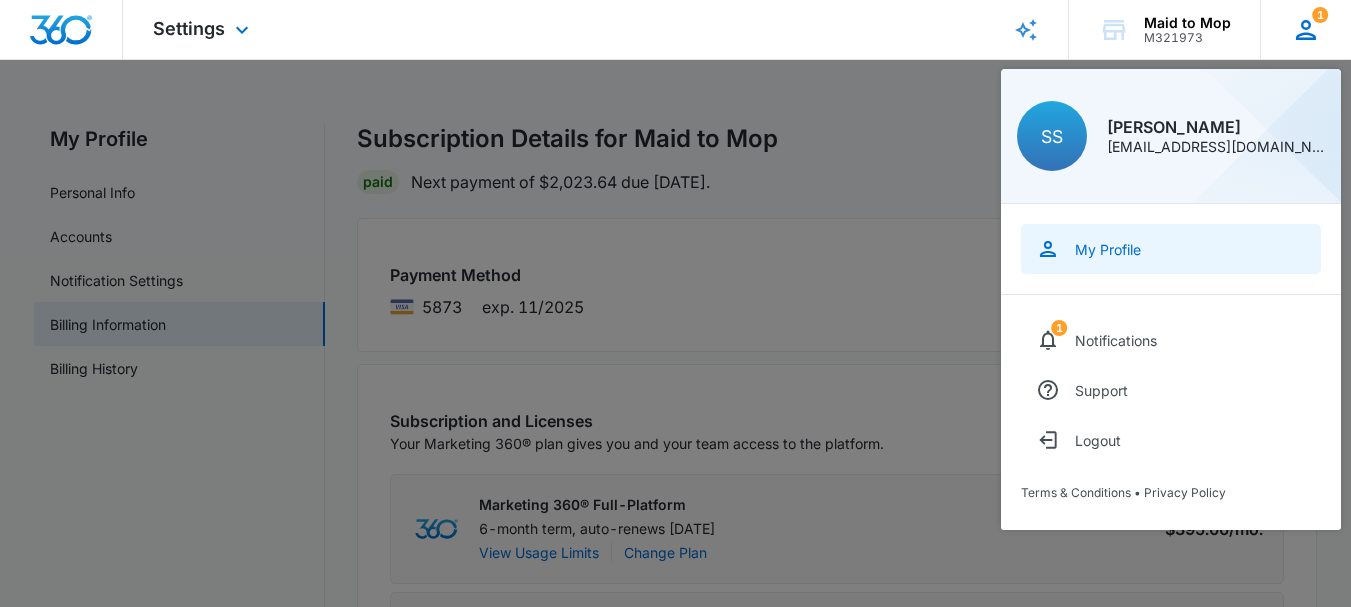 click on "My Profile" at bounding box center [1171, 249] 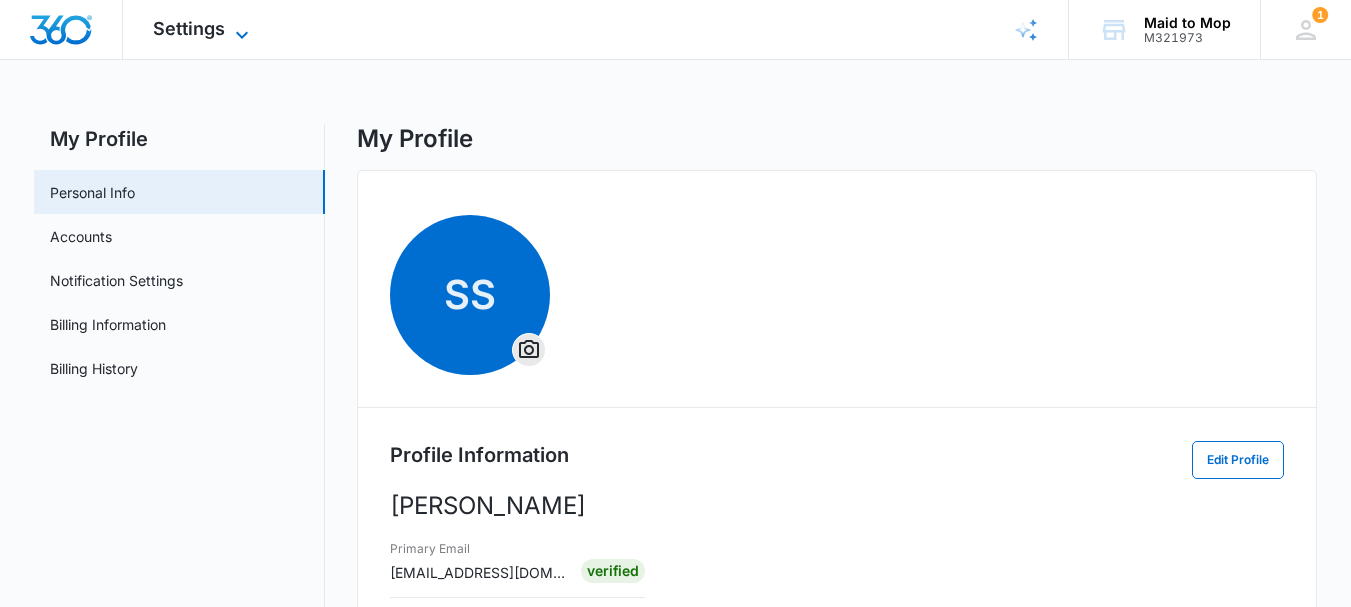 click on "Settings" at bounding box center [189, 28] 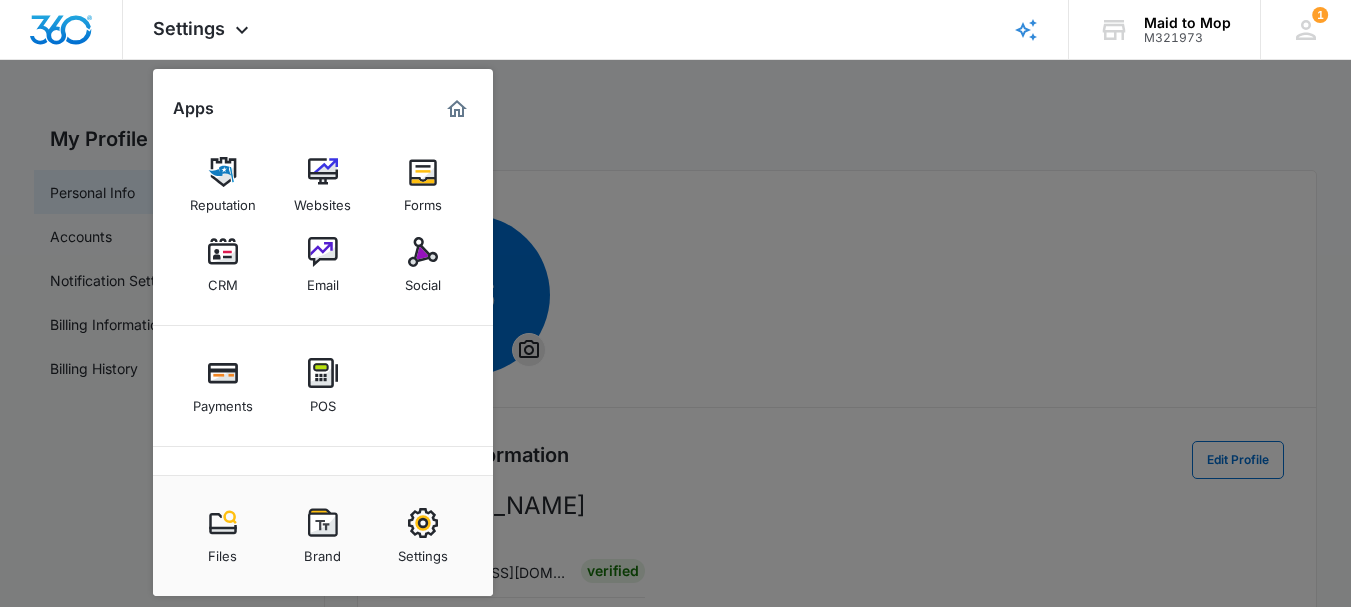 click at bounding box center (675, 303) 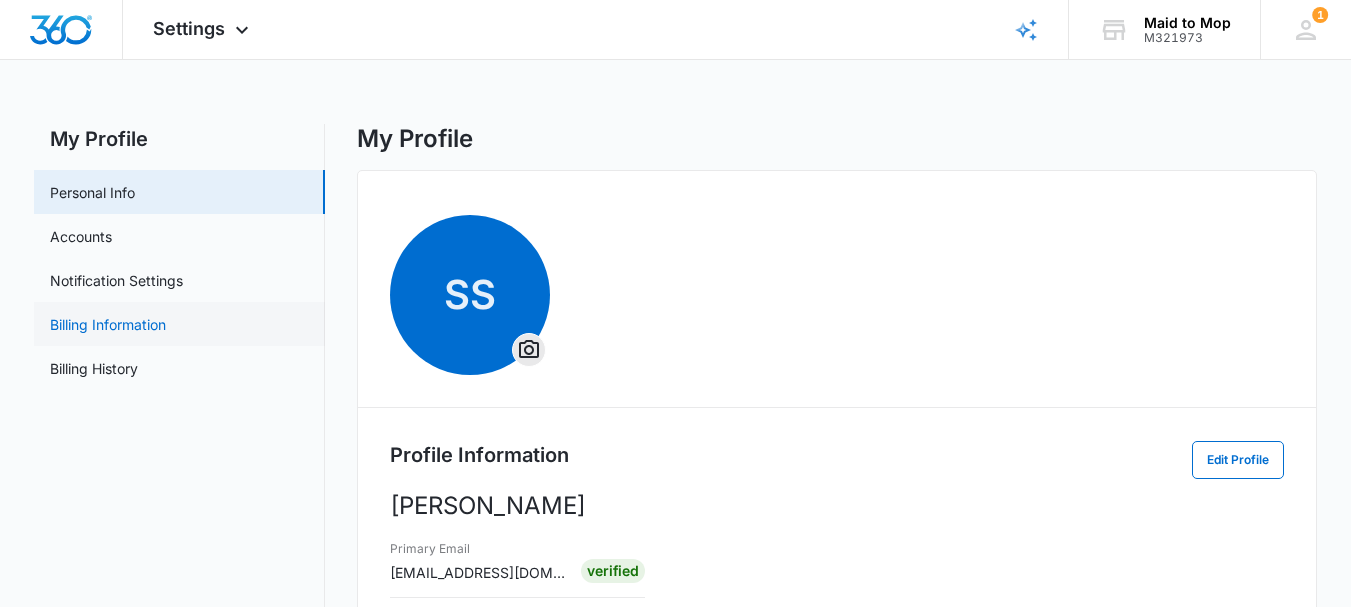 click on "Billing Information" at bounding box center (108, 324) 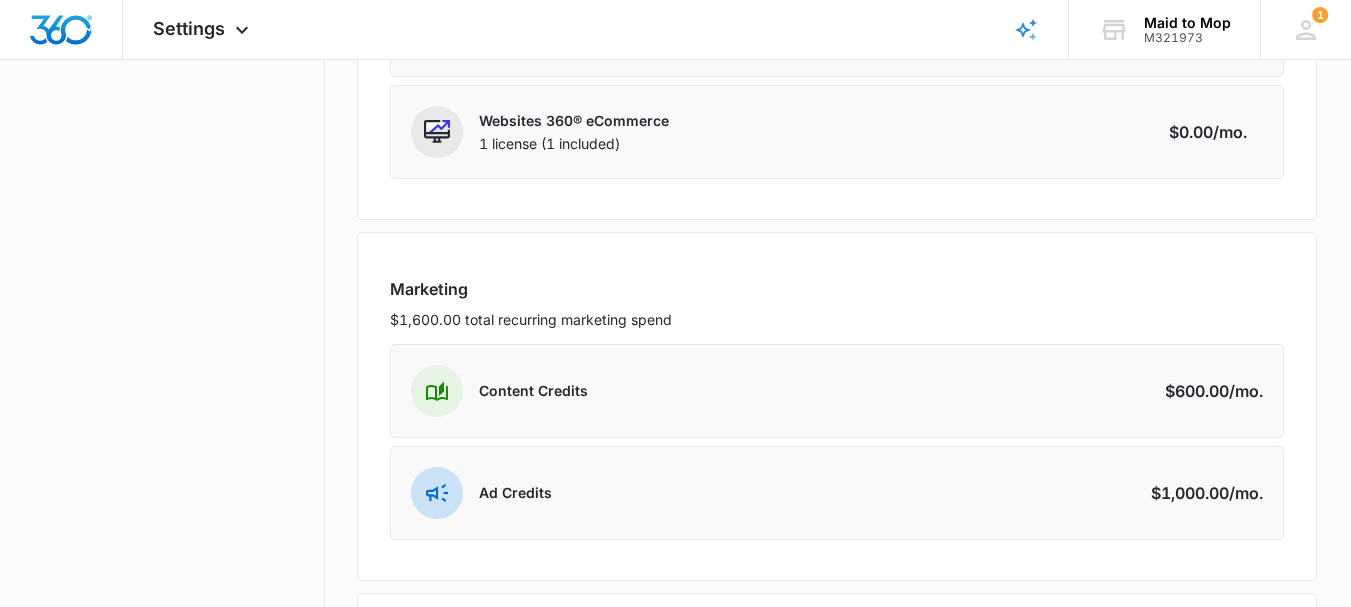 scroll, scrollTop: 776, scrollLeft: 0, axis: vertical 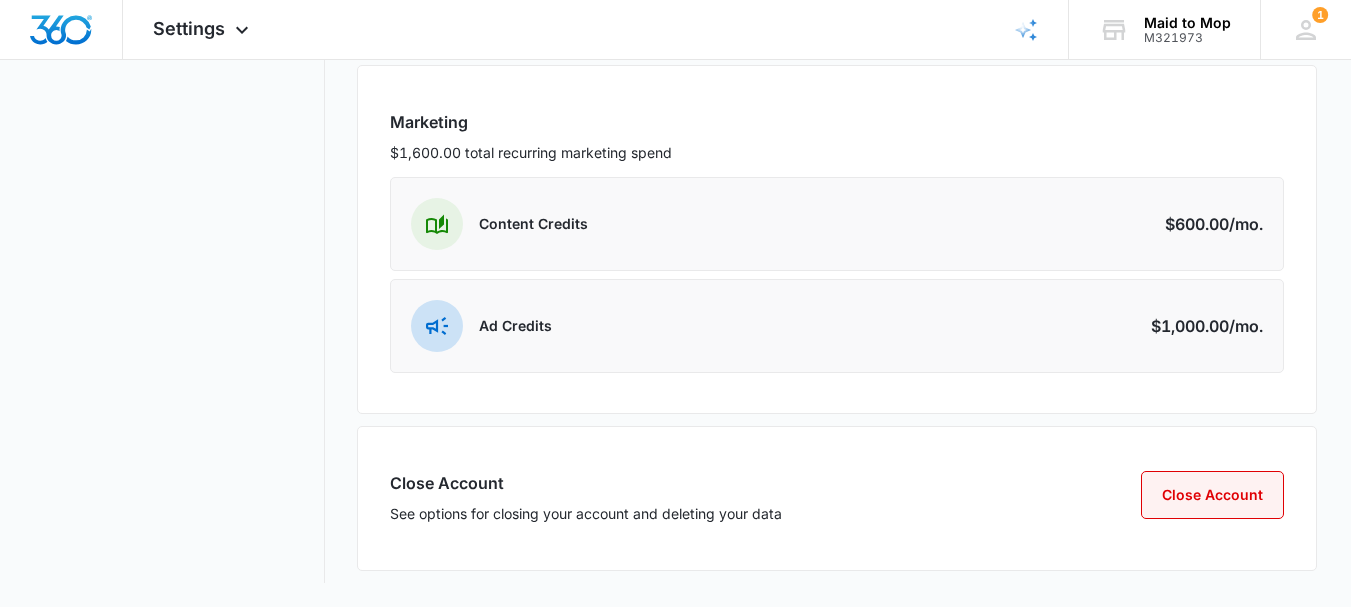 click on "Close Account" at bounding box center (1212, 495) 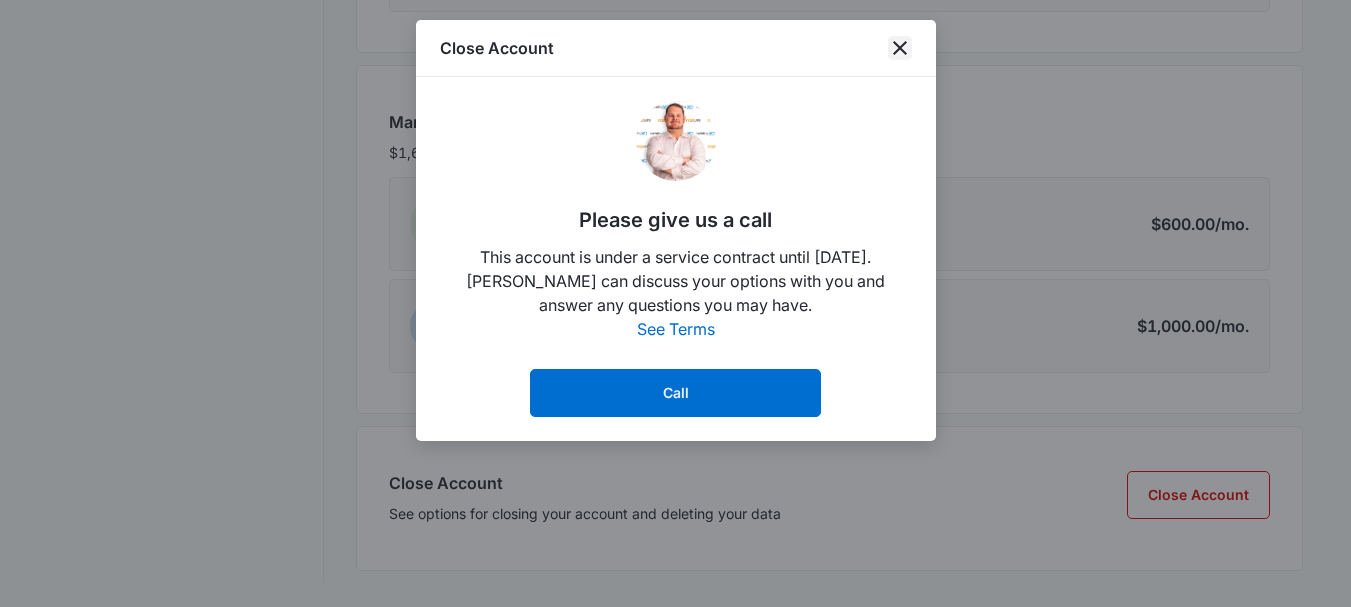 click 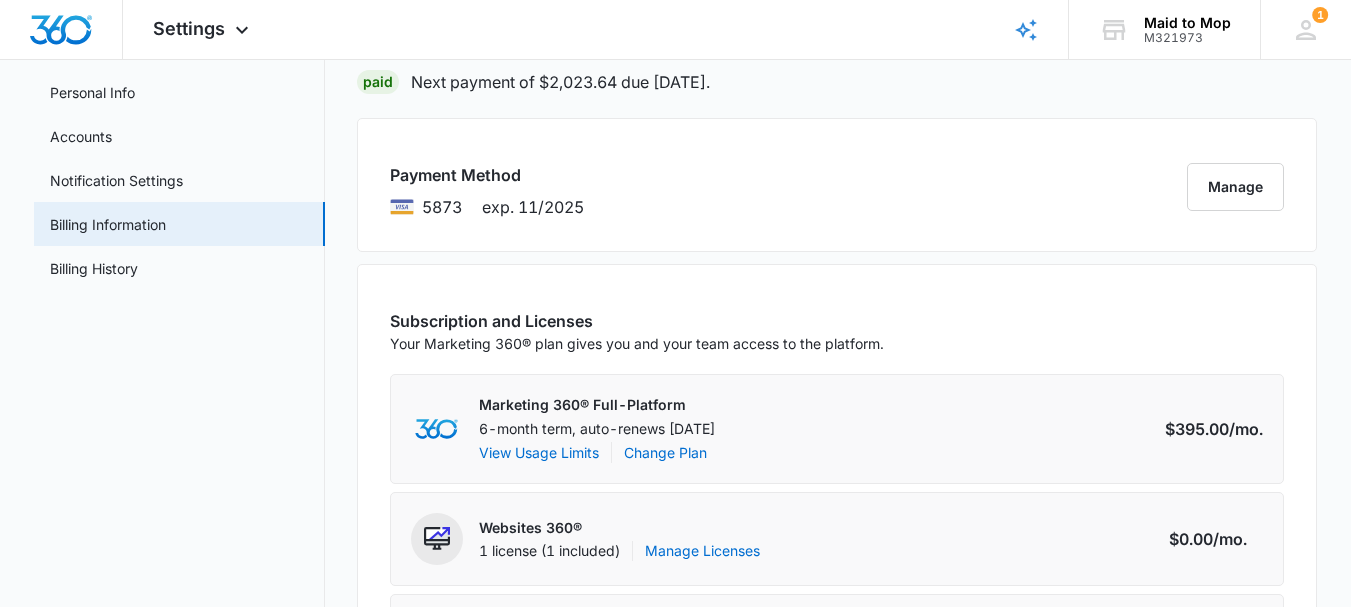 scroll, scrollTop: 0, scrollLeft: 0, axis: both 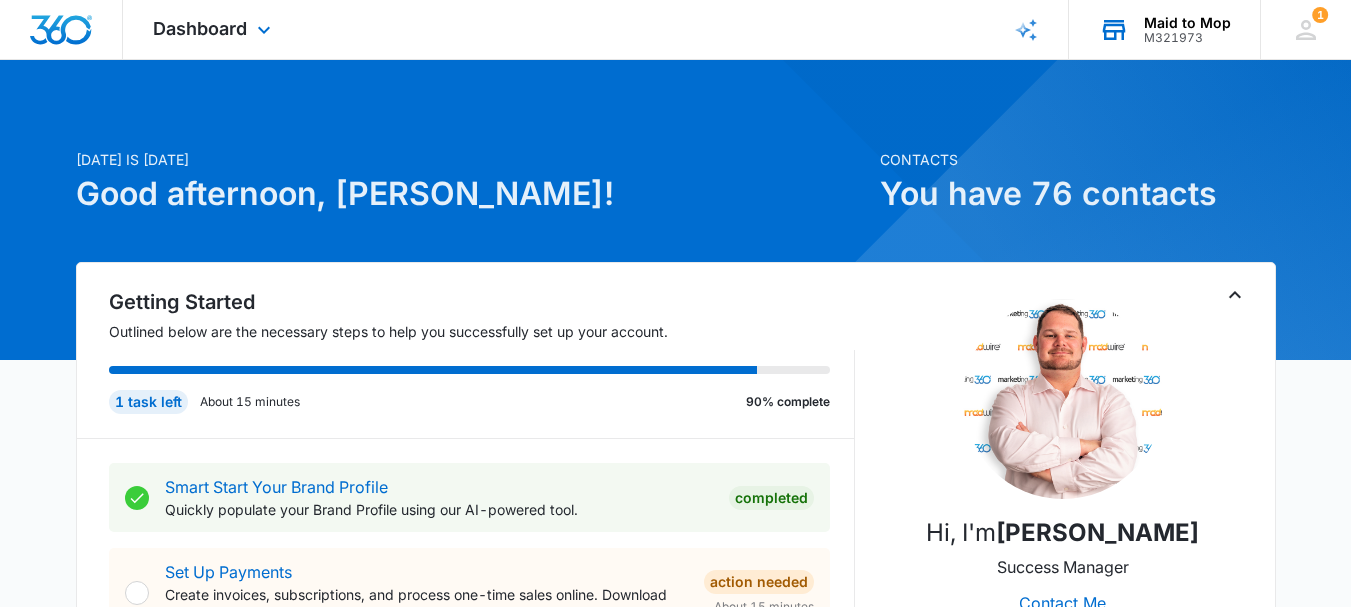 click 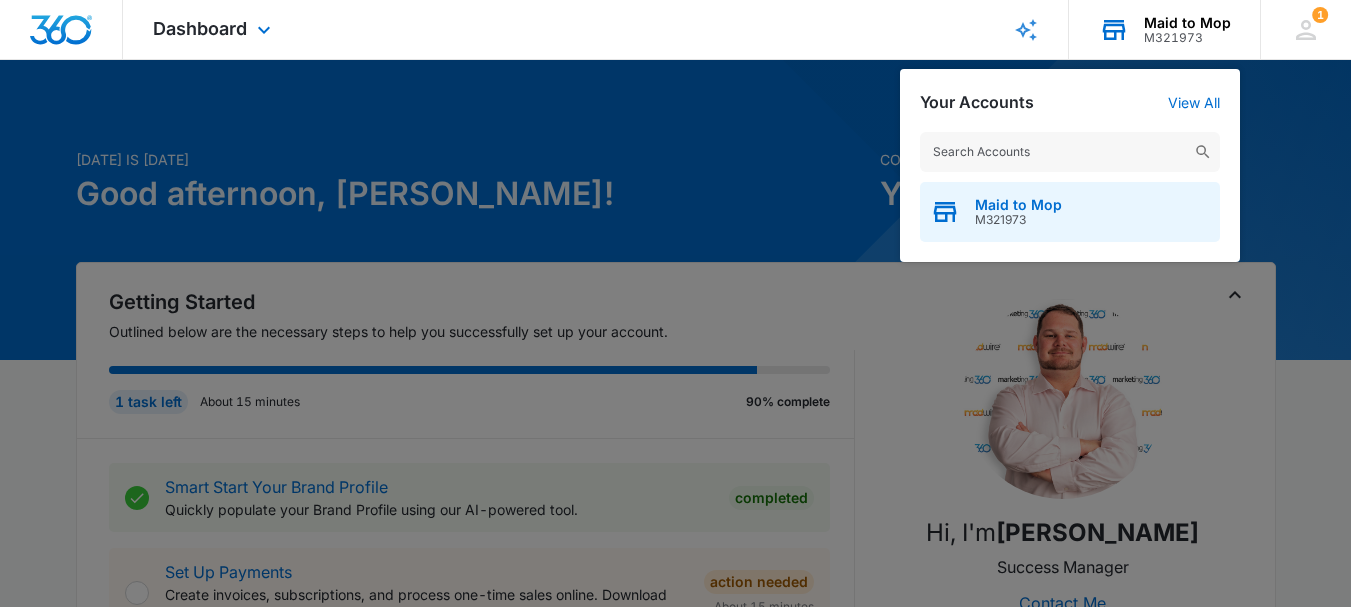 click on "Maid to Mop" at bounding box center [1018, 205] 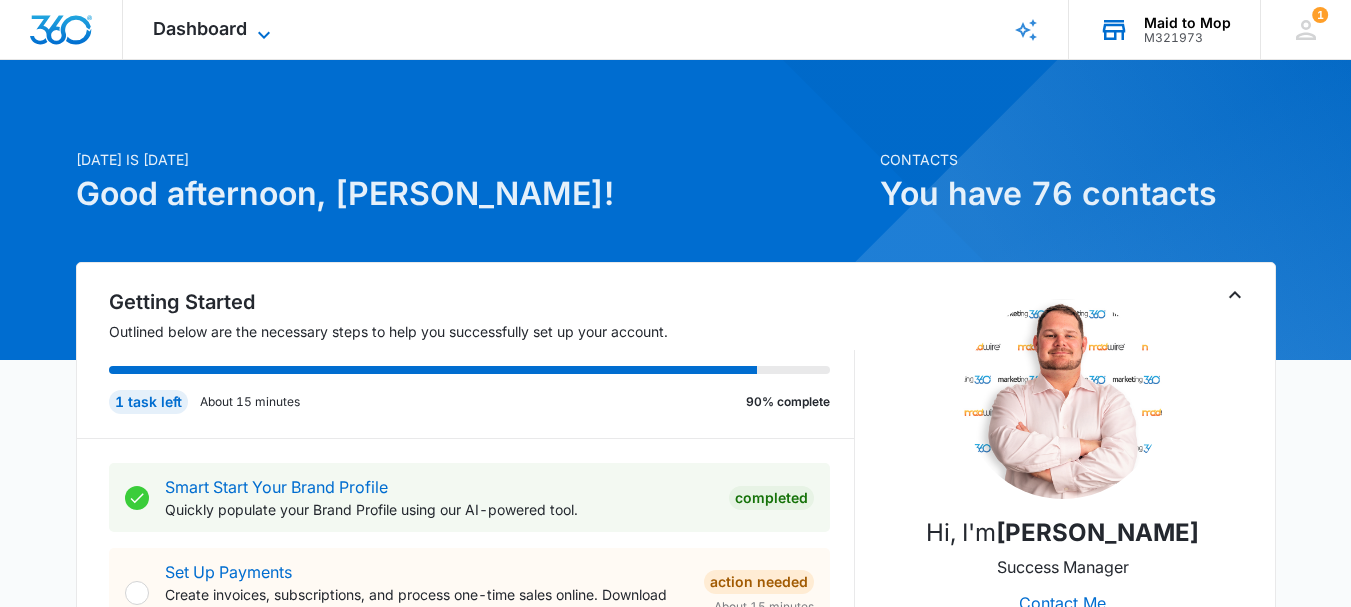 click on "Dashboard" at bounding box center (200, 28) 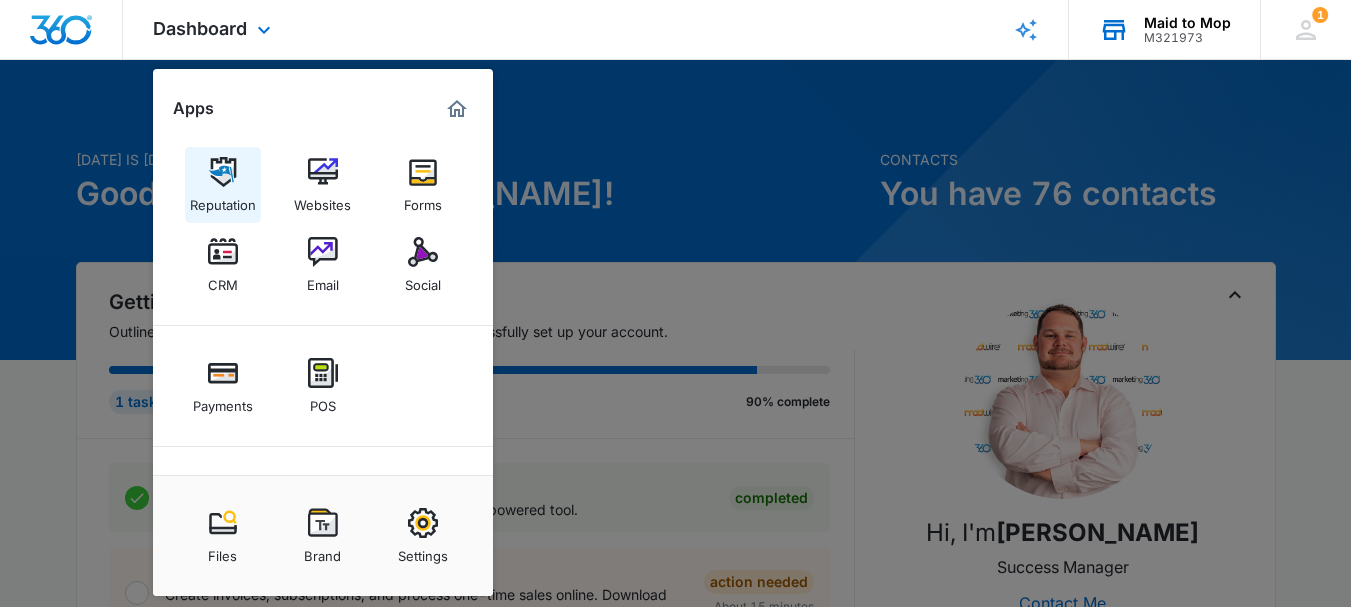click at bounding box center [223, 172] 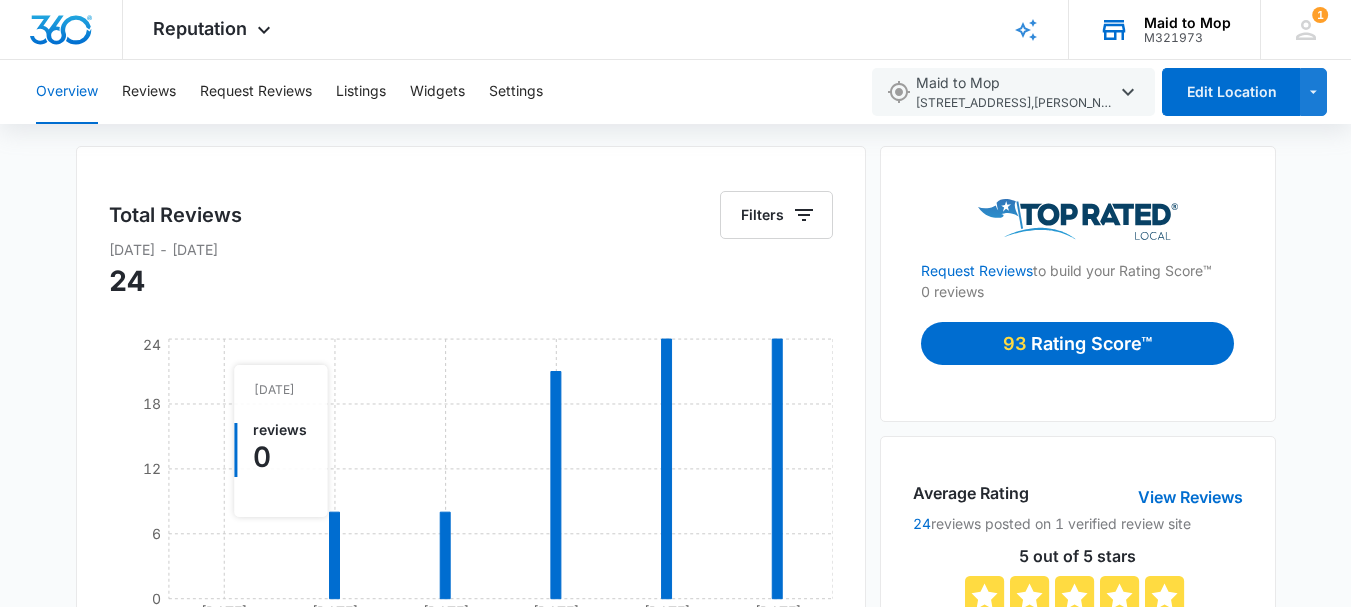 scroll, scrollTop: 300, scrollLeft: 0, axis: vertical 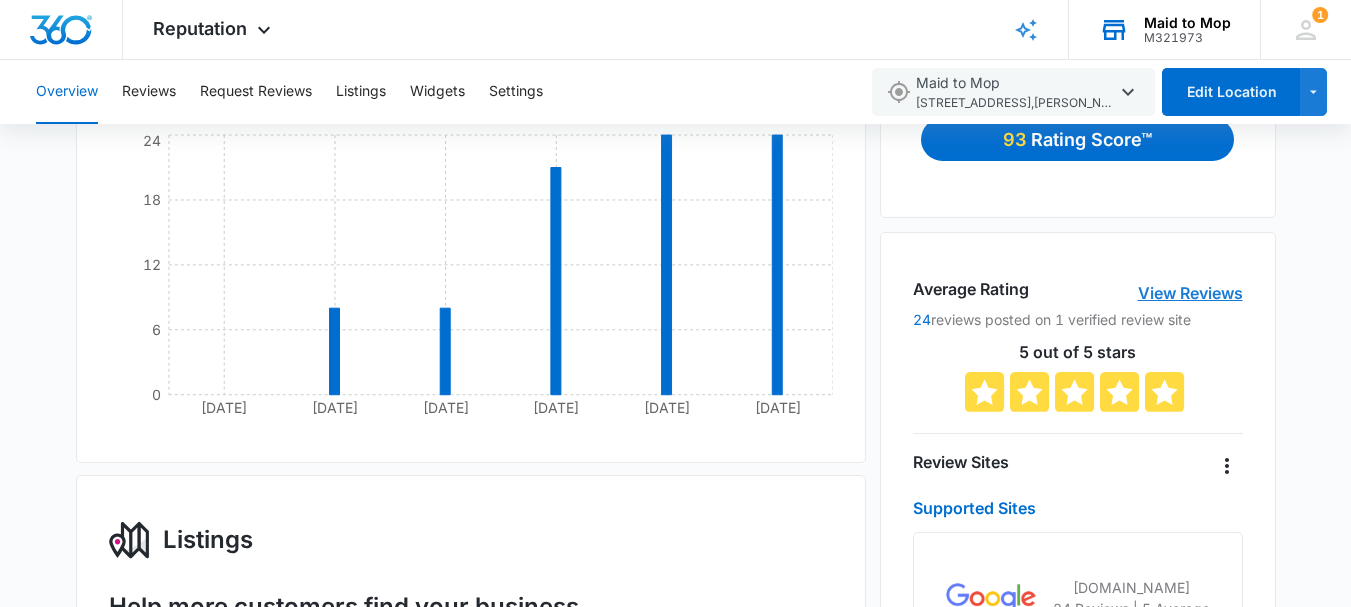 click on "View Reviews" at bounding box center [1190, 293] 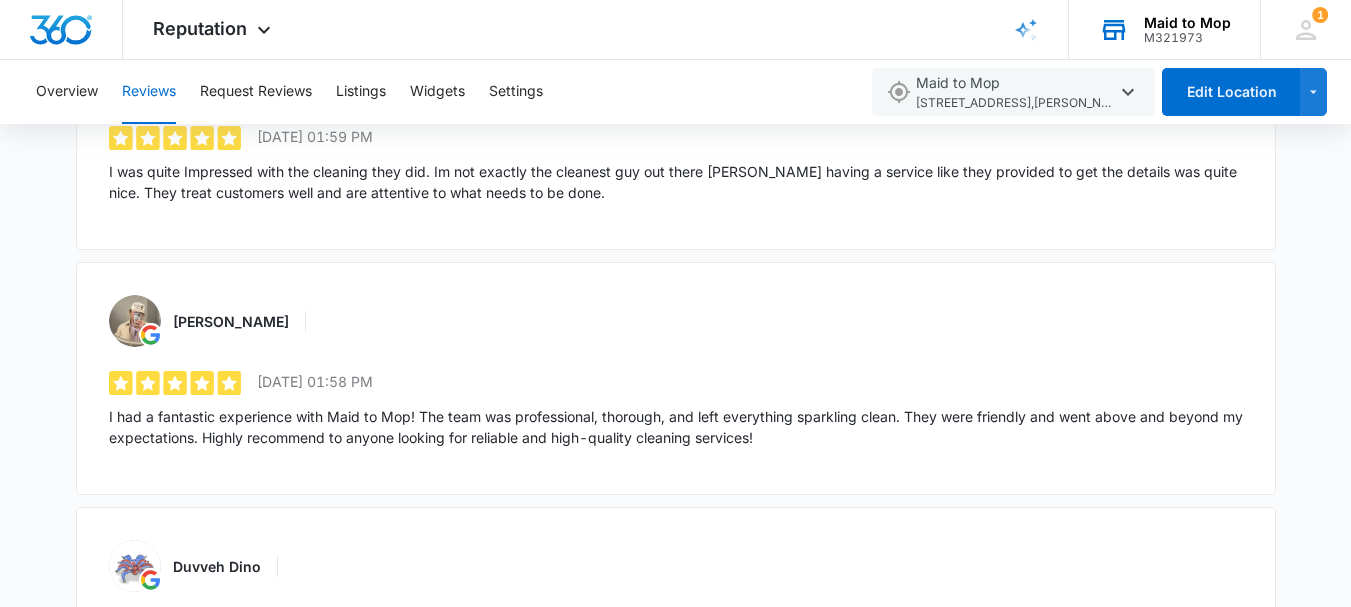 scroll, scrollTop: 2100, scrollLeft: 0, axis: vertical 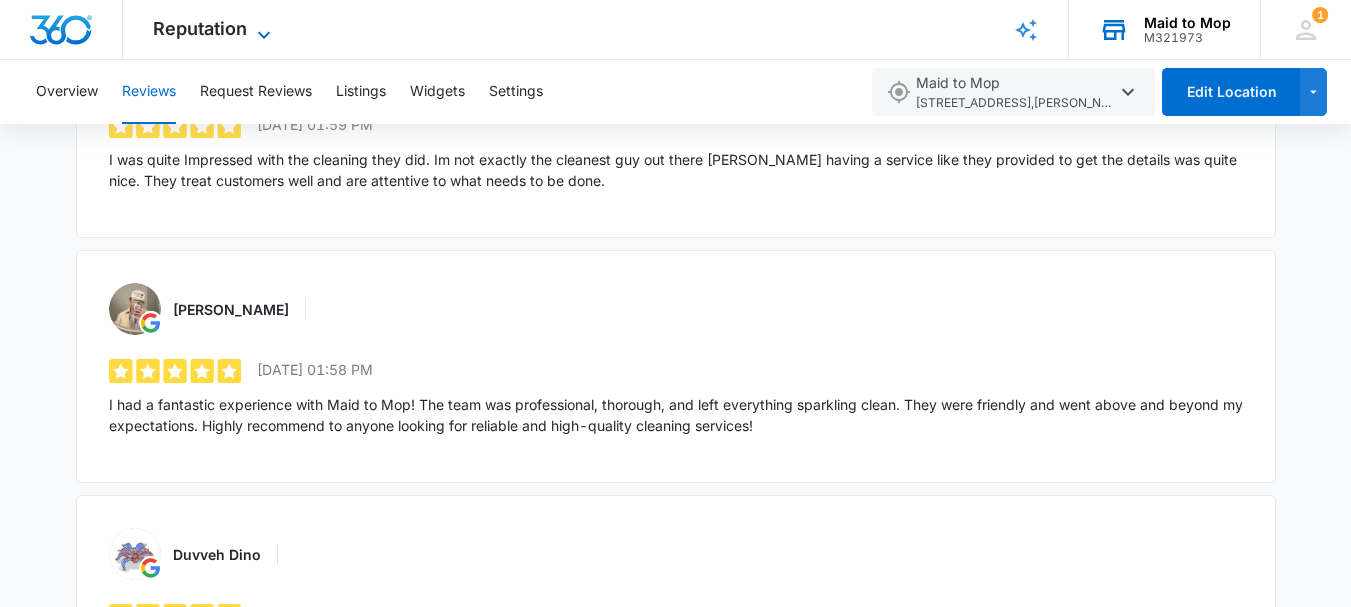click on "Reputation" at bounding box center [200, 28] 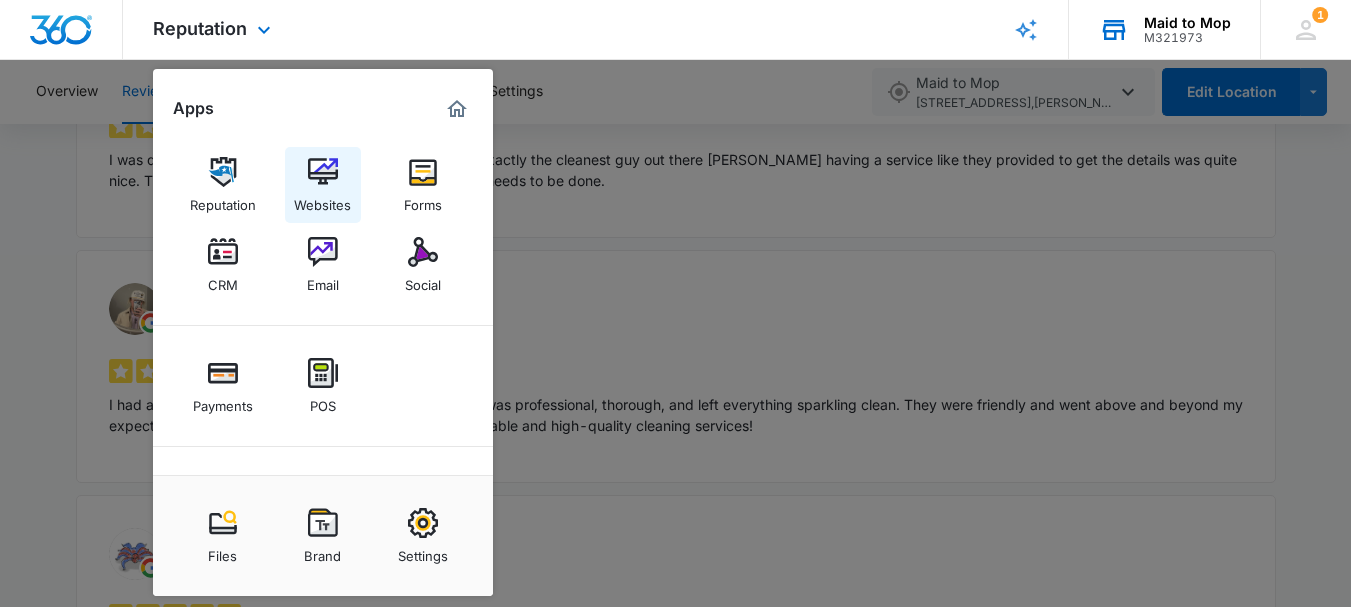 click at bounding box center [323, 172] 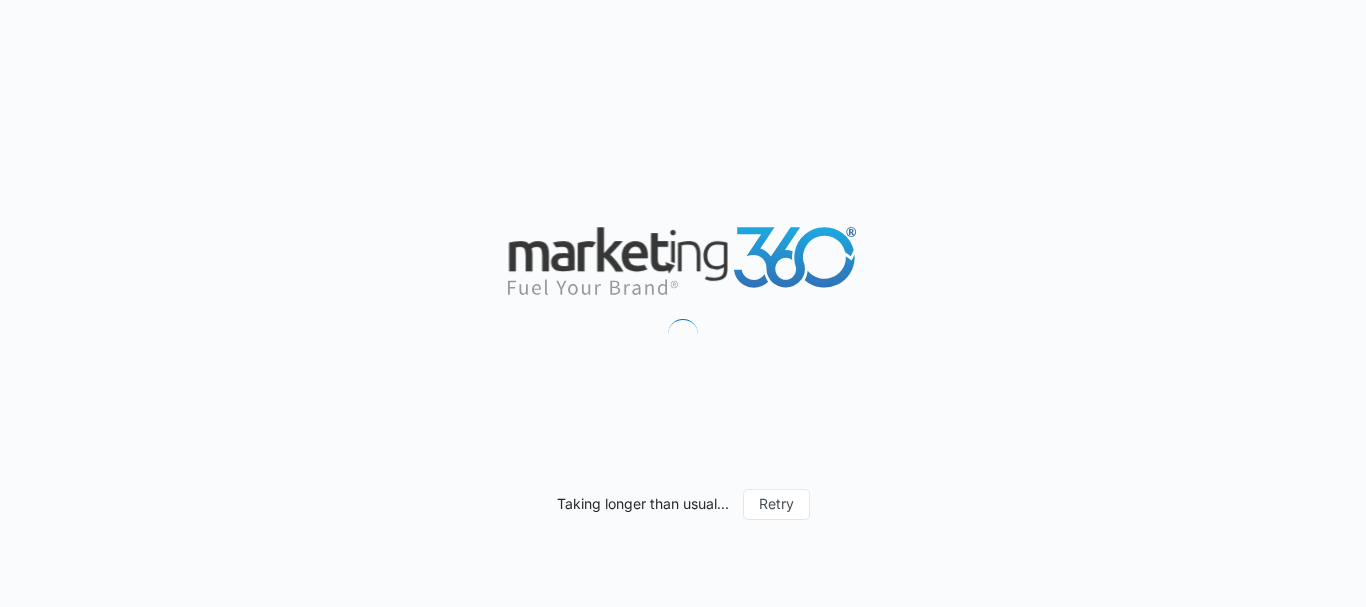 scroll, scrollTop: 0, scrollLeft: 0, axis: both 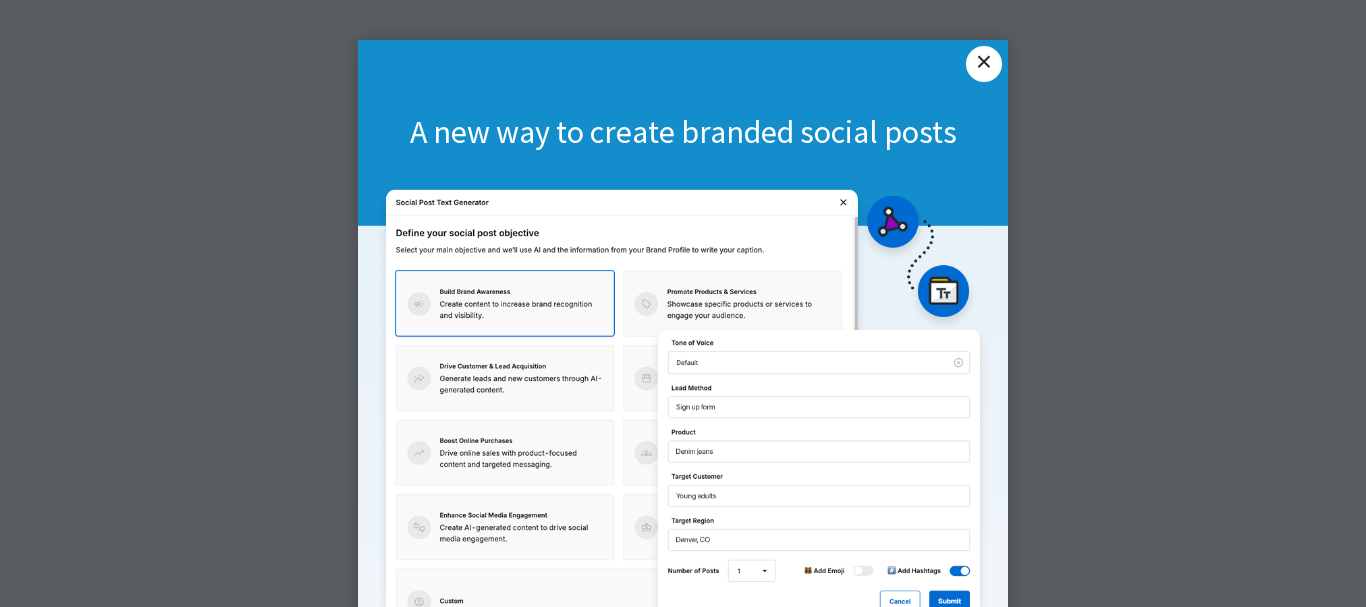click on "×" at bounding box center (984, 64) 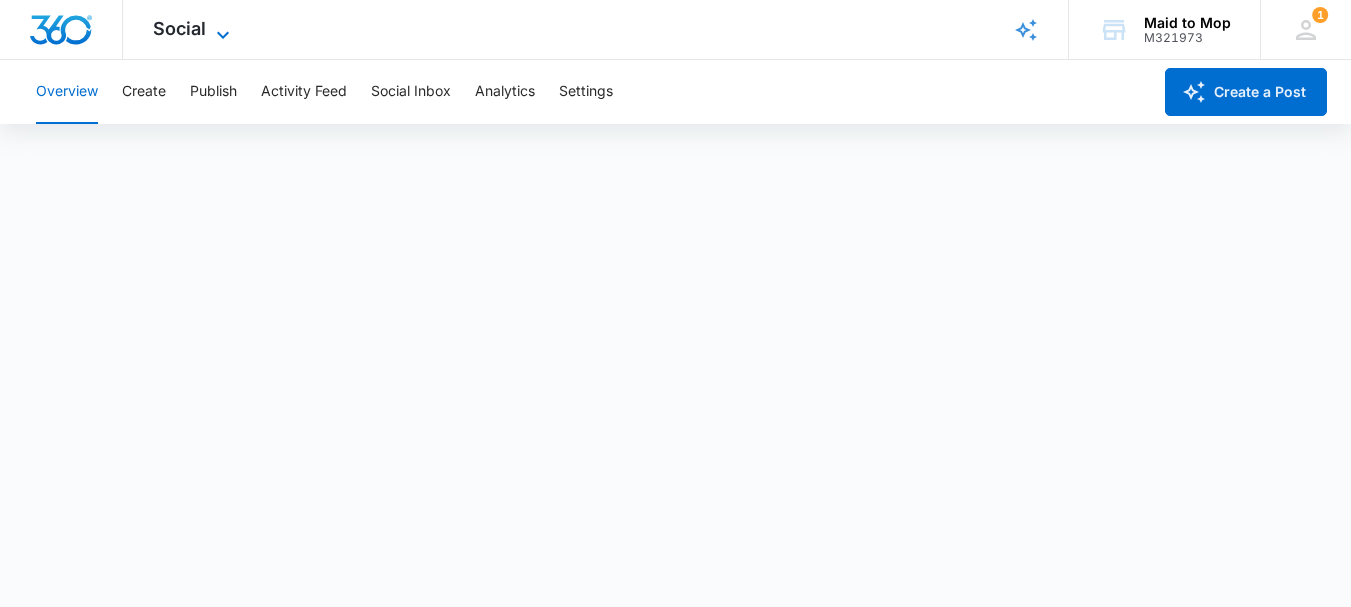 click on "Social" at bounding box center [179, 28] 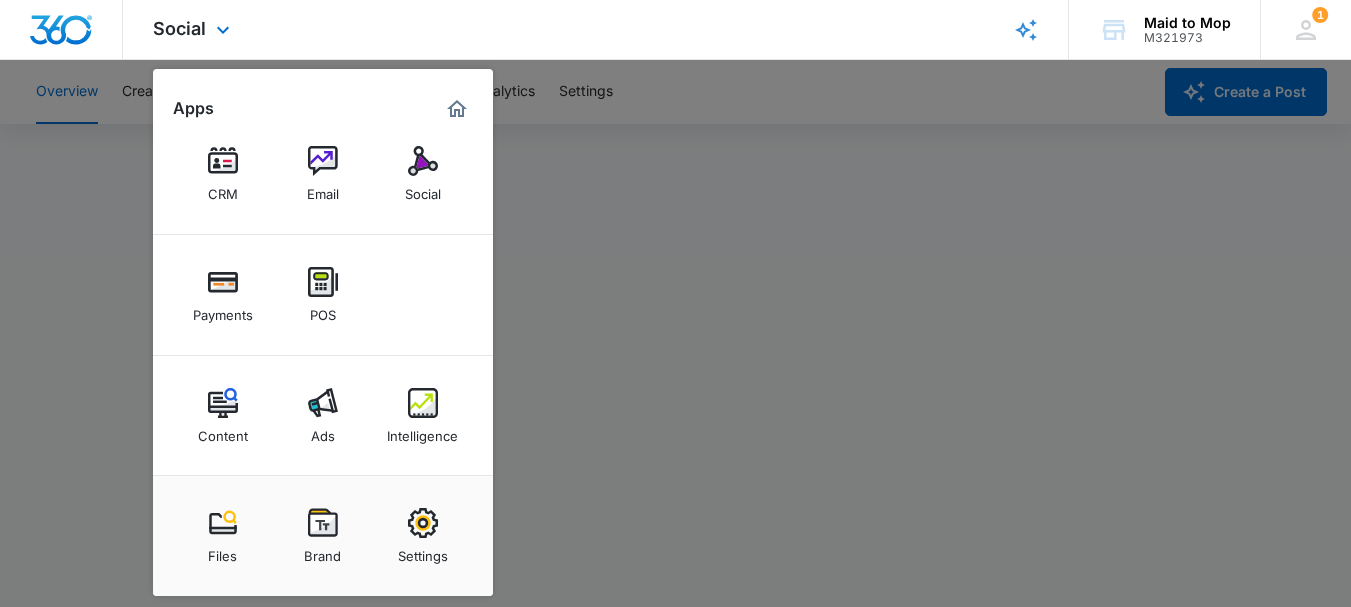 scroll, scrollTop: 93, scrollLeft: 0, axis: vertical 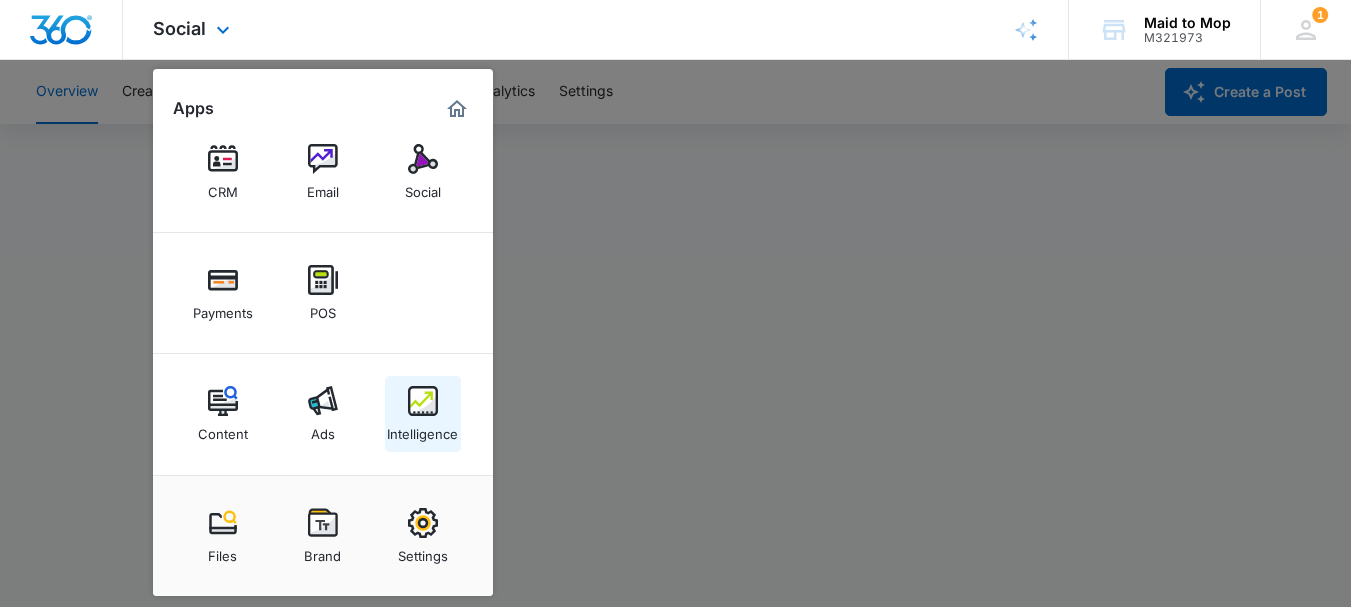 click on "Intelligence" at bounding box center (422, 429) 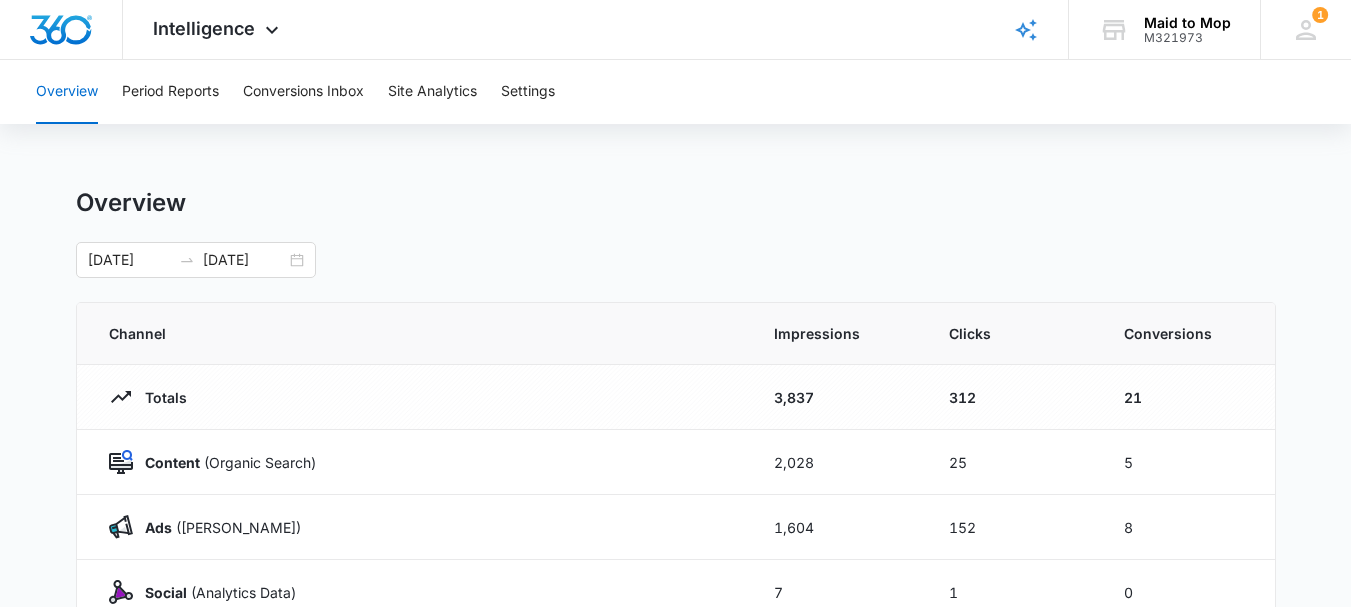 scroll, scrollTop: 100, scrollLeft: 0, axis: vertical 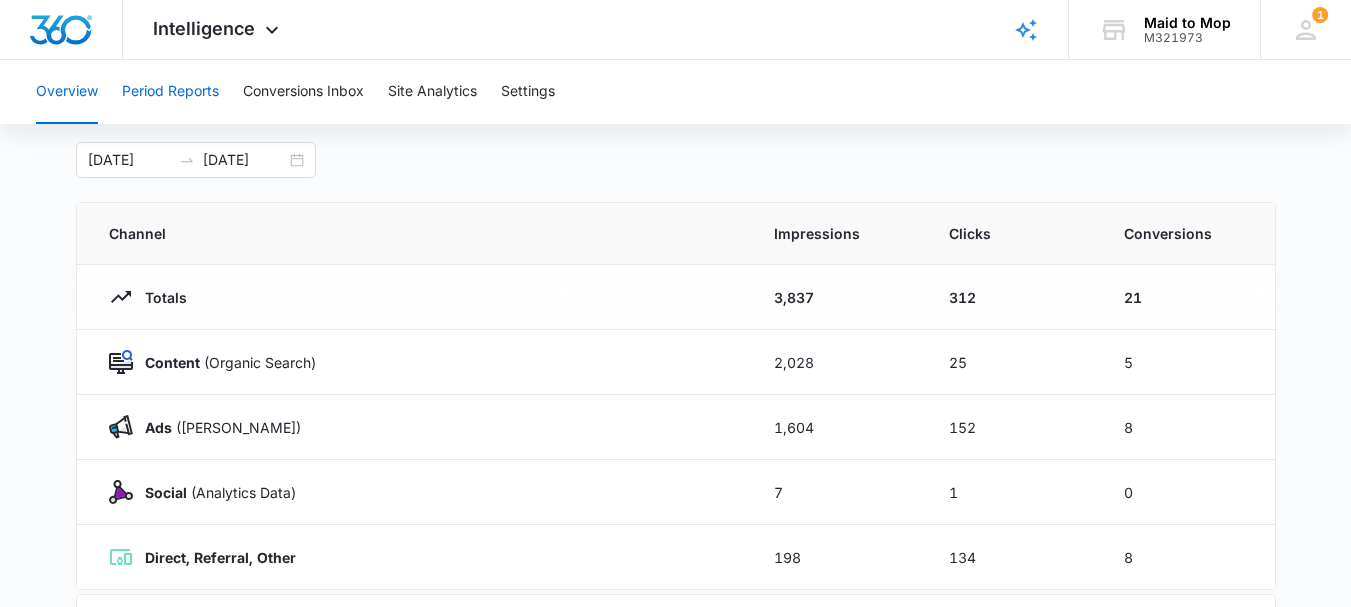 click on "Period Reports" at bounding box center [170, 92] 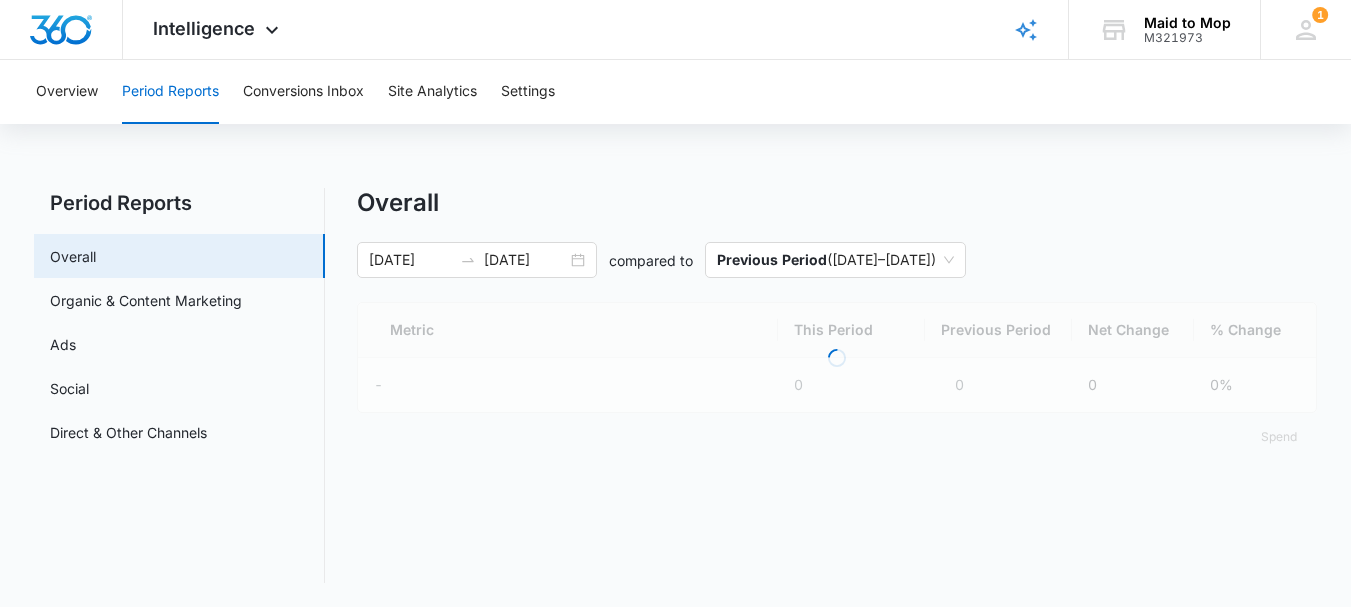 scroll, scrollTop: 0, scrollLeft: 0, axis: both 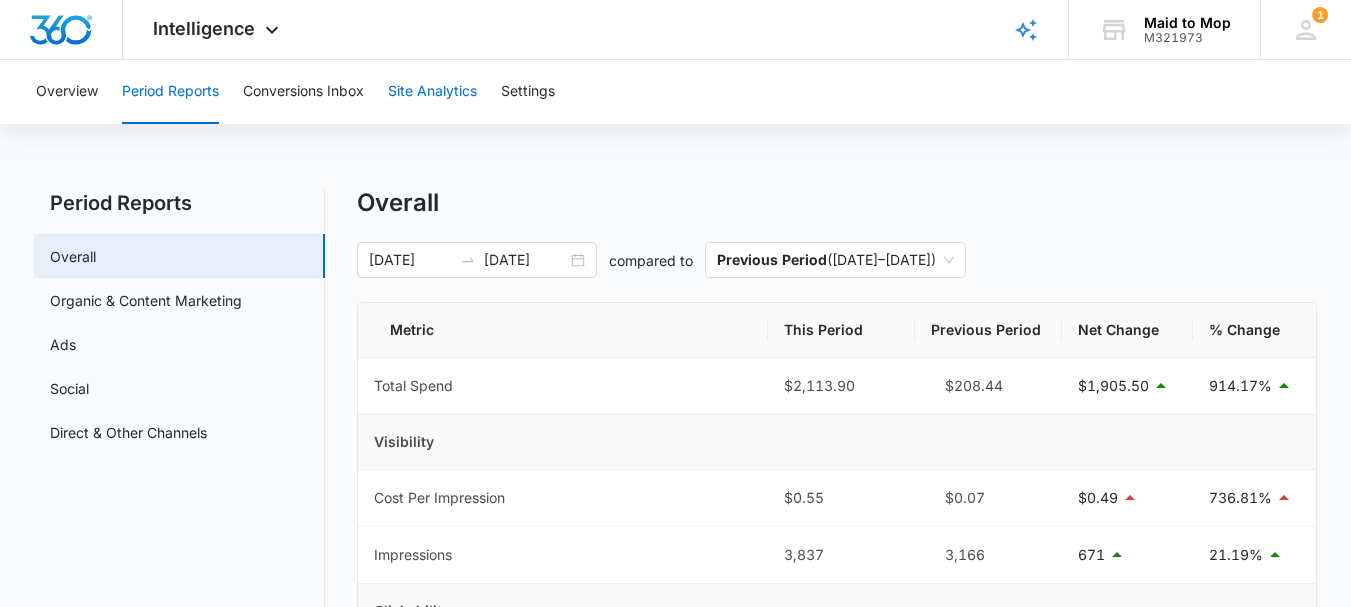click on "Site Analytics" at bounding box center (432, 92) 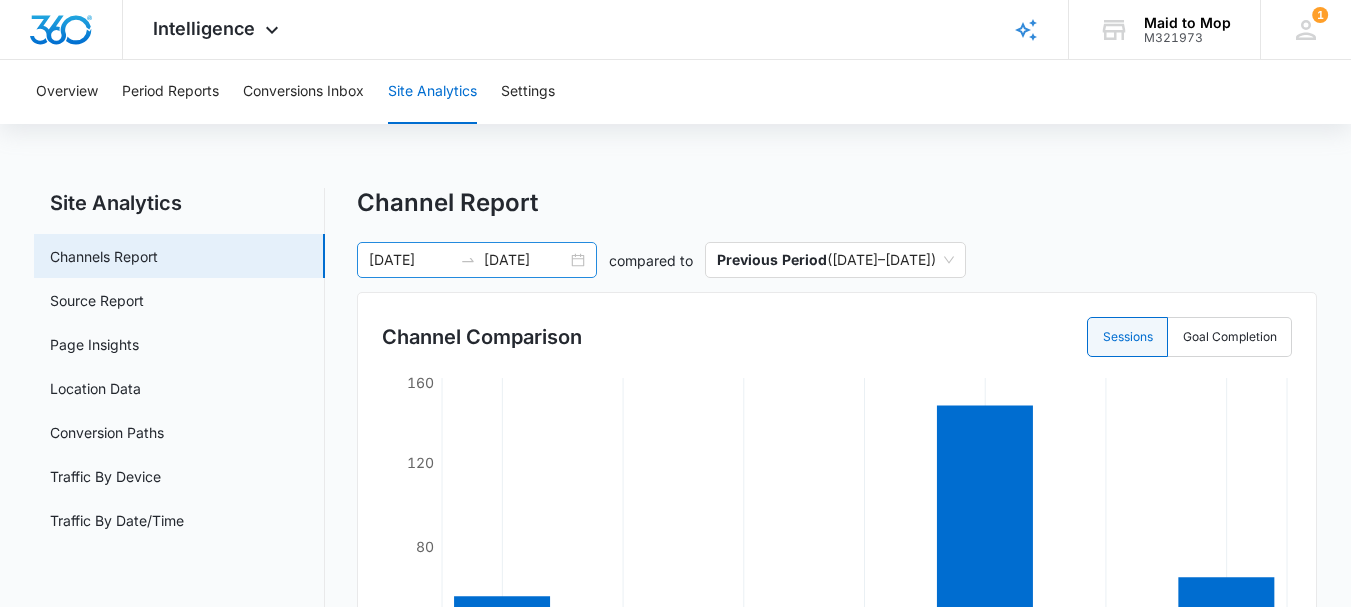 click on "06/02/2025" at bounding box center [410, 260] 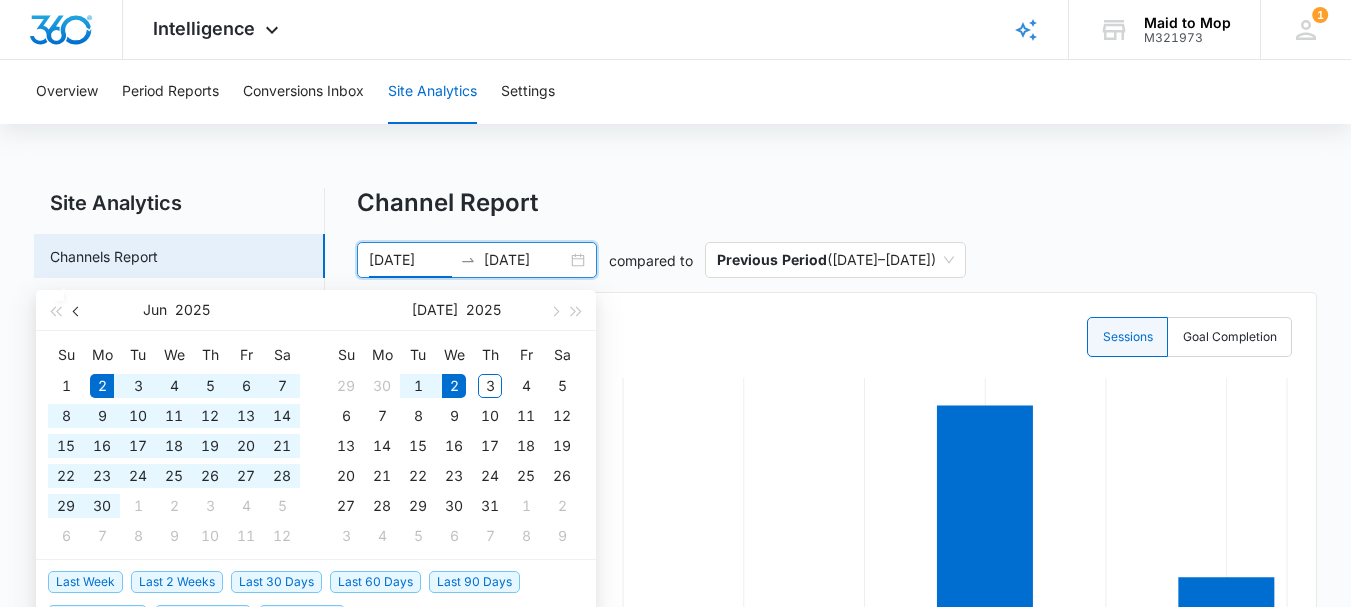 click at bounding box center (77, 310) 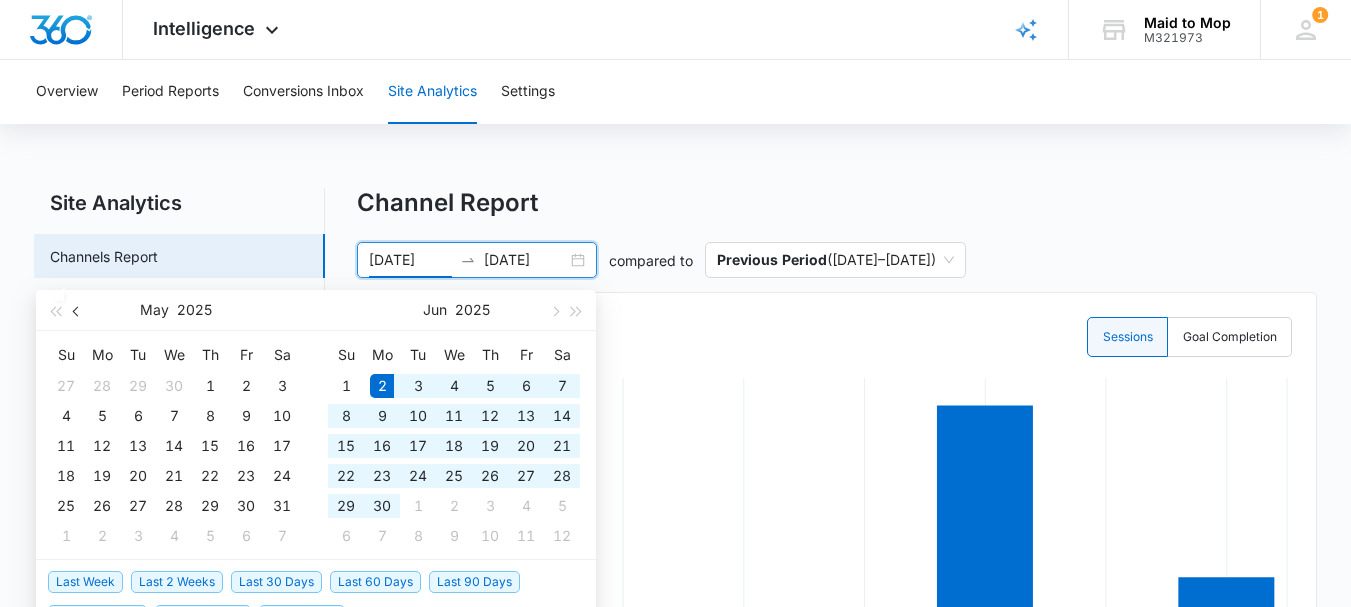 click at bounding box center [77, 310] 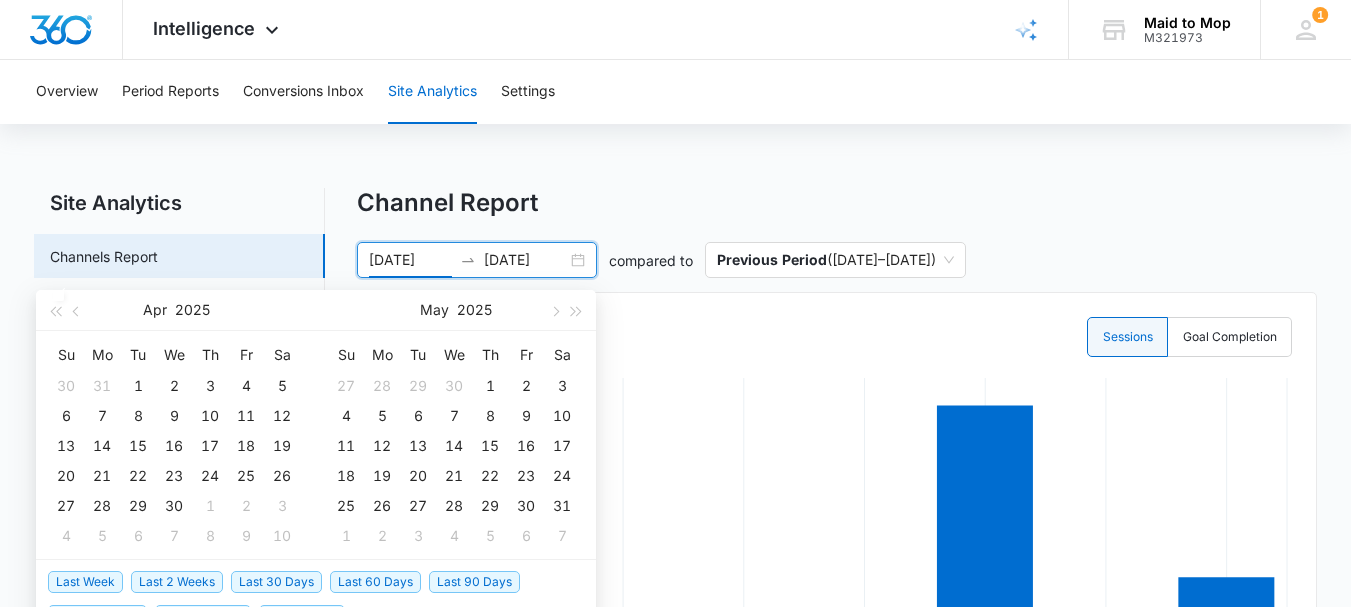 click on "Apr 2025" at bounding box center [176, 310] 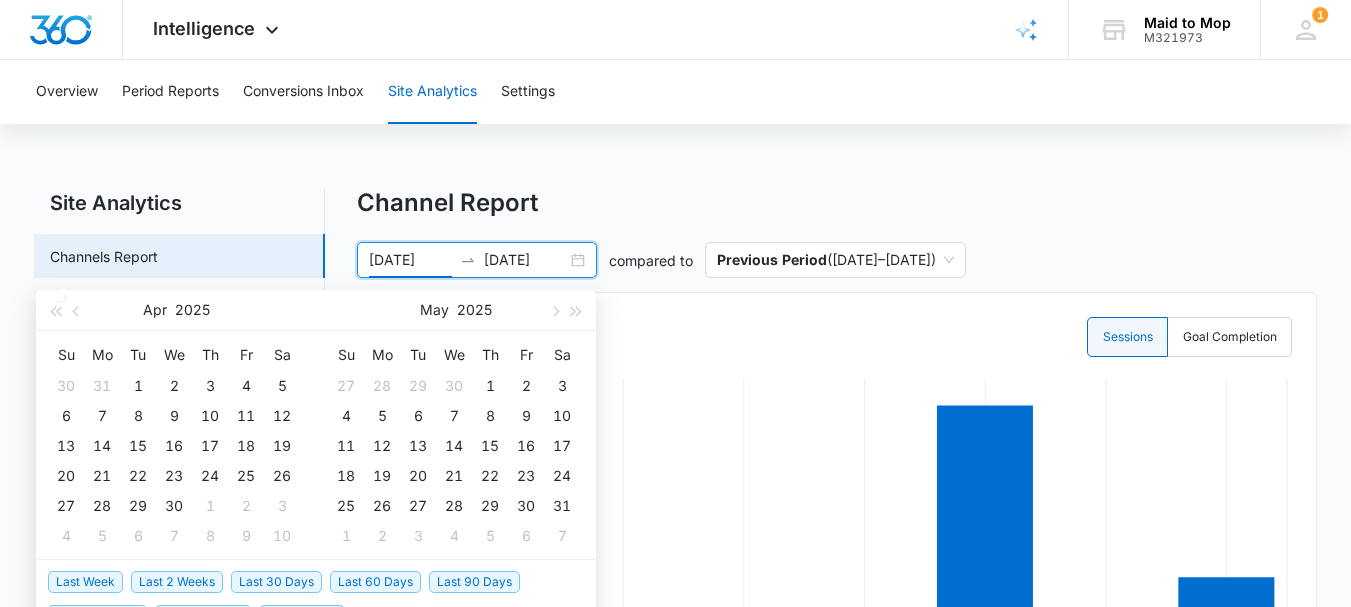 click on "Overview Period Reports Conversions Inbox Site Analytics Settings Site Analytics Channels Report Source Report Page Insights Location Data Conversion Paths Traffic By Device Traffic By Date/Time Channel Report 06/02/2025 07/02/2025 compared to Previous Period  ( 05/02/2025  –  06/01/2025 ) Apr 2025 Su Mo Tu We Th Fr Sa 30 31 1 2 3 4 5 6 7 8 9 10 11 12 13 14 15 16 17 18 19 20 21 22 23 24 25 26 27 28 29 30 1 2 3 4 5 6 7 8 9 10 May 2025 Su Mo Tu We Th Fr Sa 27 28 29 30 1 2 3 4 5 6 7 8 9 10 11 12 13 14 15 16 17 18 19 20 21 22 23 24 25 26 27 28 29 30 31 1 2 3 4 5 6 7 Last  Week Last 2 Weeks Last 30 Days Last 60 Days Last 90 Days Last 180 Days Month to Date Year to Date Channel Comparison Sessions Goal Completion Cross-network Direct Organic Search Organic Social Paid Search Referral Unassigned 0 40 80 120 160 Sessions   Channel Sessions Goal Completion Conversion Rate Bounce Rate Cross-network 57 418 % 2 100 % 3.5% 61 % 57.9% 537 % Direct 49 21 % 2 100 % 4.1% 100 % 71.4% 6 % Organic Search 49 29 % 5 400 % 10.2%" at bounding box center (675, 738) 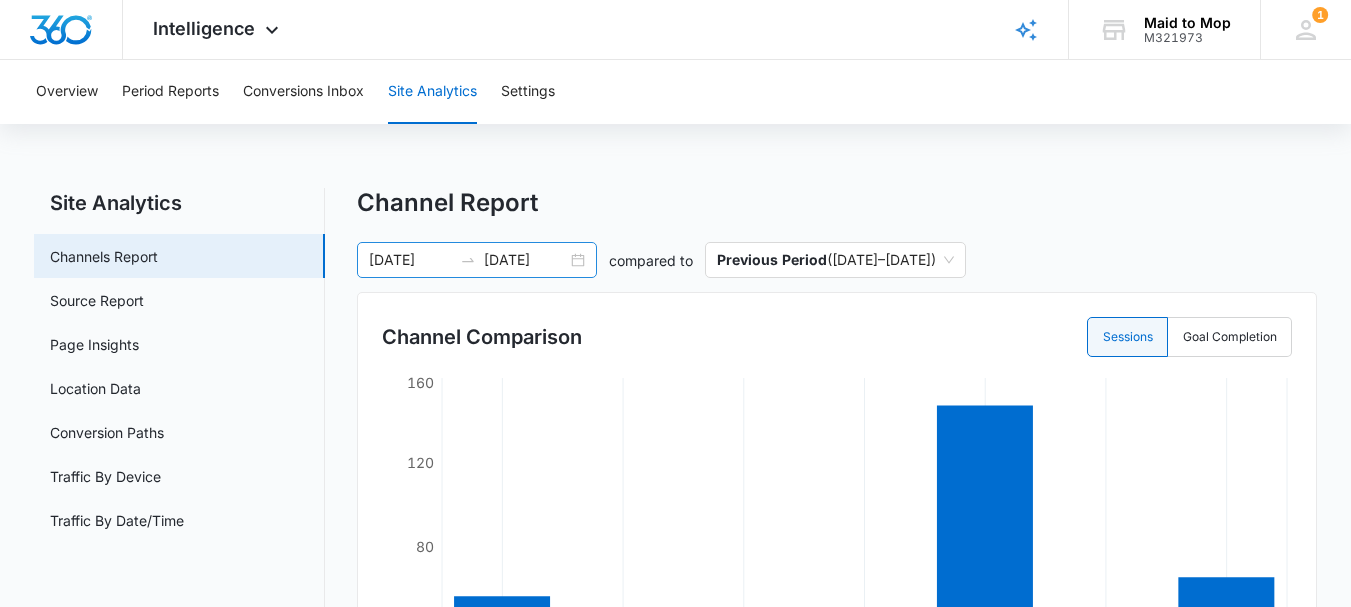 click on "06/02/2025 07/02/2025" at bounding box center [477, 260] 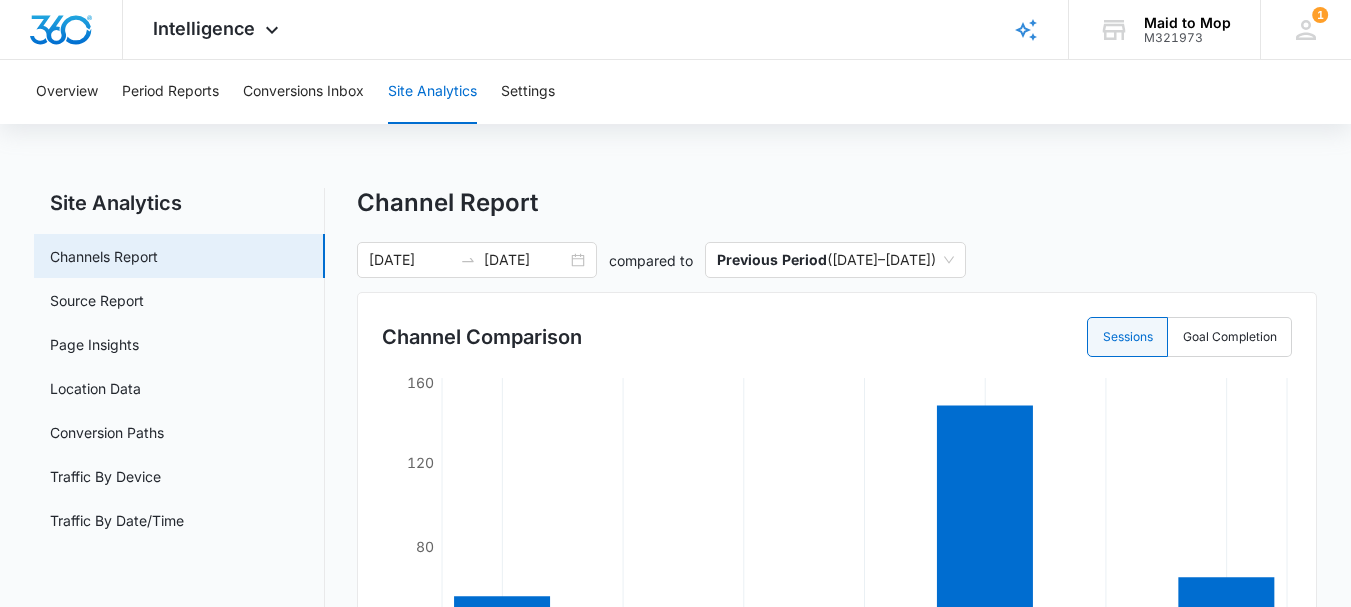 type on "06/02/2025" 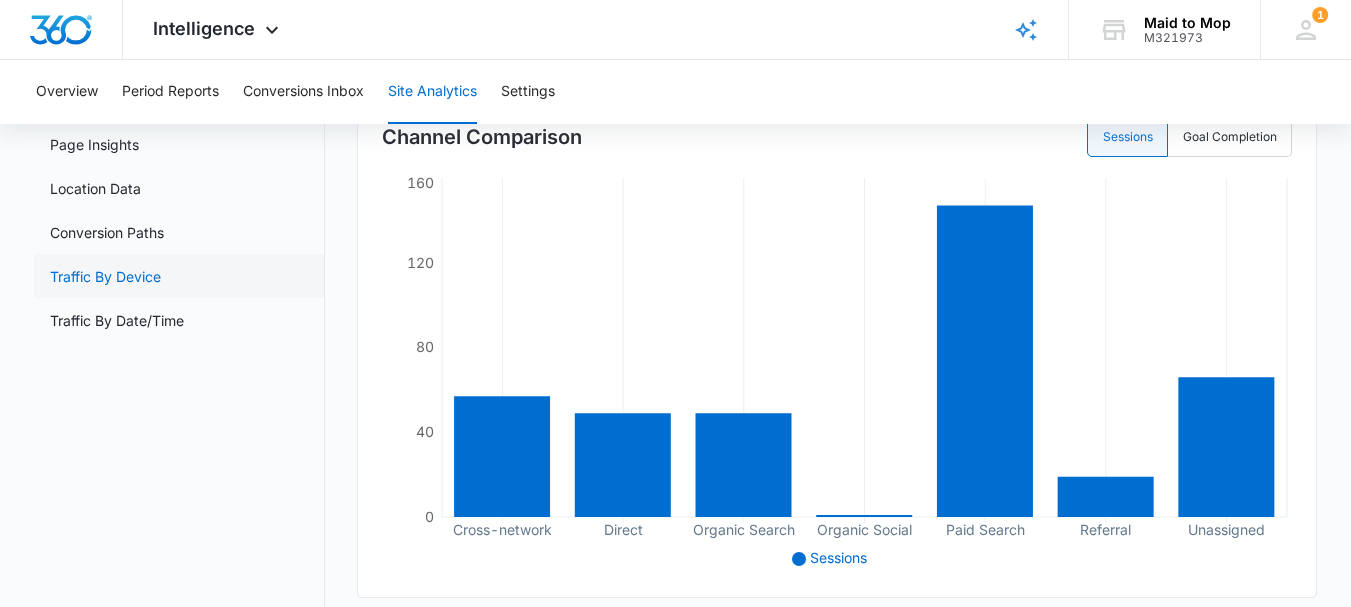 scroll, scrollTop: 100, scrollLeft: 0, axis: vertical 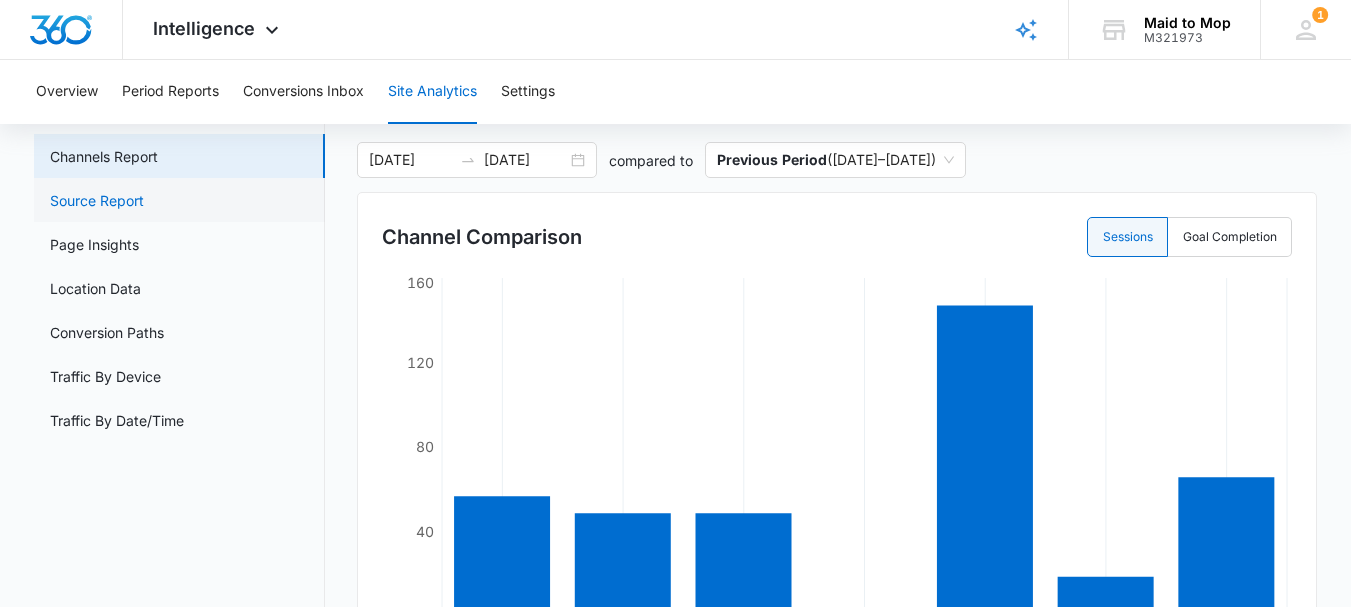 click on "Source Report" at bounding box center (97, 200) 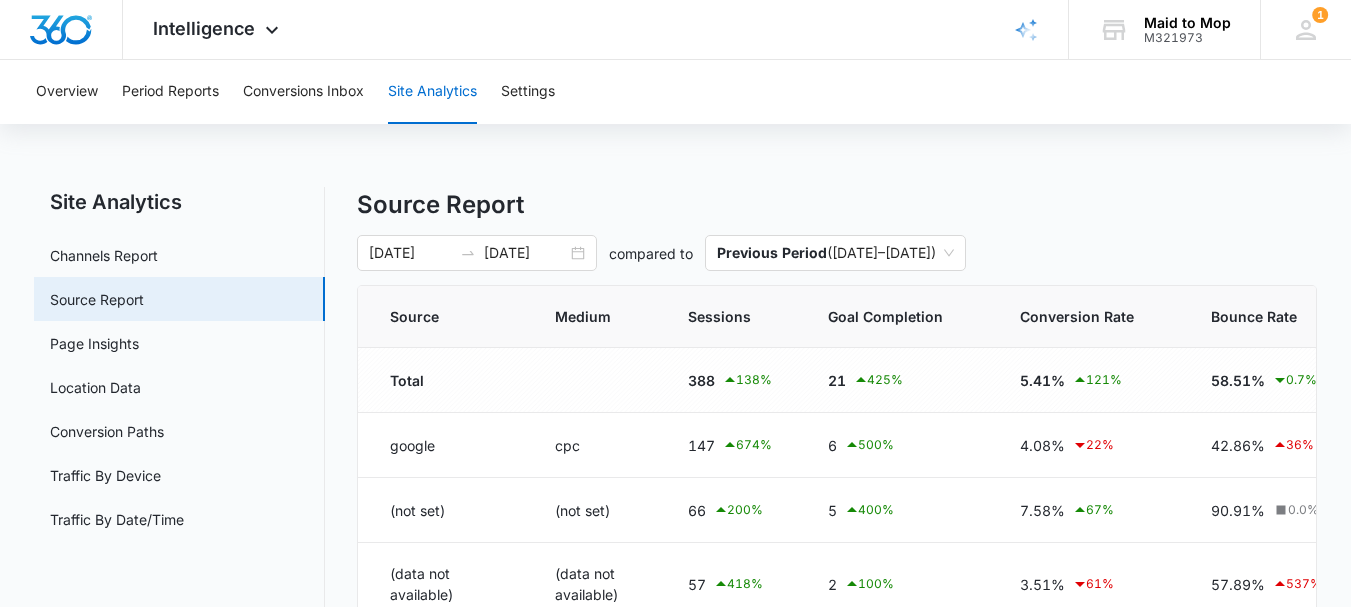 scroll, scrollTop: 0, scrollLeft: 0, axis: both 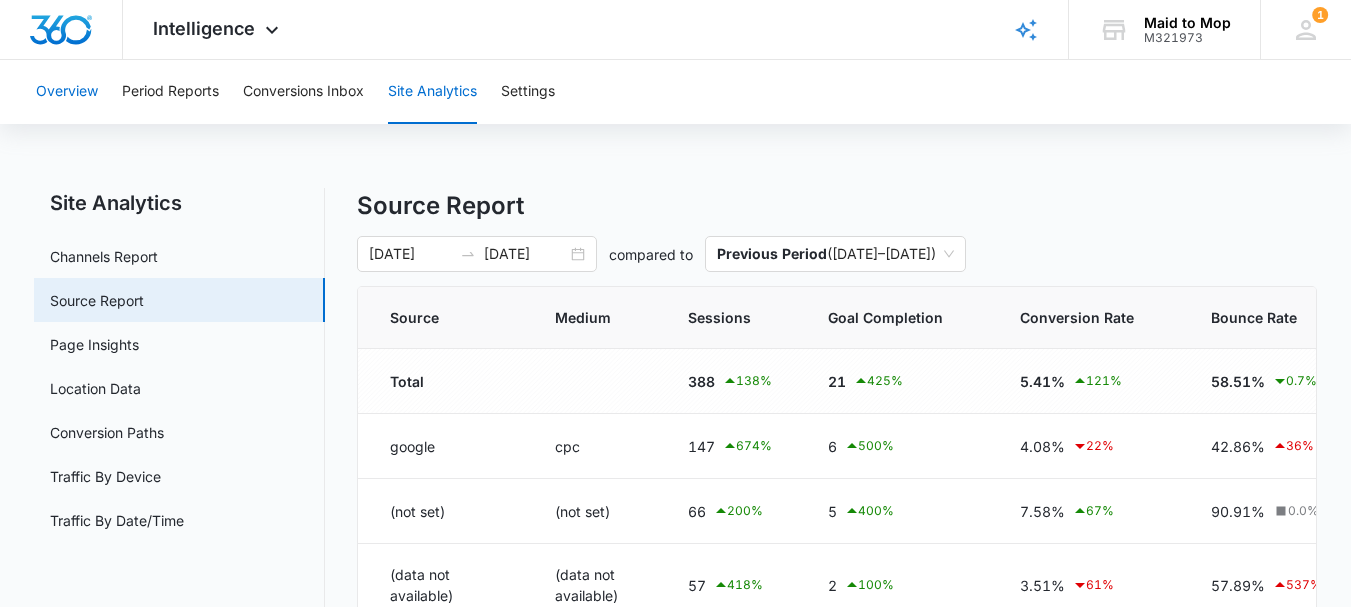 click on "Overview" at bounding box center [67, 92] 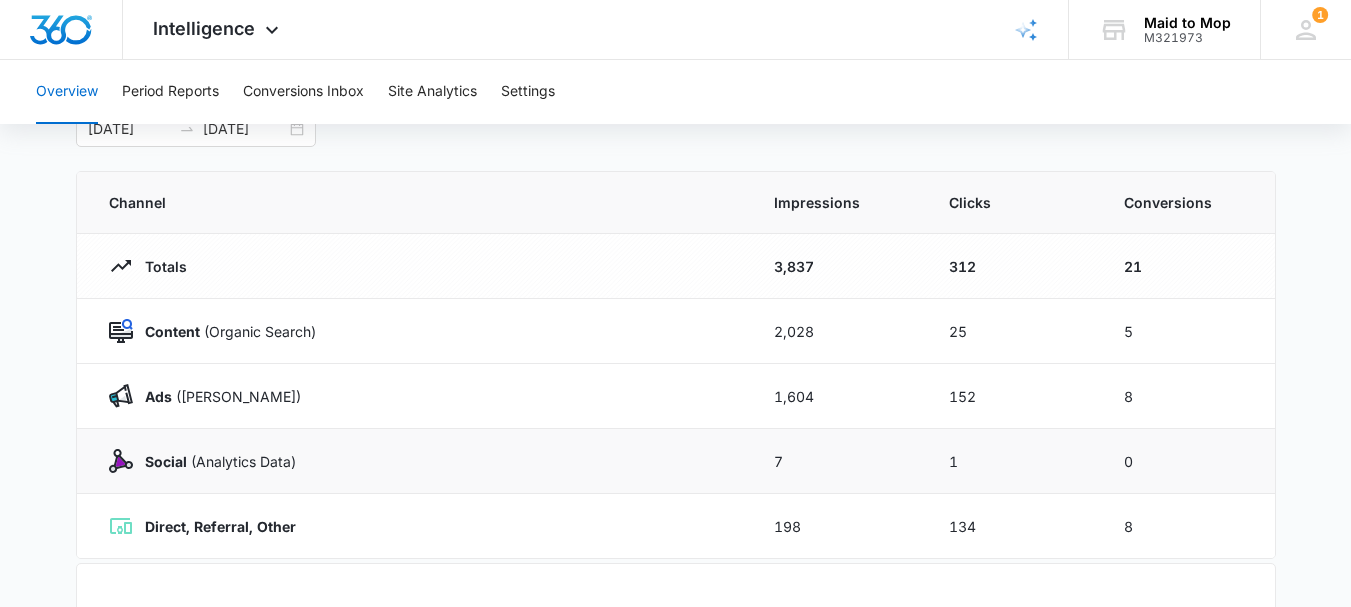 scroll, scrollTop: 31, scrollLeft: 0, axis: vertical 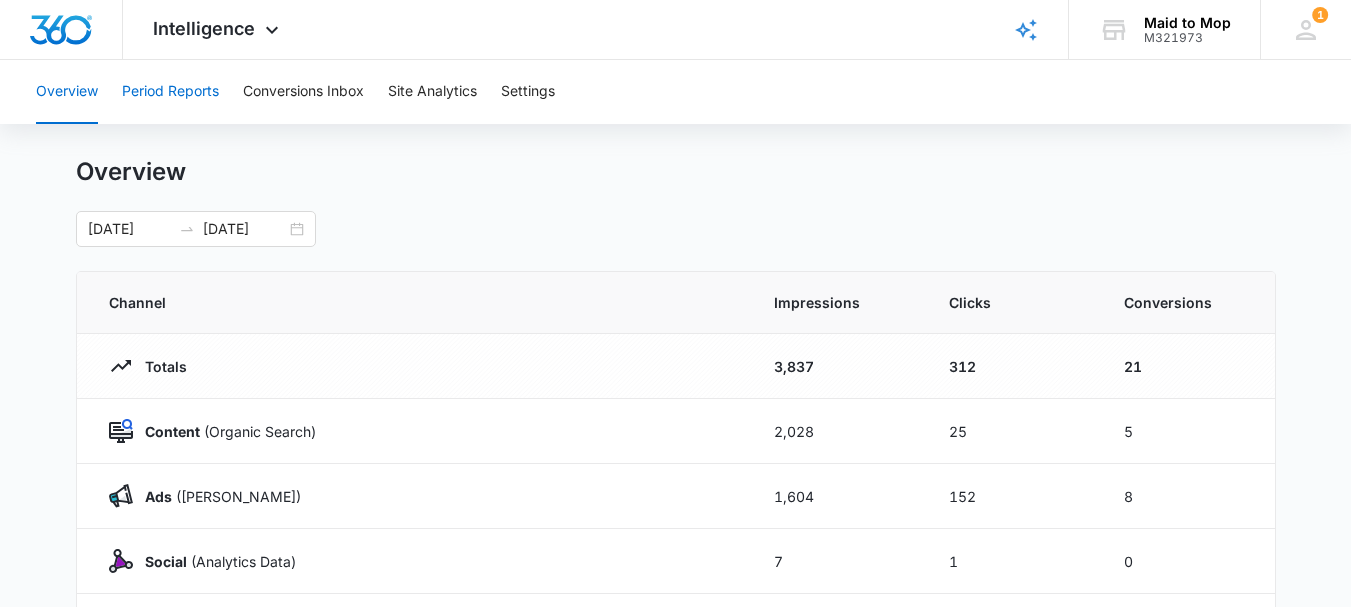 click on "Period Reports" at bounding box center (170, 92) 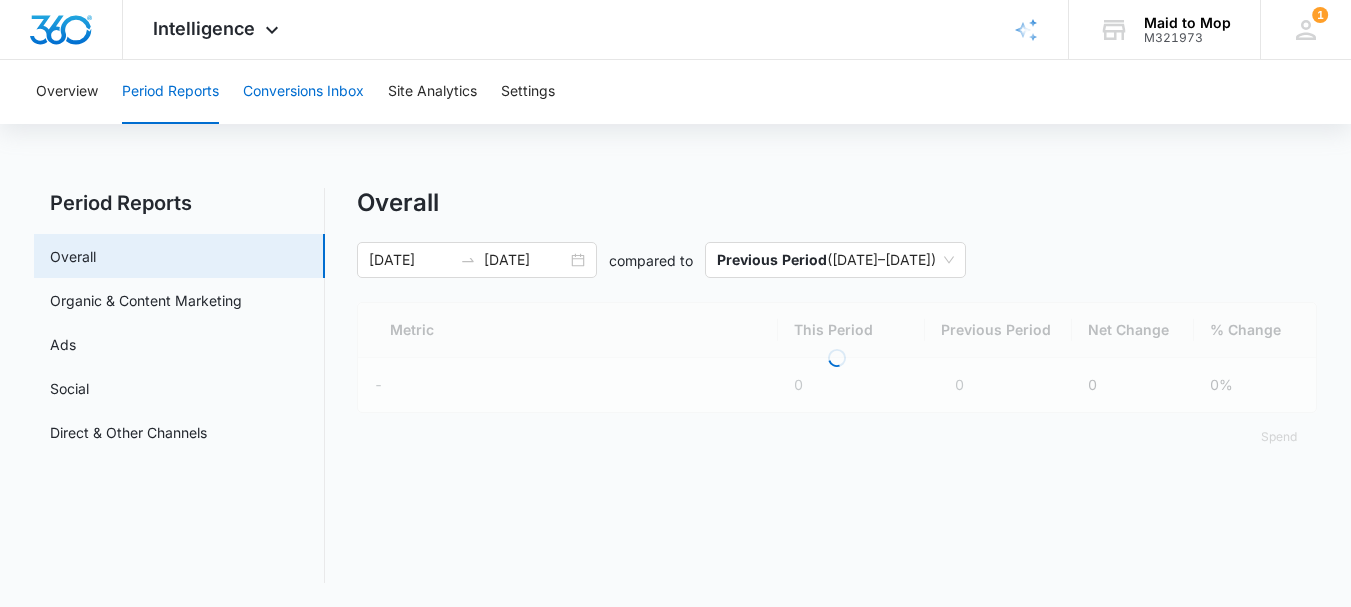 scroll, scrollTop: 0, scrollLeft: 0, axis: both 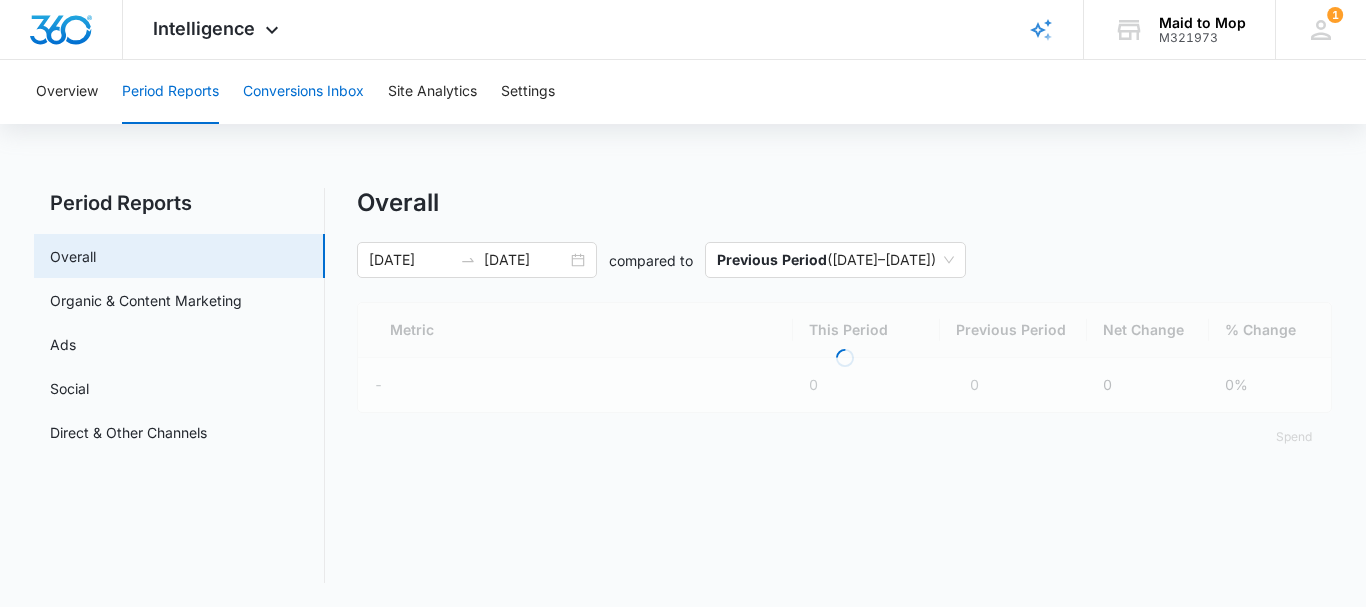 click on "Conversions Inbox" at bounding box center [303, 92] 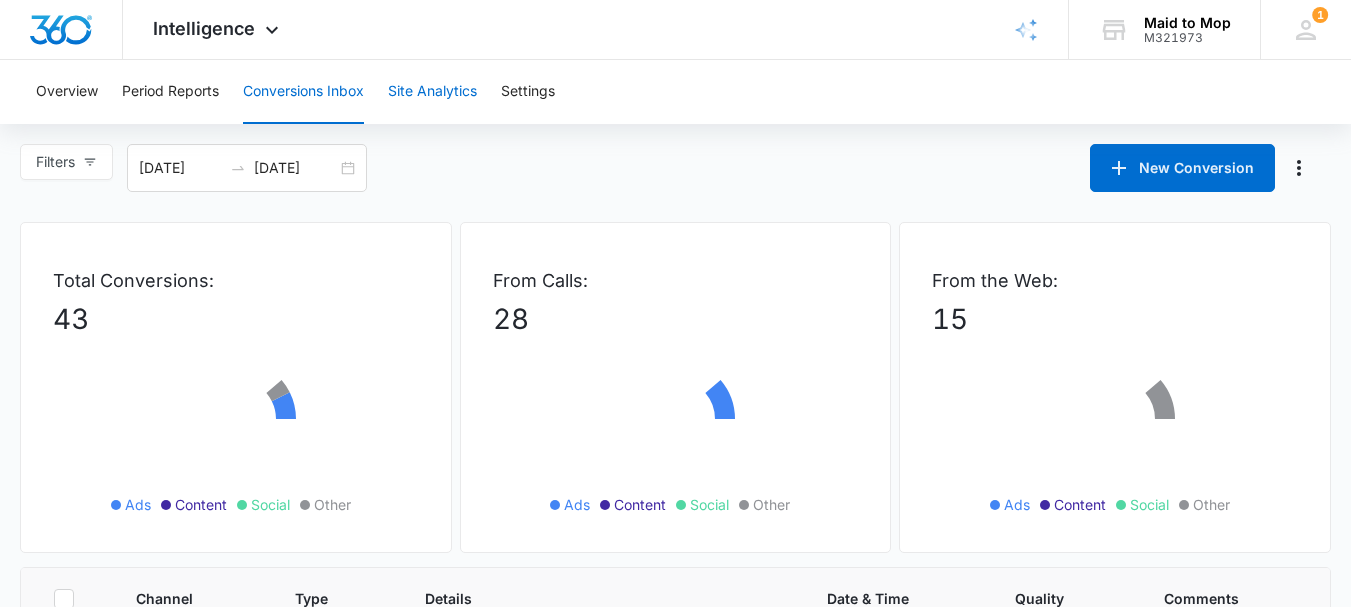 click on "Site Analytics" at bounding box center (432, 92) 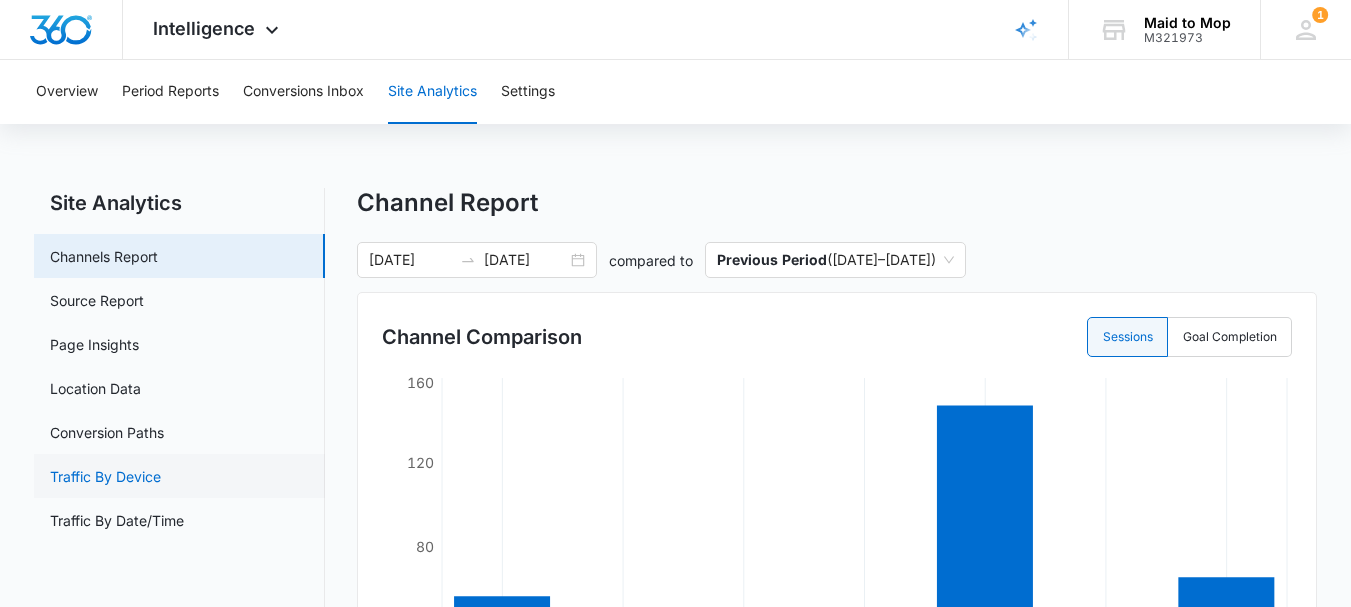 click on "Traffic By Device" at bounding box center (105, 476) 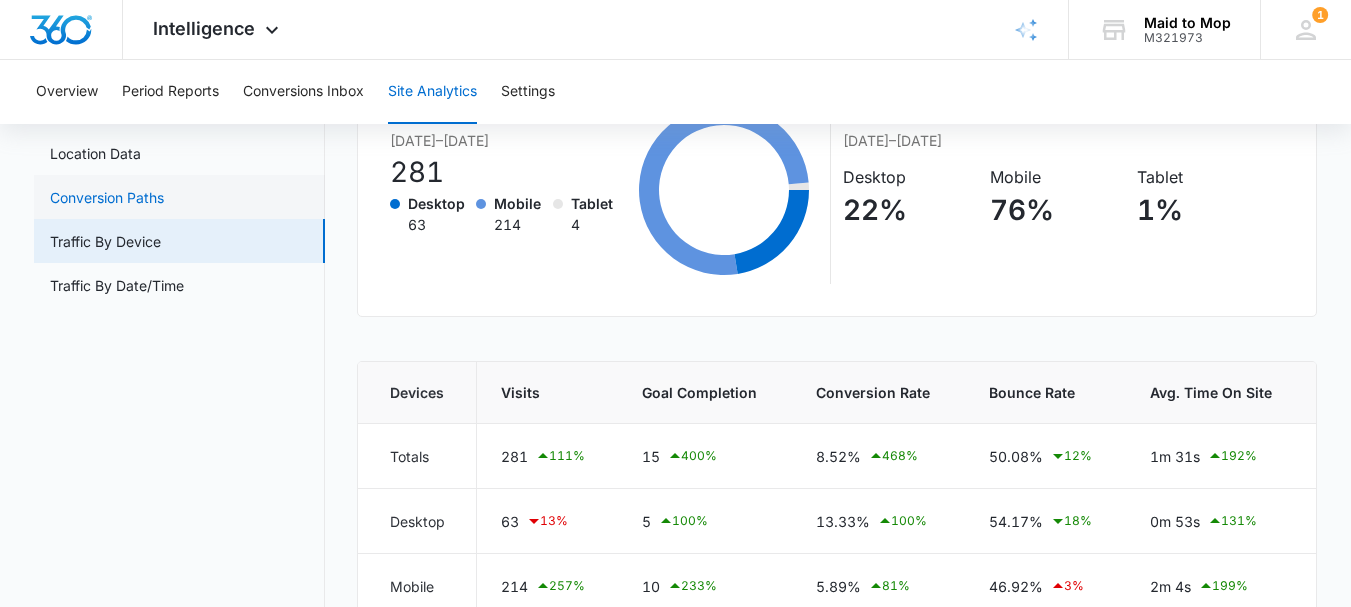 scroll, scrollTop: 200, scrollLeft: 0, axis: vertical 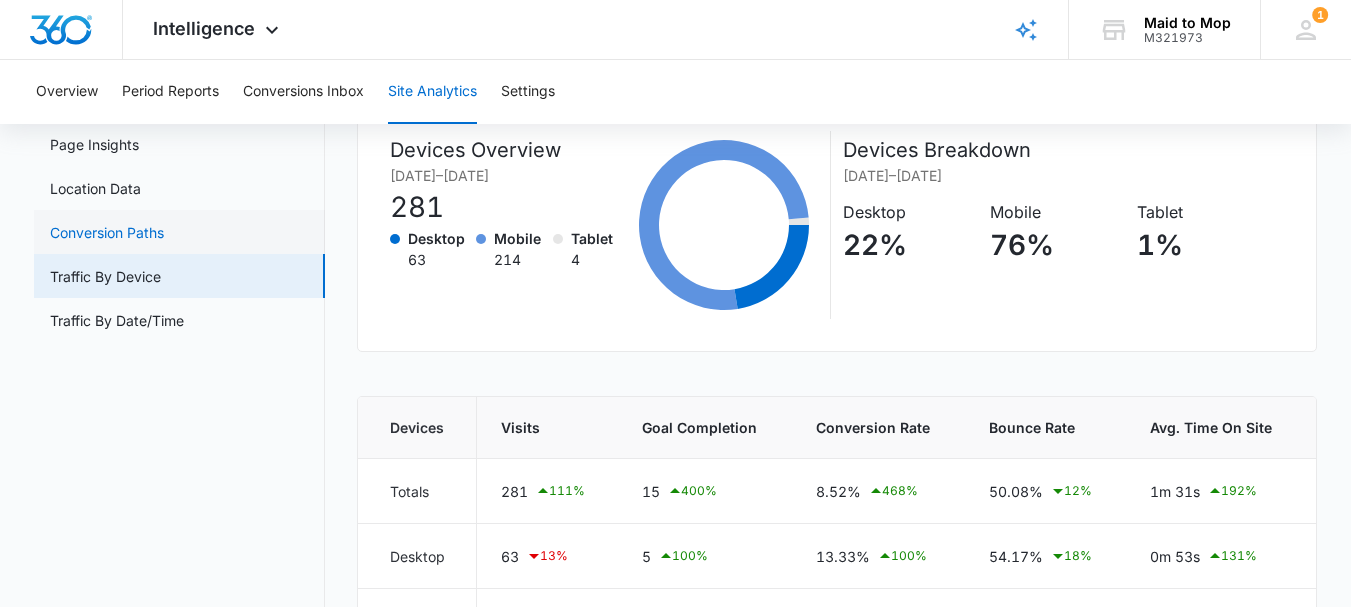 click on "Conversion Paths" at bounding box center [107, 232] 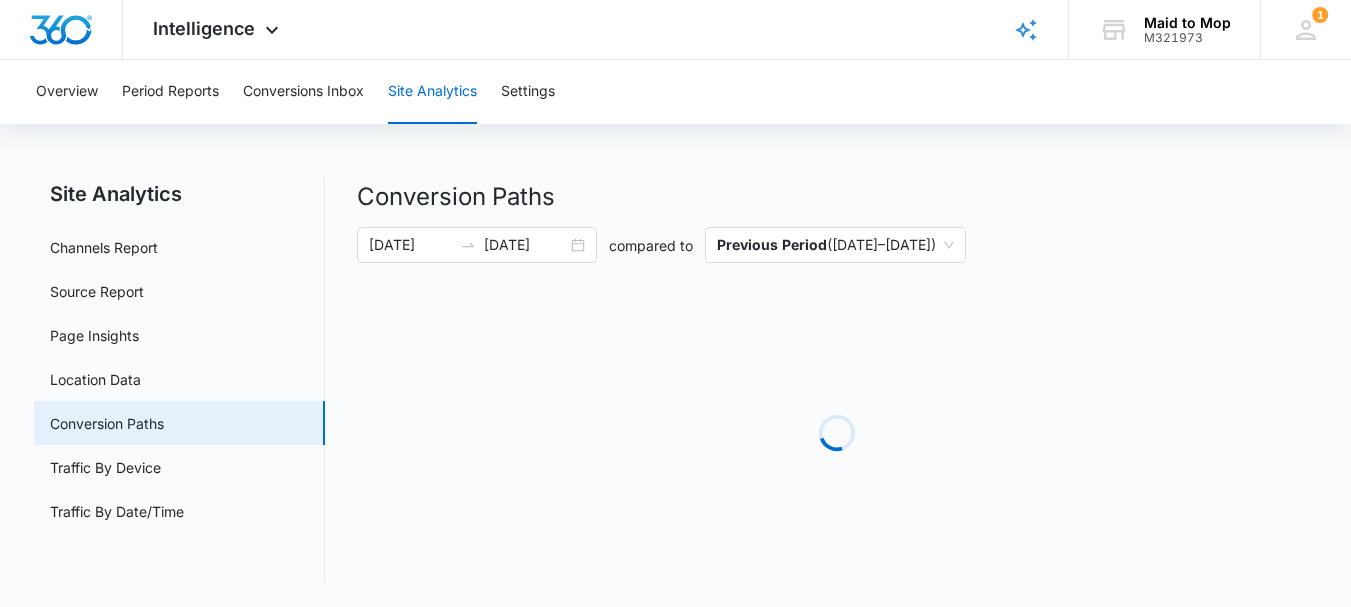 scroll, scrollTop: 0, scrollLeft: 0, axis: both 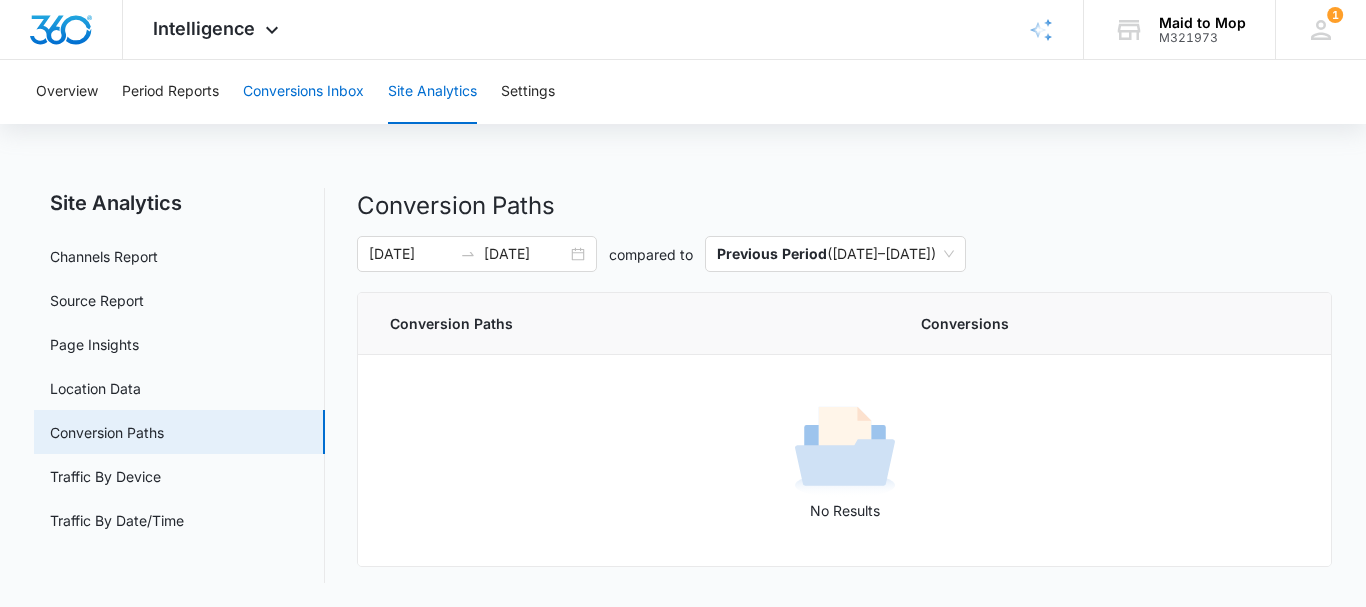 click on "Conversions Inbox" at bounding box center (303, 92) 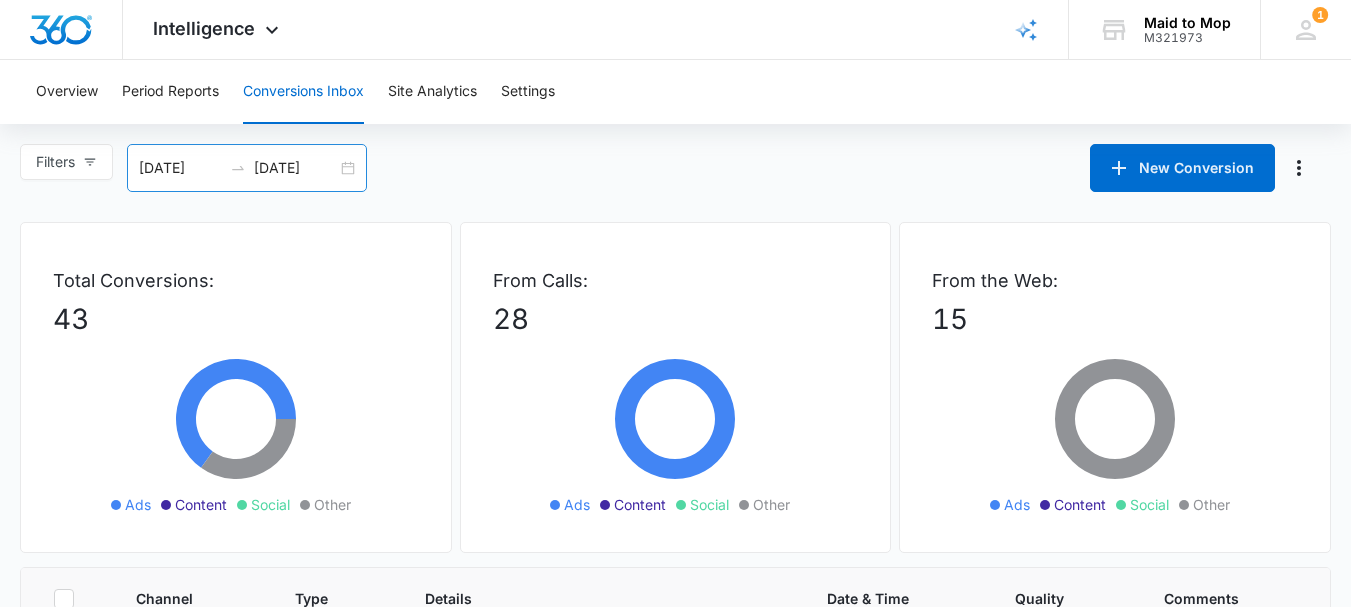 click on "06/03/2025" at bounding box center [180, 168] 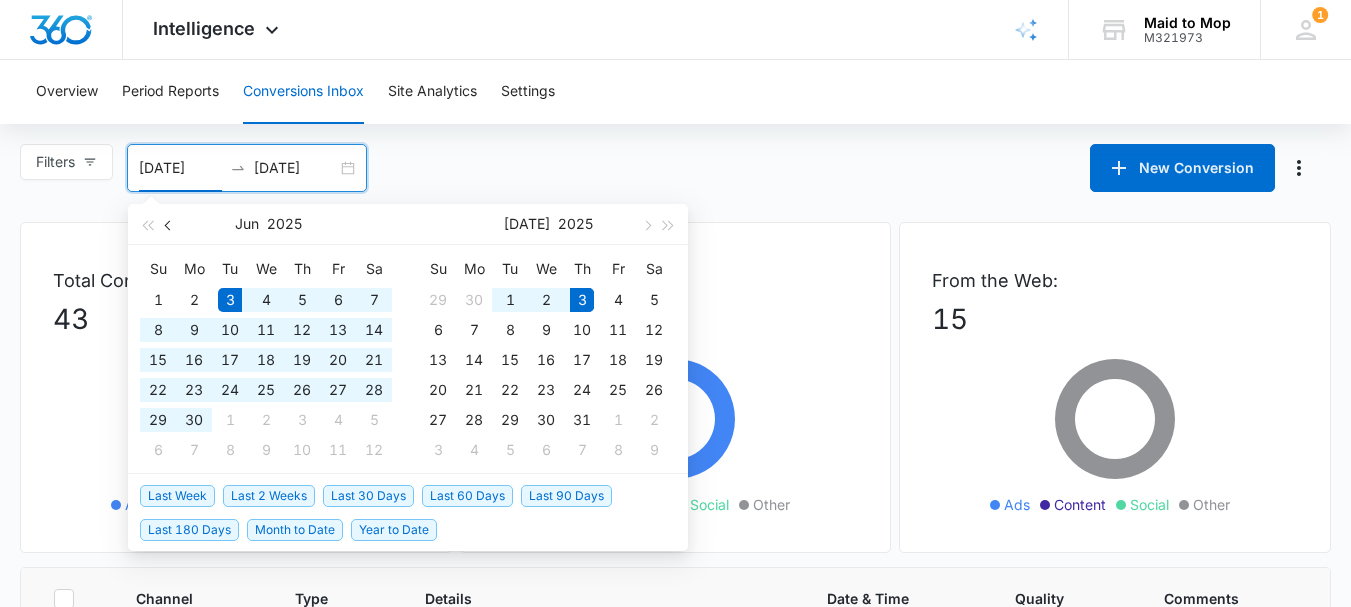 click at bounding box center (170, 225) 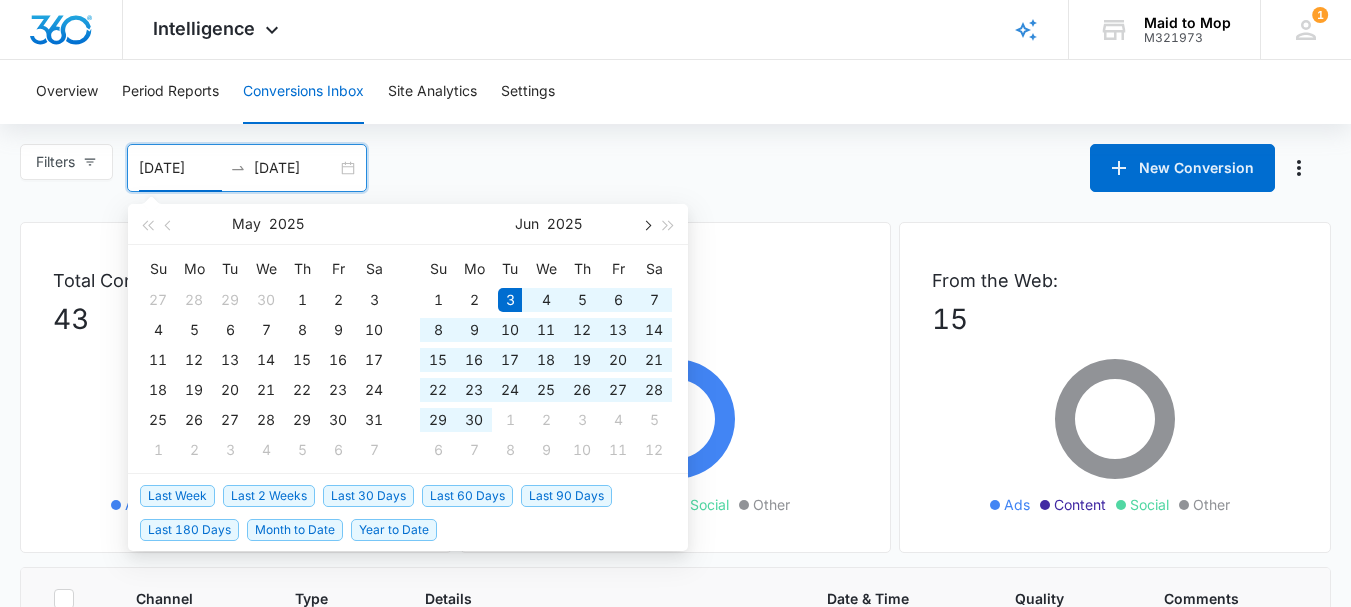 click at bounding box center (646, 225) 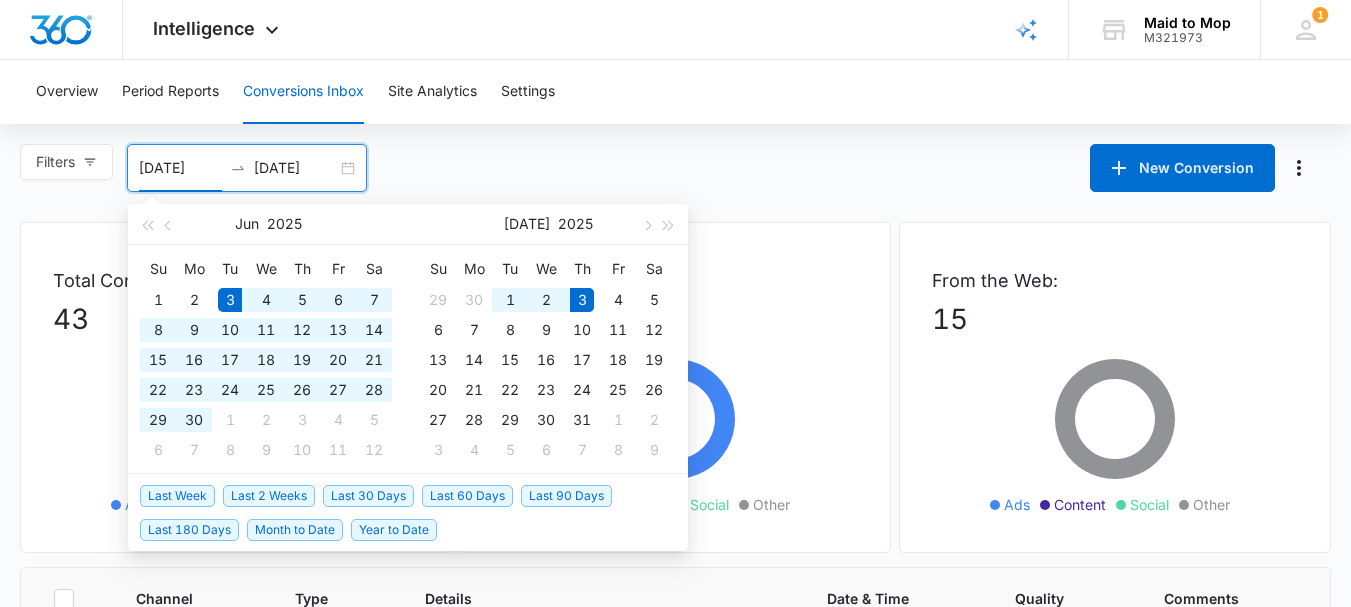 click on "06/03/2025" at bounding box center [180, 168] 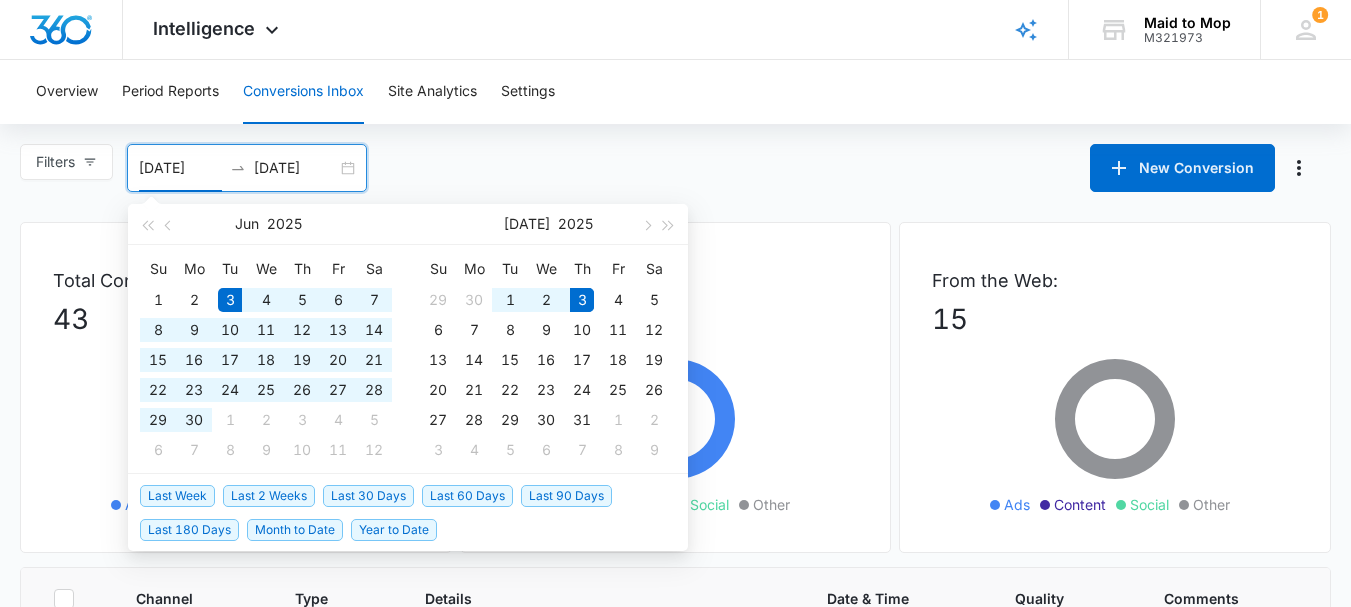 click on "06/03/2025" at bounding box center [180, 168] 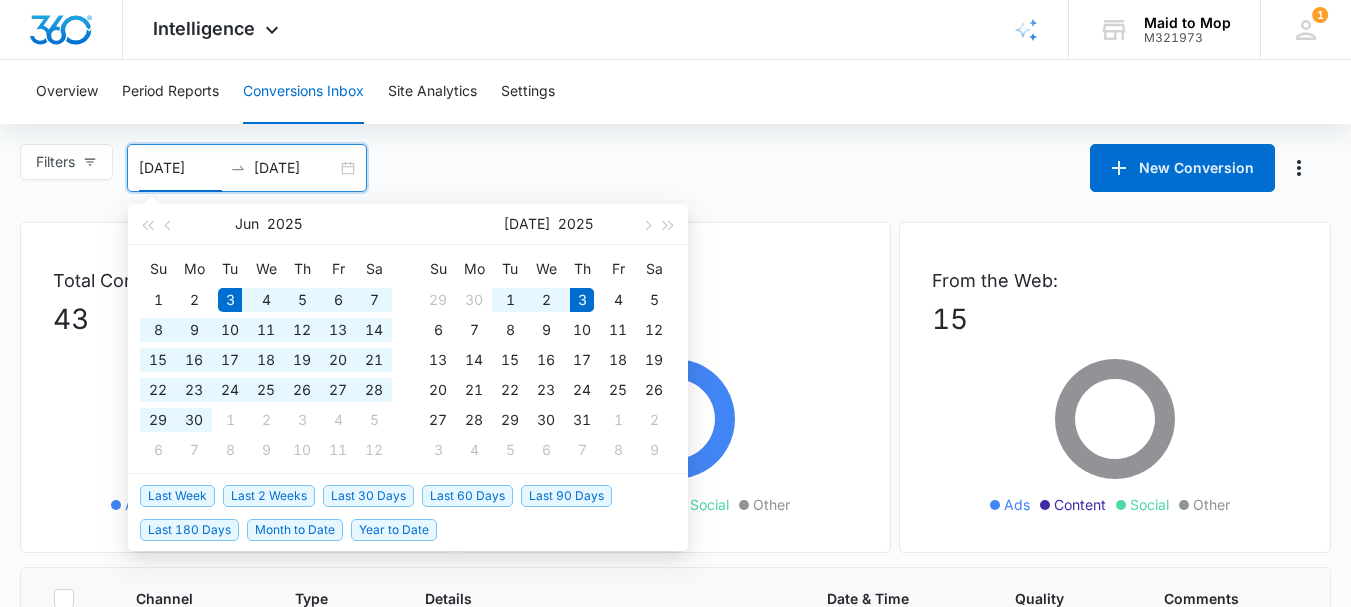 click on "Filters 06/03/2025 07/03/2025 New Conversion Jun 2025 Su Mo Tu We Th Fr Sa 1 2 3 4 5 6 7 8 9 10 11 12 13 14 15 16 17 18 19 20 21 22 23 24 25 26 27 28 29 30 1 2 3 4 5 6 7 8 9 10 11 12 Jul 2025 Su Mo Tu We Th Fr Sa 29 30 1 2 3 4 5 6 7 8 9 10 11 12 13 14 15 16 17 18 19 20 21 22 23 24 25 26 27 28 29 30 31 1 2 3 4 5 6 7 8 9 Last  Week Last 2 Weeks Last 30 Days Last 60 Days Last 90 Days Last 180 Days Month to Date Year to Date" at bounding box center [675, 168] 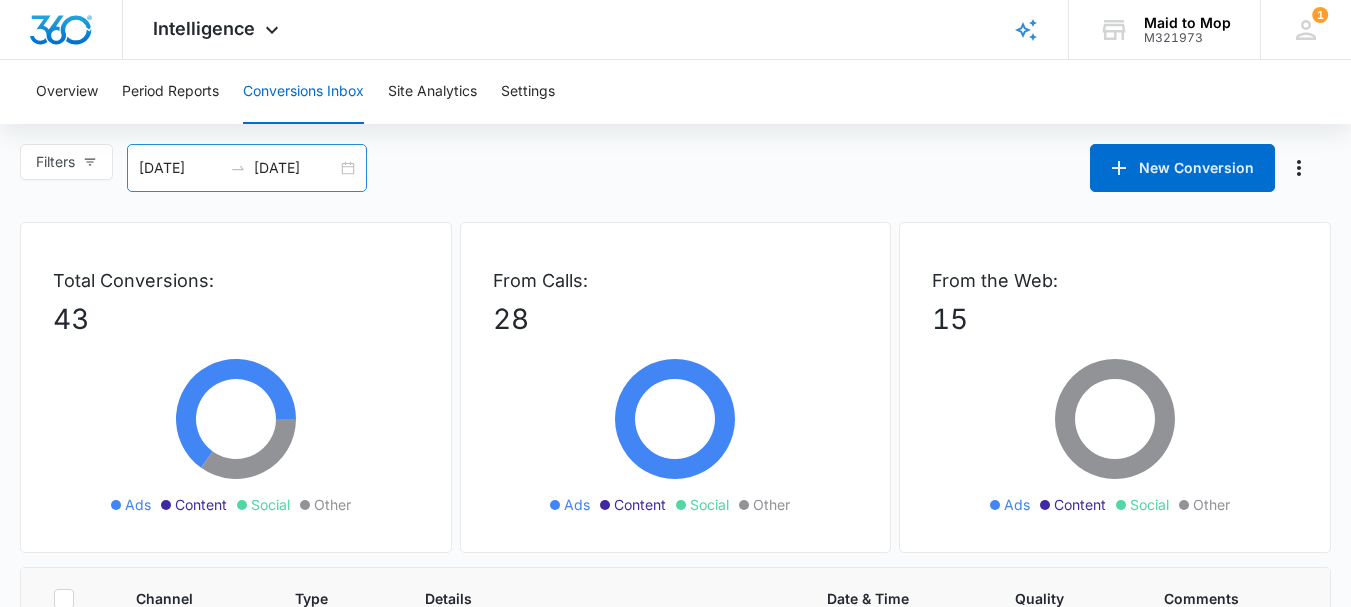 click on "06/03/2025" at bounding box center [180, 168] 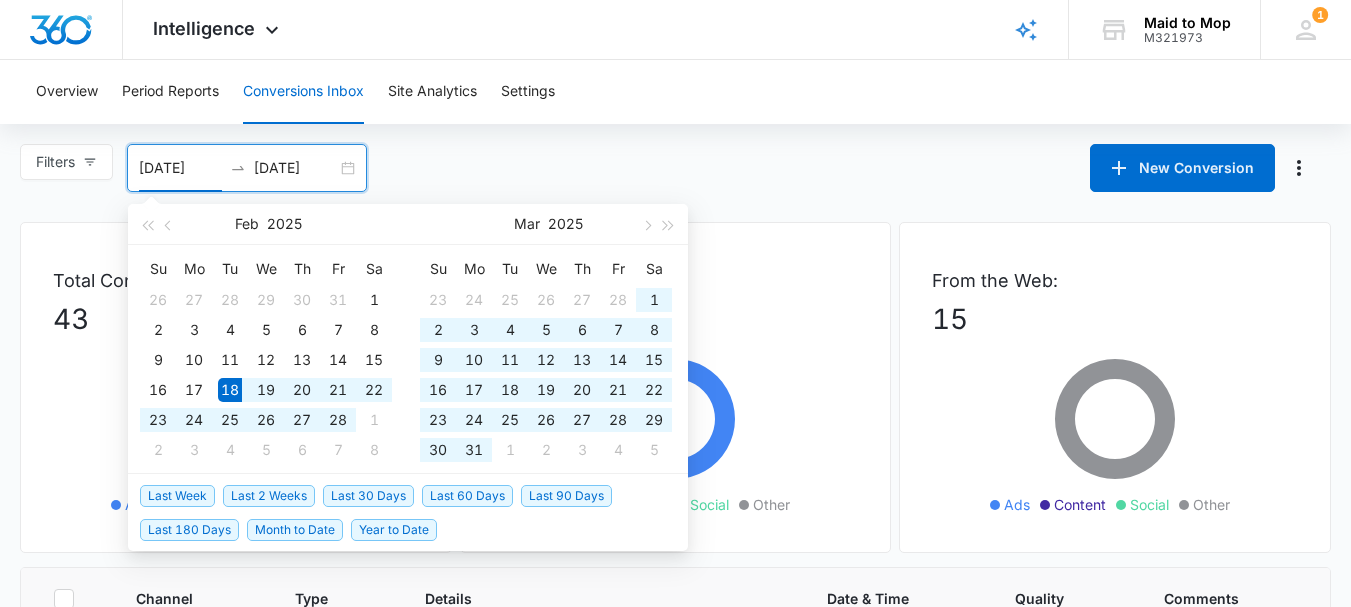 click on "Overview Period Reports Conversions Inbox Site Analytics Settings" at bounding box center (675, 92) 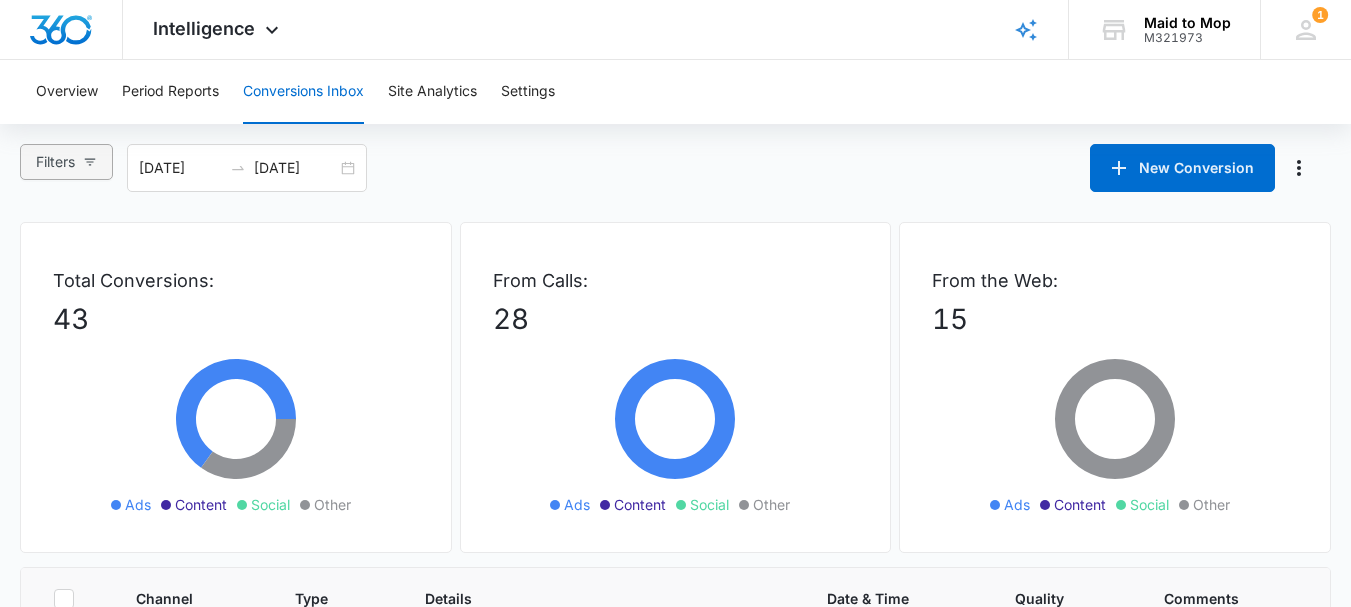 click on "Filters" at bounding box center [55, 162] 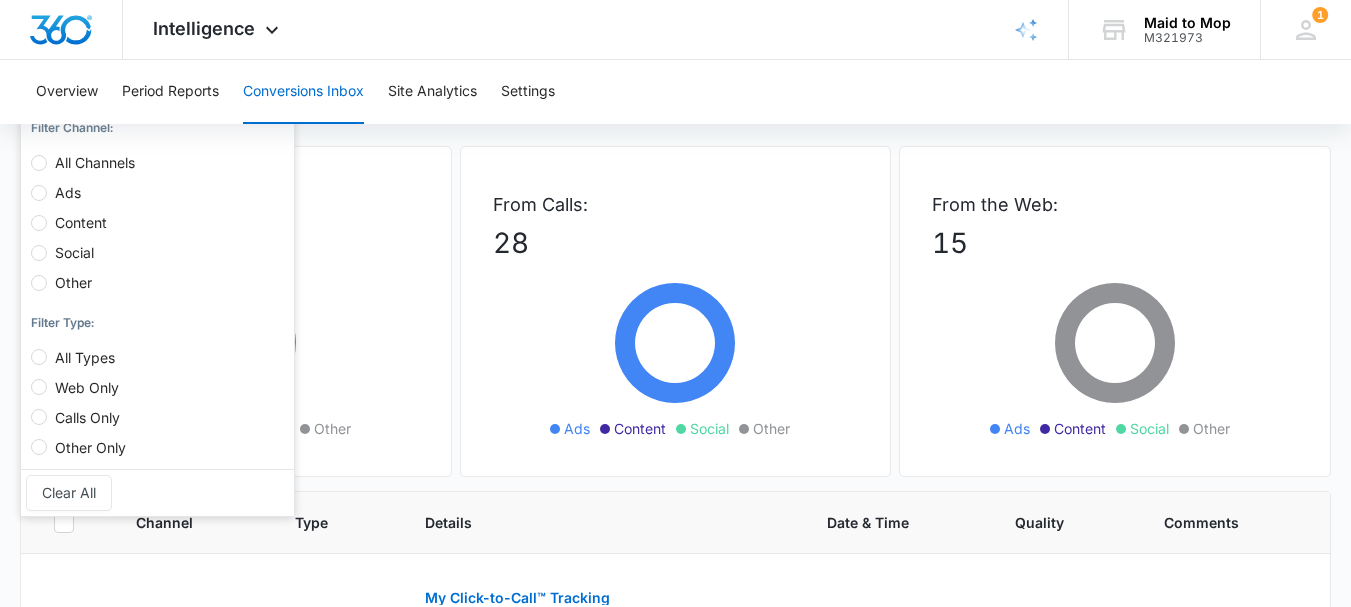 scroll, scrollTop: 0, scrollLeft: 0, axis: both 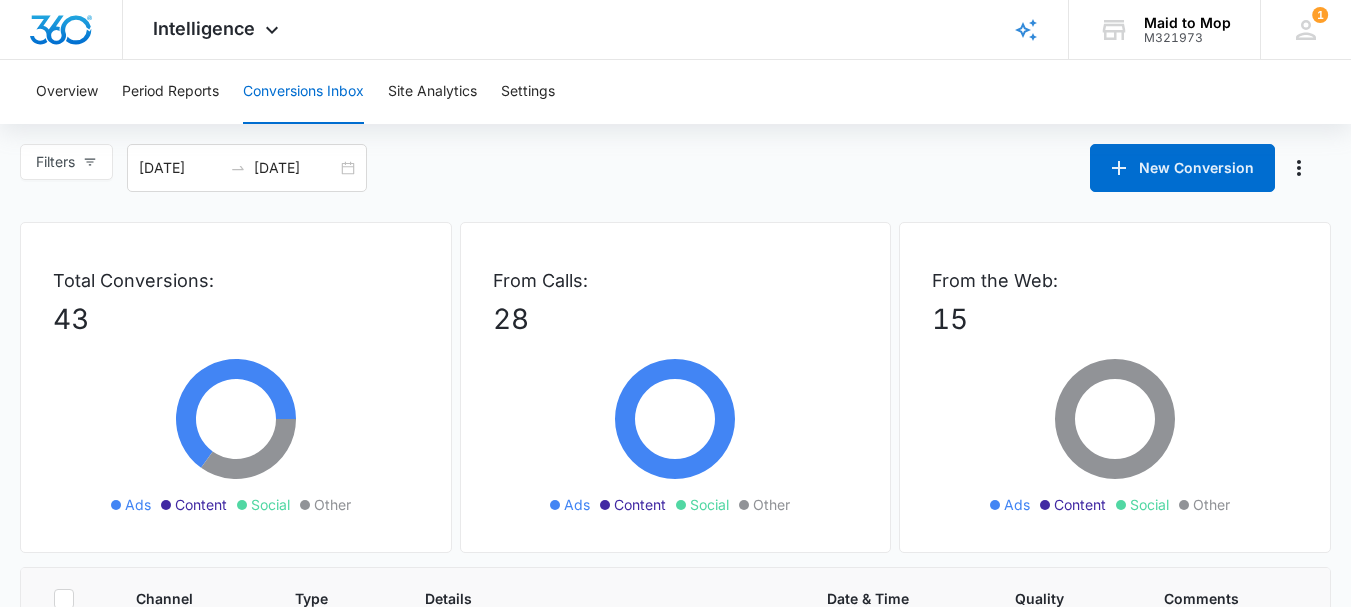 click on "From Calls: 28 Ads Content Social Other" at bounding box center [676, 387] 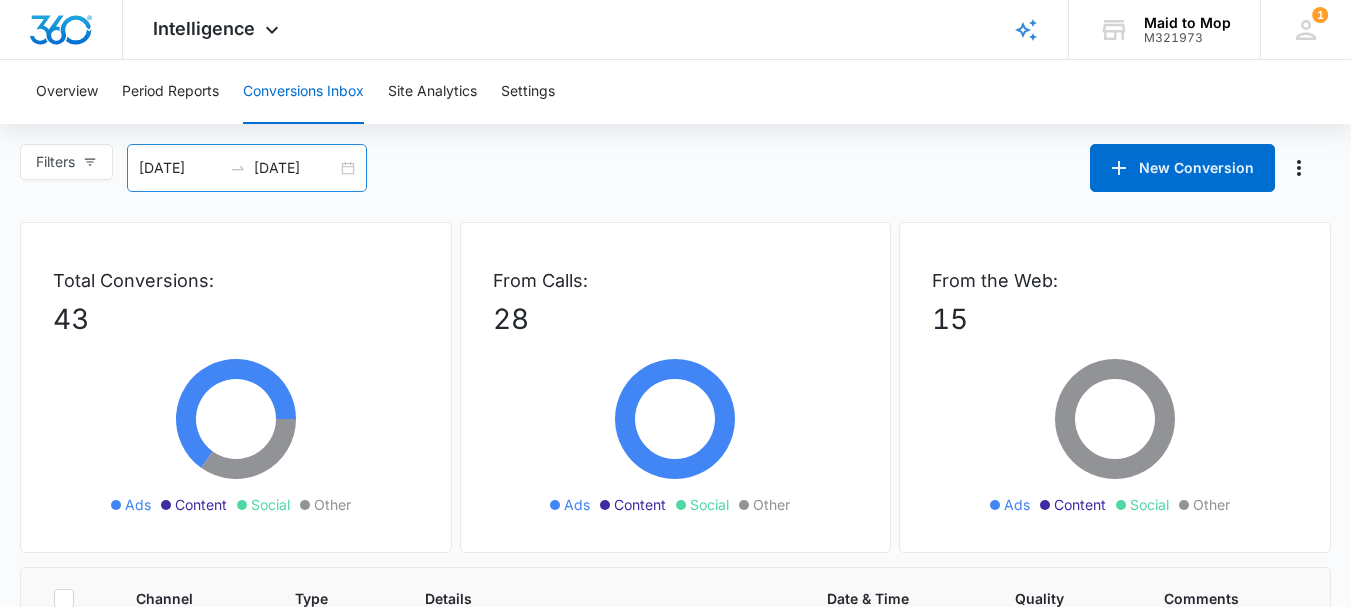 click on "06/03/2025" at bounding box center (180, 168) 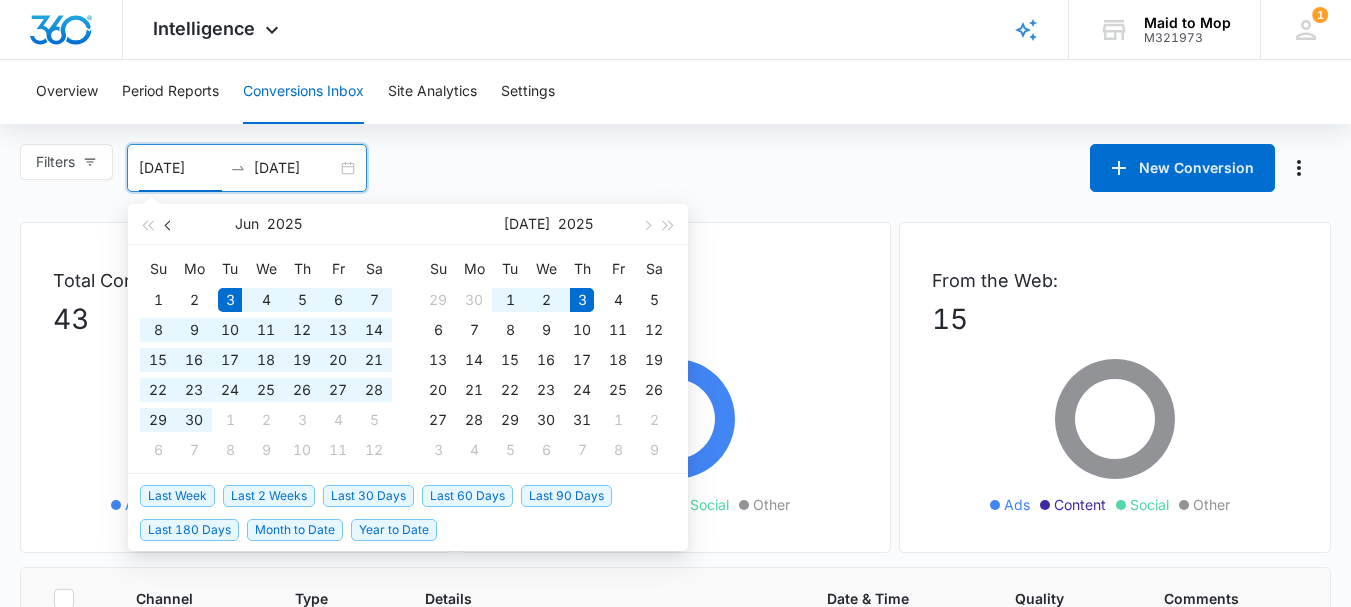 click at bounding box center (169, 224) 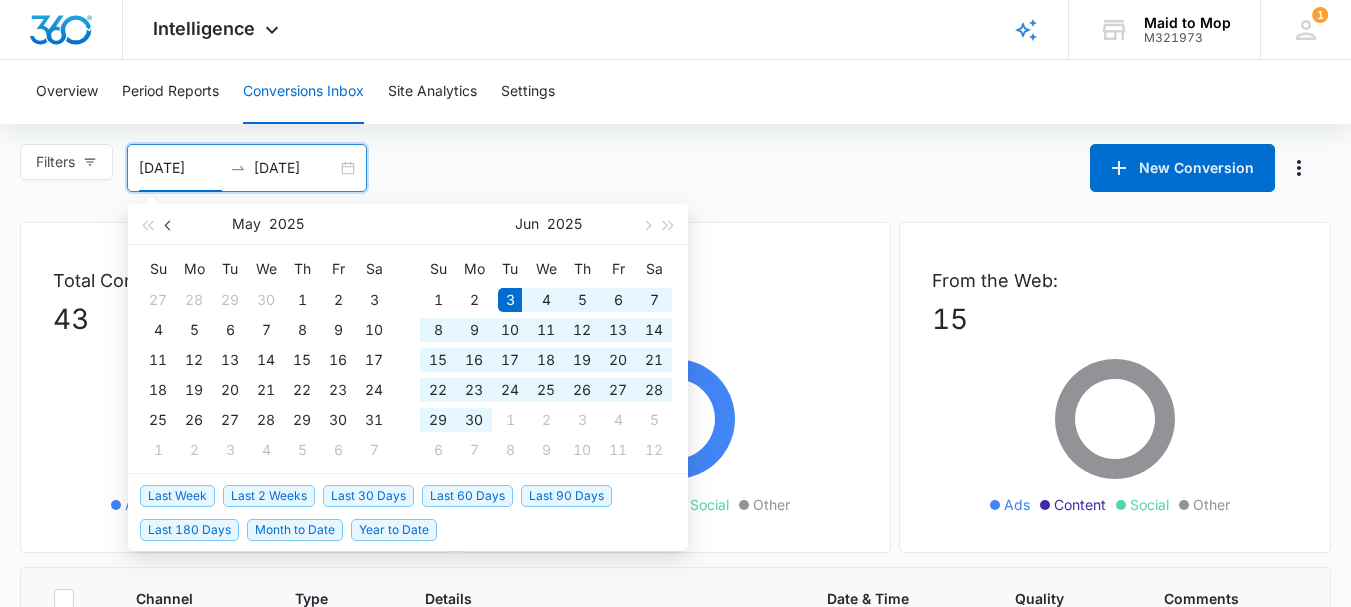 click at bounding box center [169, 224] 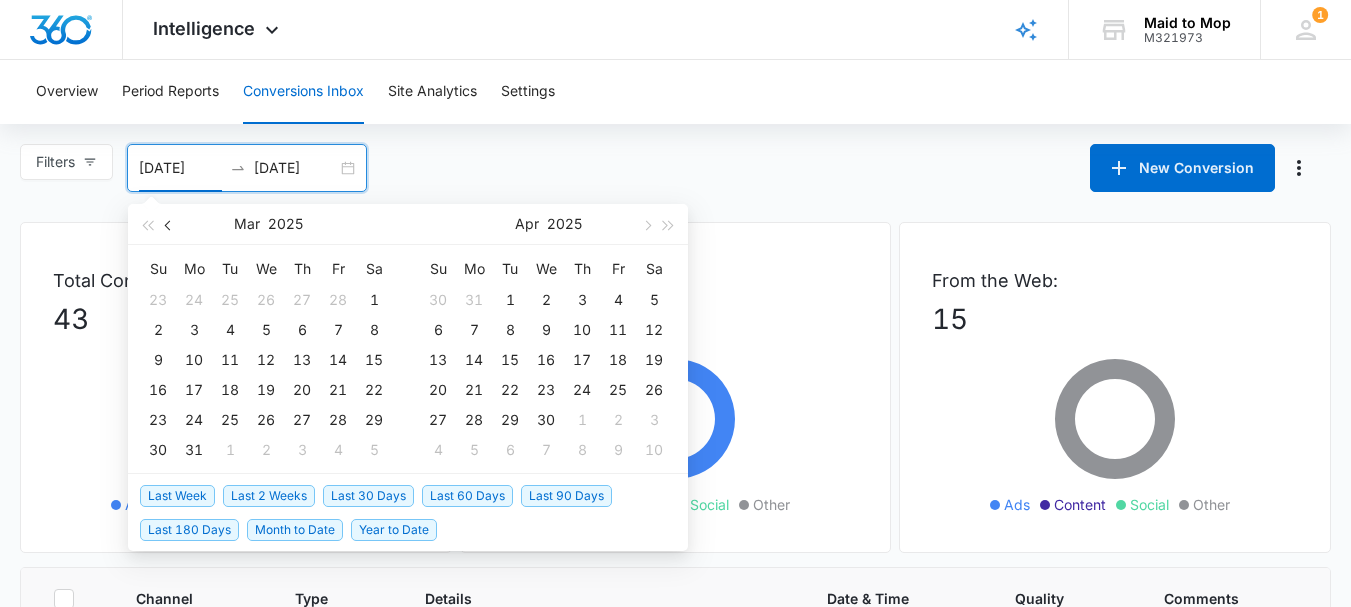 click at bounding box center (169, 224) 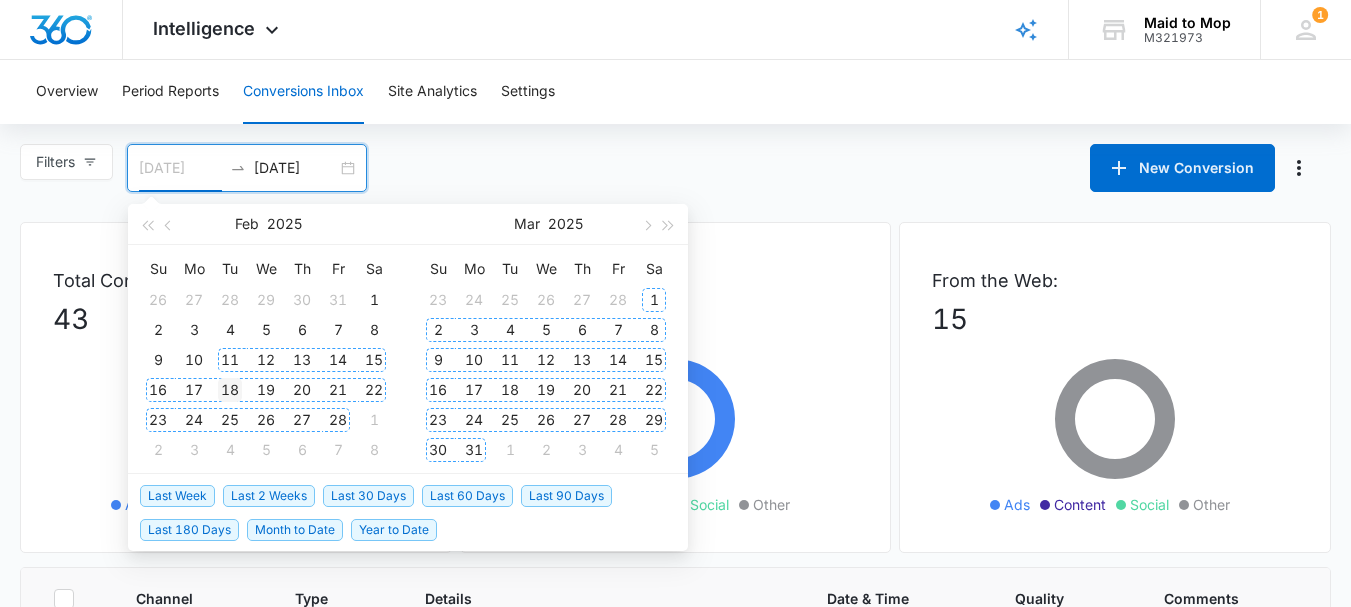 type on "02/18/2025" 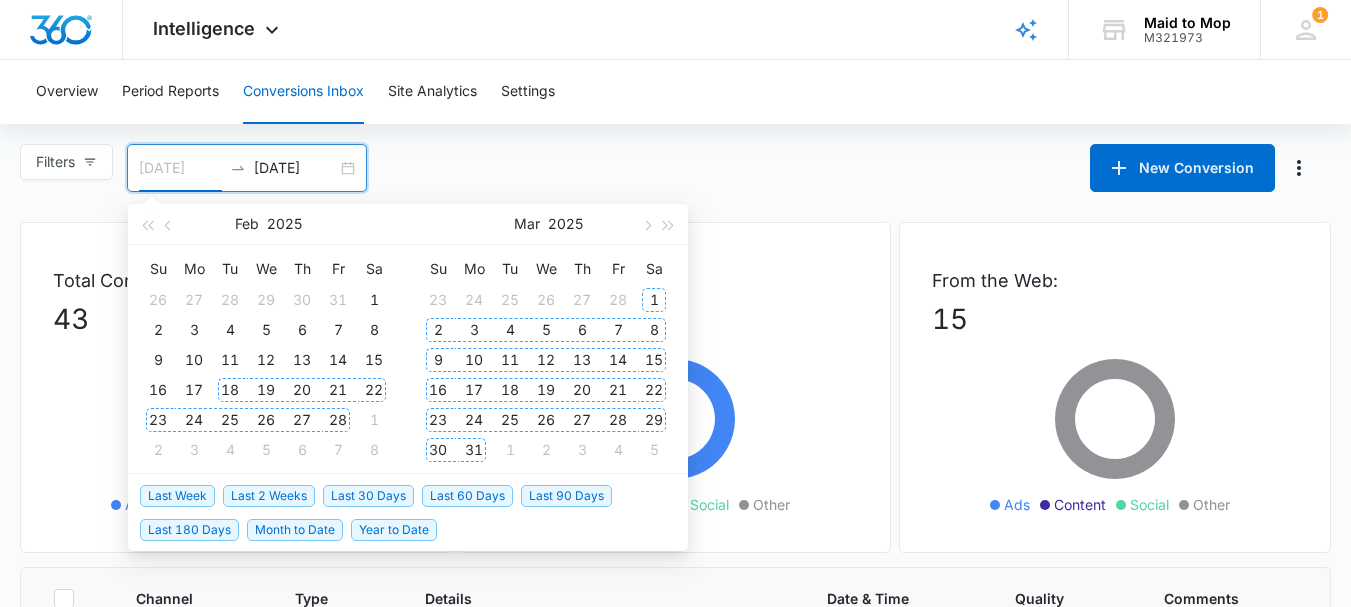 click on "18" at bounding box center (230, 390) 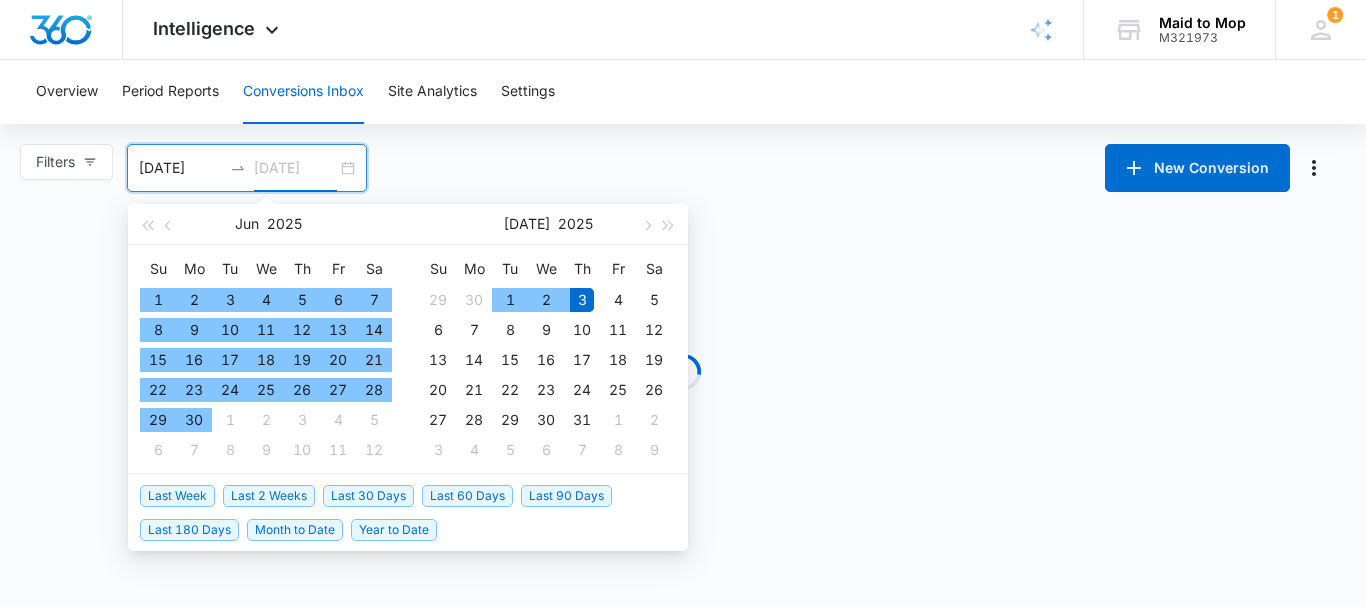 type on "07/03/2025" 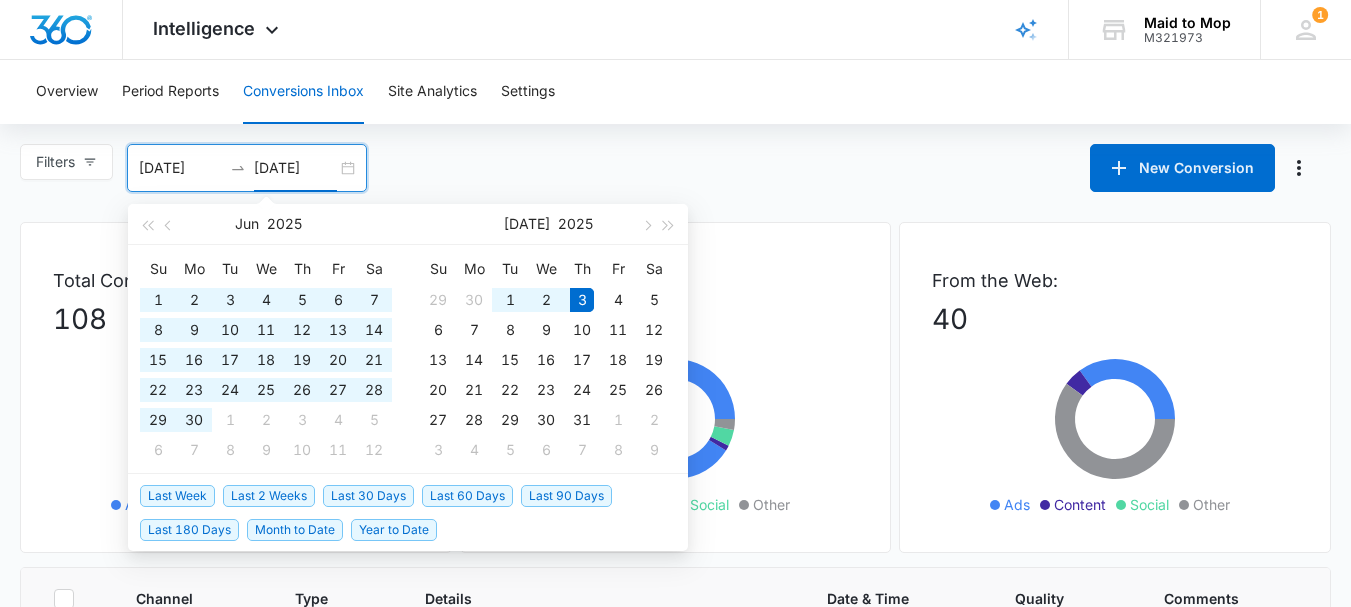click on "Filters Filter Channel : All Channels Ads Content Social Other Filter Type : All Types Web Only Calls Only Other Only Clear All 02/18/2025 07/03/2025 New Conversion Jun 2025 Su Mo Tu We Th Fr Sa 1 2 3 4 5 6 7 8 9 10 11 12 13 14 15 16 17 18 19 20 21 22 23 24 25 26 27 28 29 30 1 2 3 4 5 6 7 8 9 10 11 12 Jul 2025 Su Mo Tu We Th Fr Sa 29 30 1 2 3 4 5 6 7 8 9 10 11 12 13 14 15 16 17 18 19 20 21 22 23 24 25 26 27 28 29 30 31 1 2 3 4 5 6 7 8 9 Last  Week Last 2 Weeks Last 30 Days Last 60 Days Last 90 Days Last 180 Days Month to Date Year to Date" at bounding box center (675, 168) 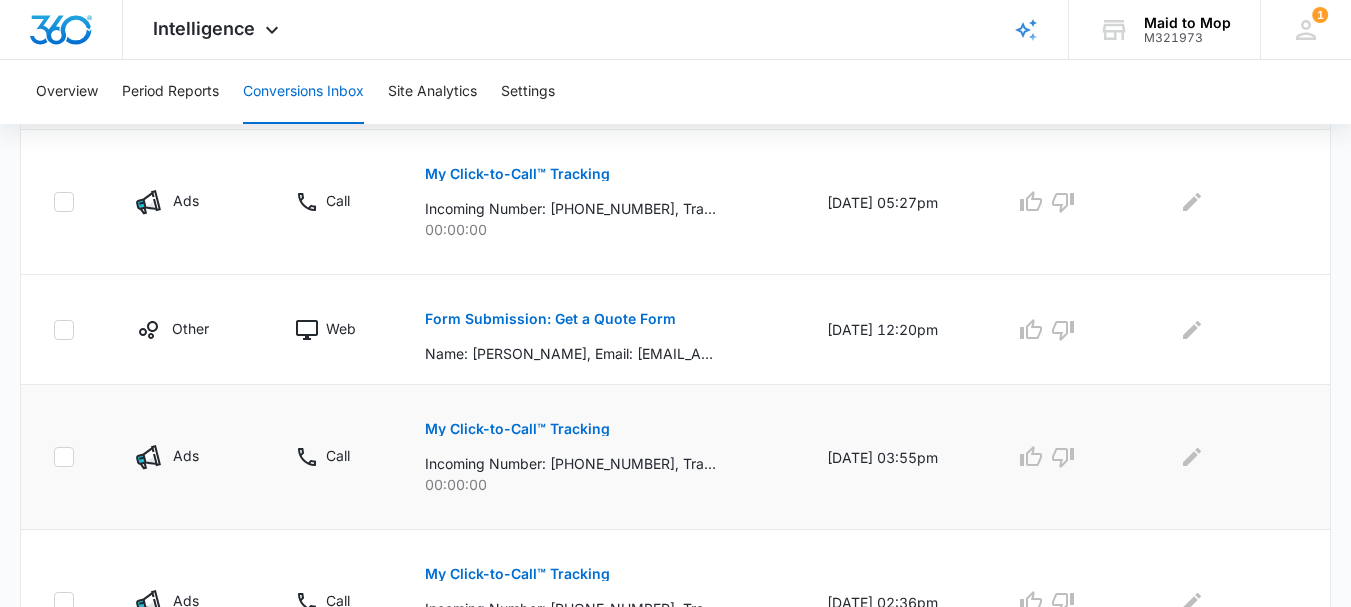 scroll, scrollTop: 600, scrollLeft: 0, axis: vertical 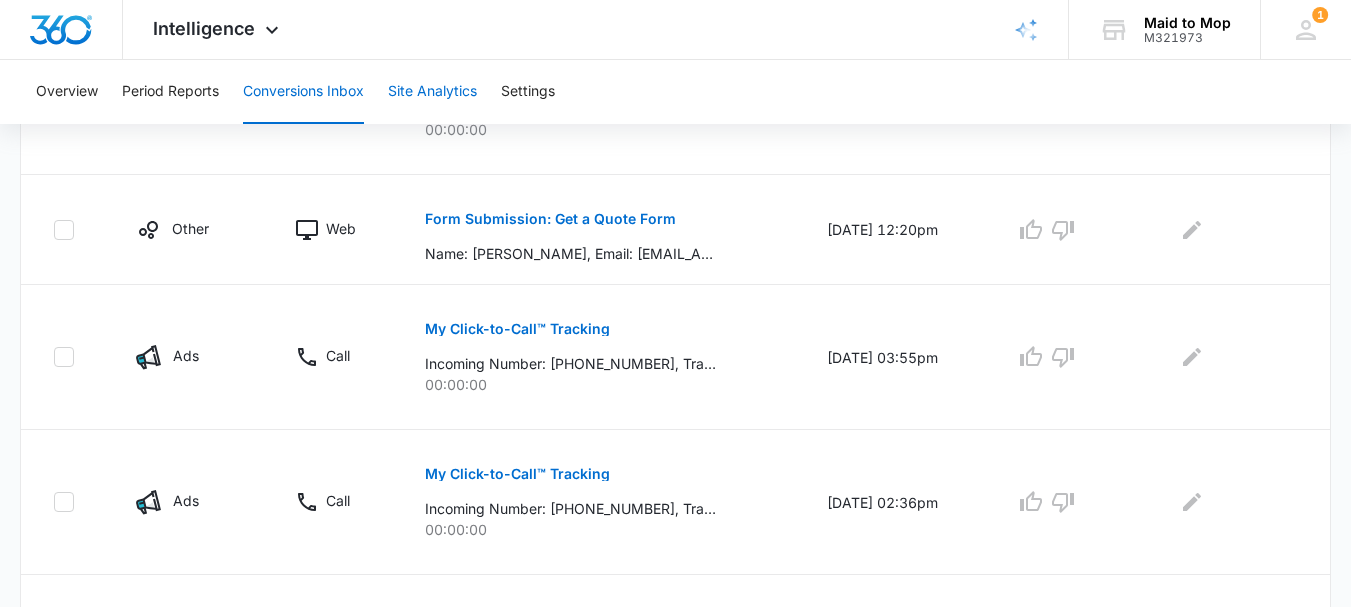 click on "Site Analytics" at bounding box center [432, 92] 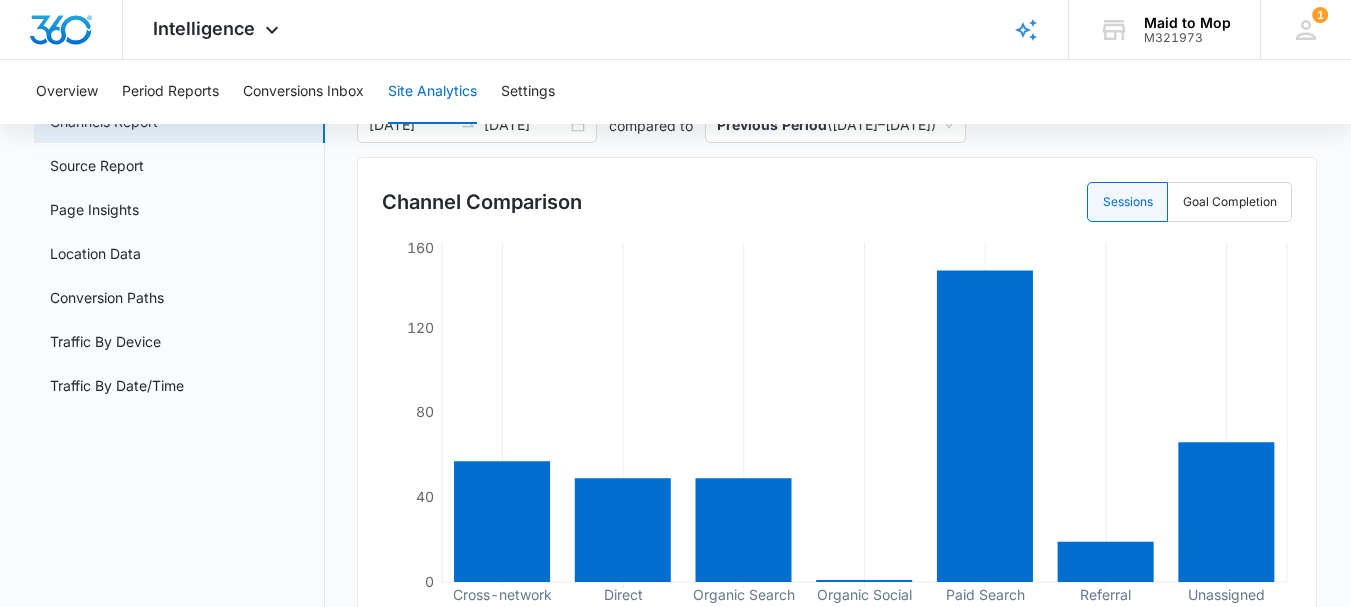 scroll, scrollTop: 100, scrollLeft: 0, axis: vertical 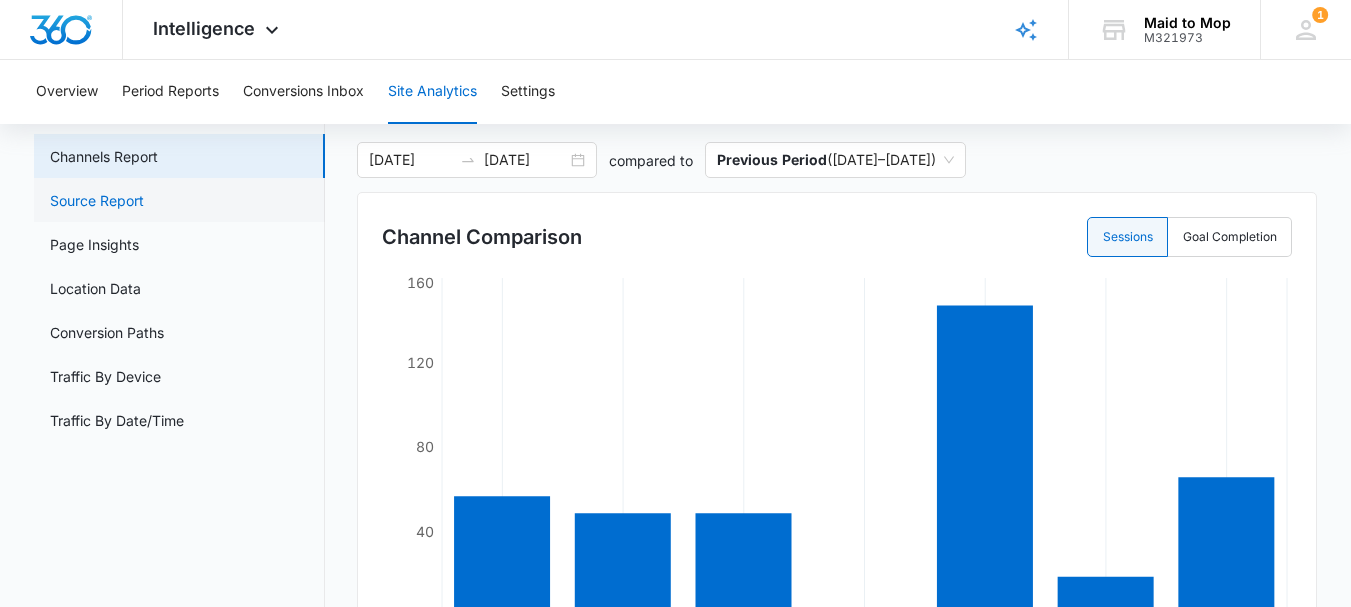 click on "Source Report" at bounding box center (97, 200) 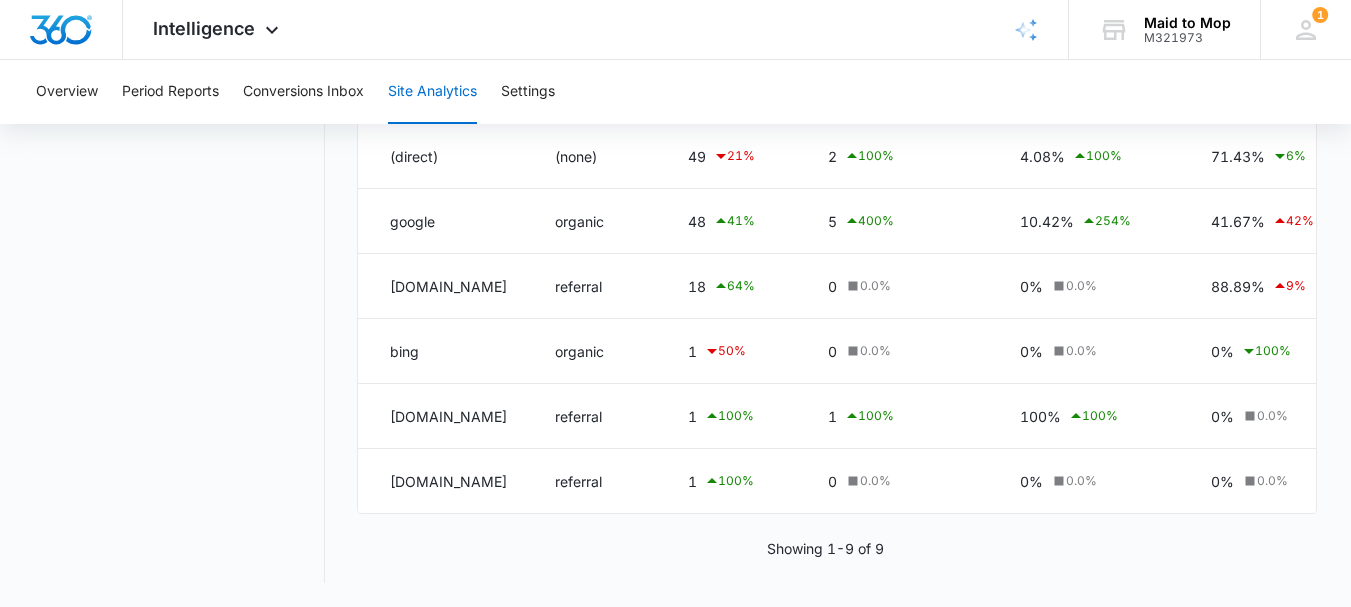 scroll, scrollTop: 518, scrollLeft: 0, axis: vertical 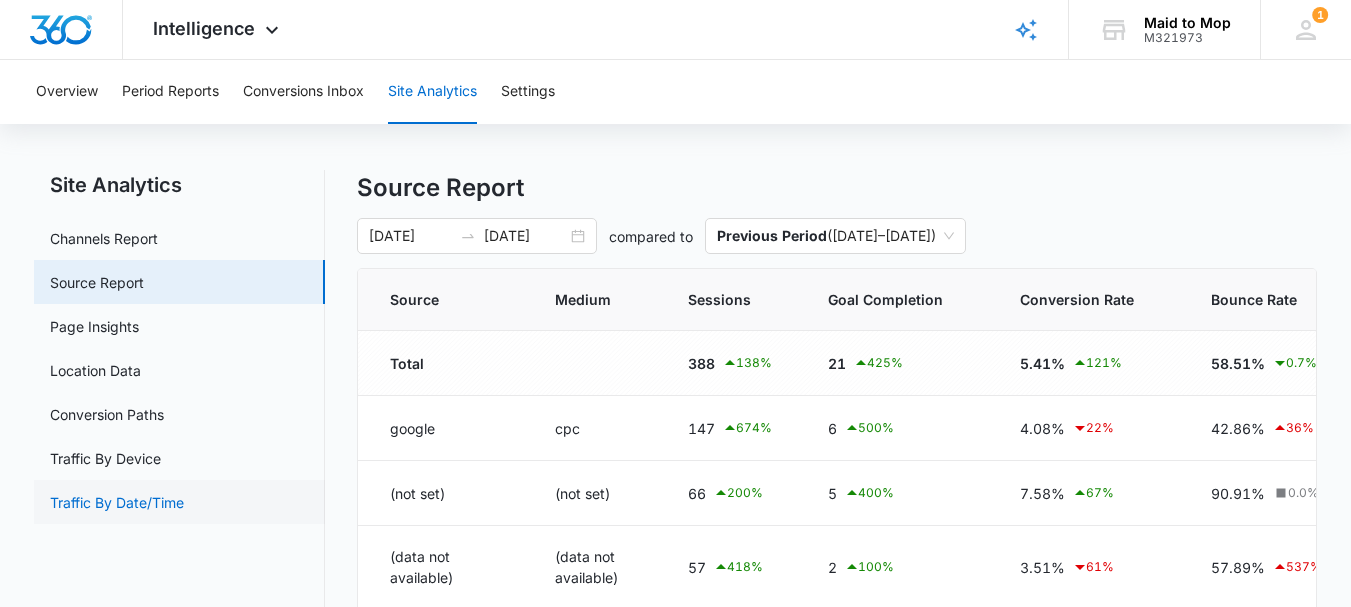 click on "Traffic By Date/Time" at bounding box center [117, 502] 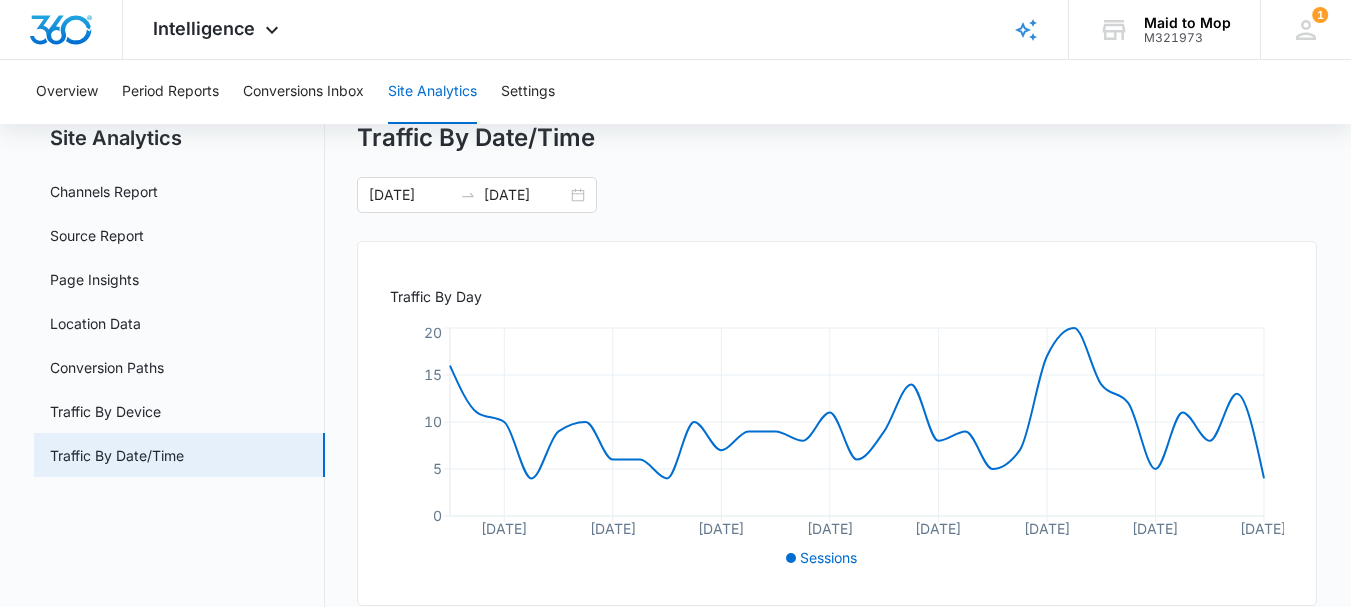 scroll, scrollTop: 0, scrollLeft: 0, axis: both 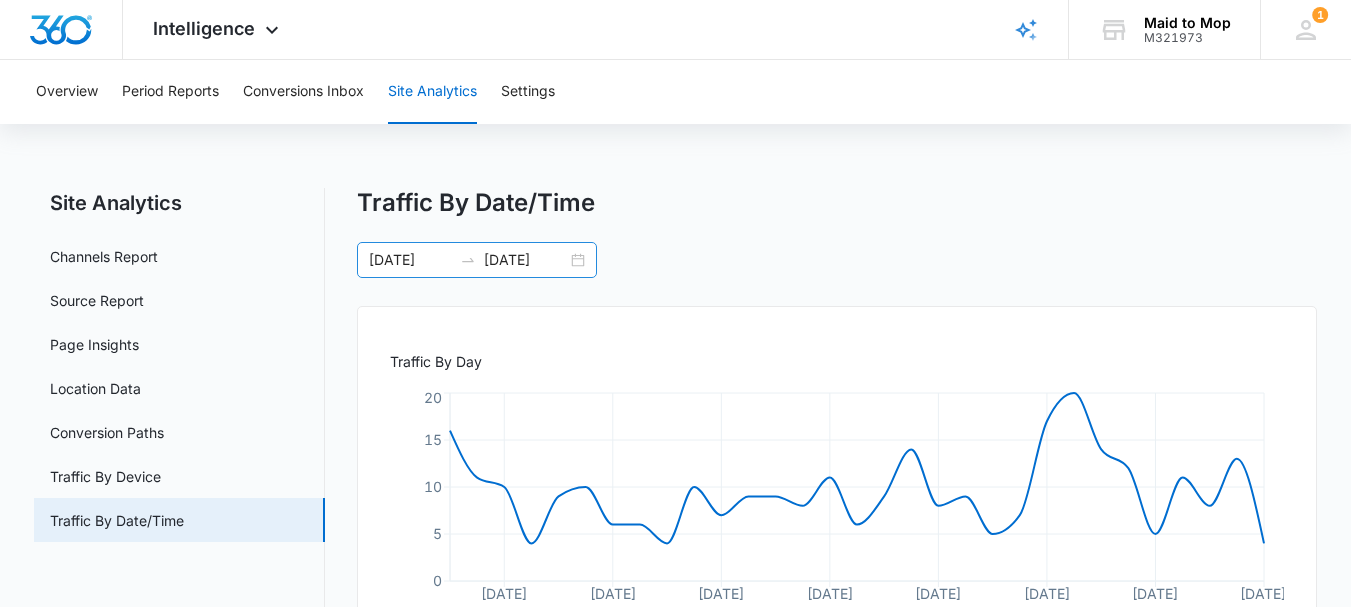 click on "06/02/2025" at bounding box center (410, 260) 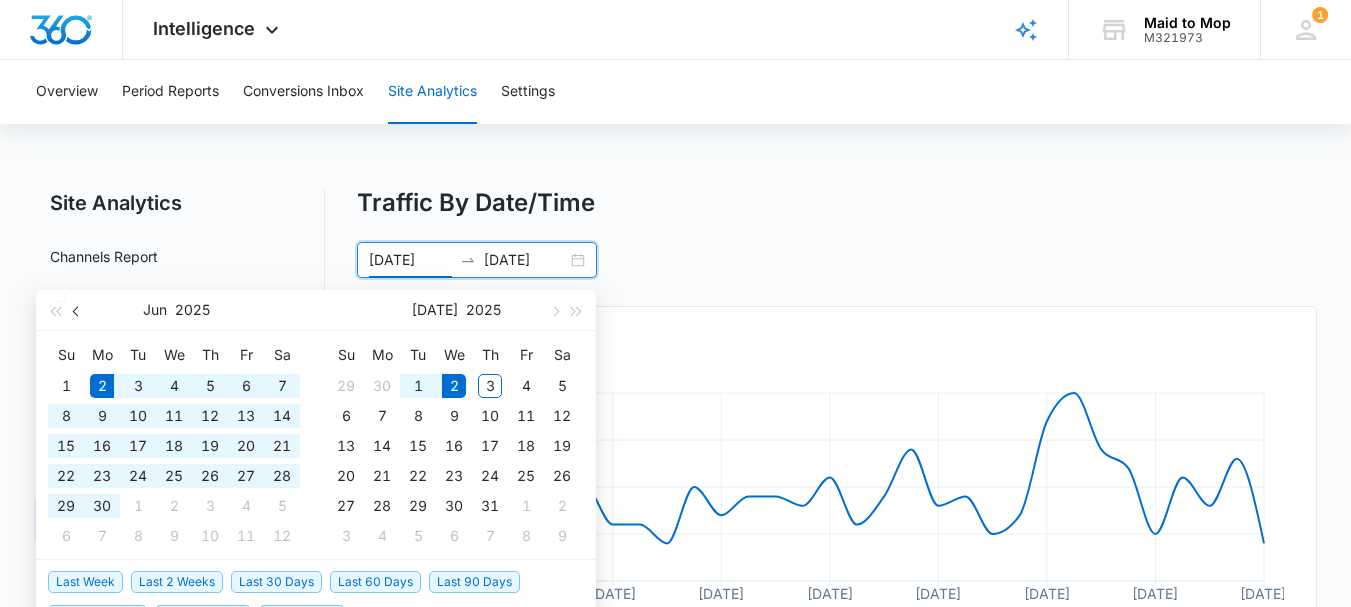 click at bounding box center (77, 310) 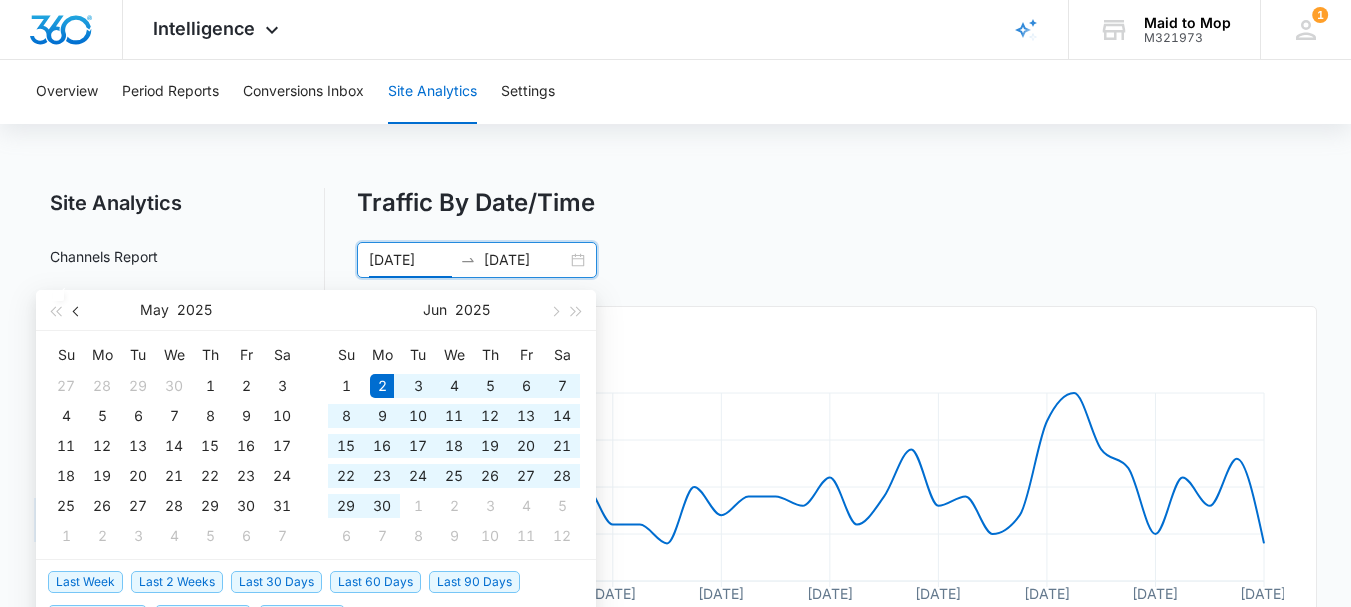 click at bounding box center [77, 310] 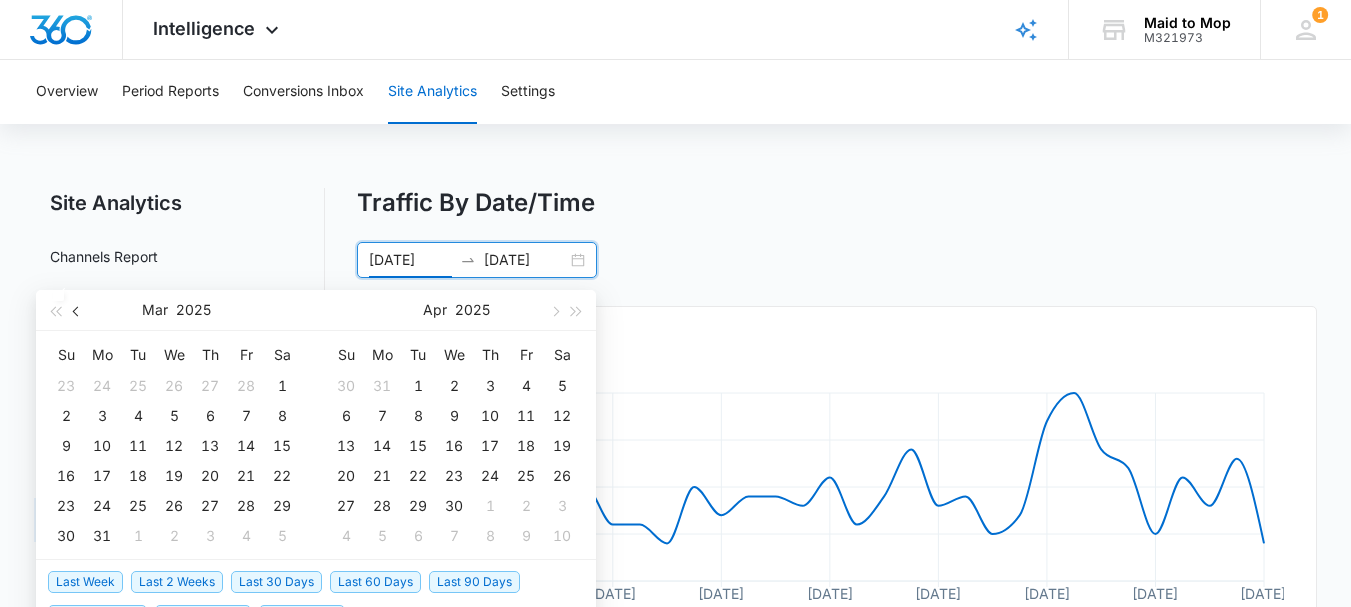 click at bounding box center (77, 310) 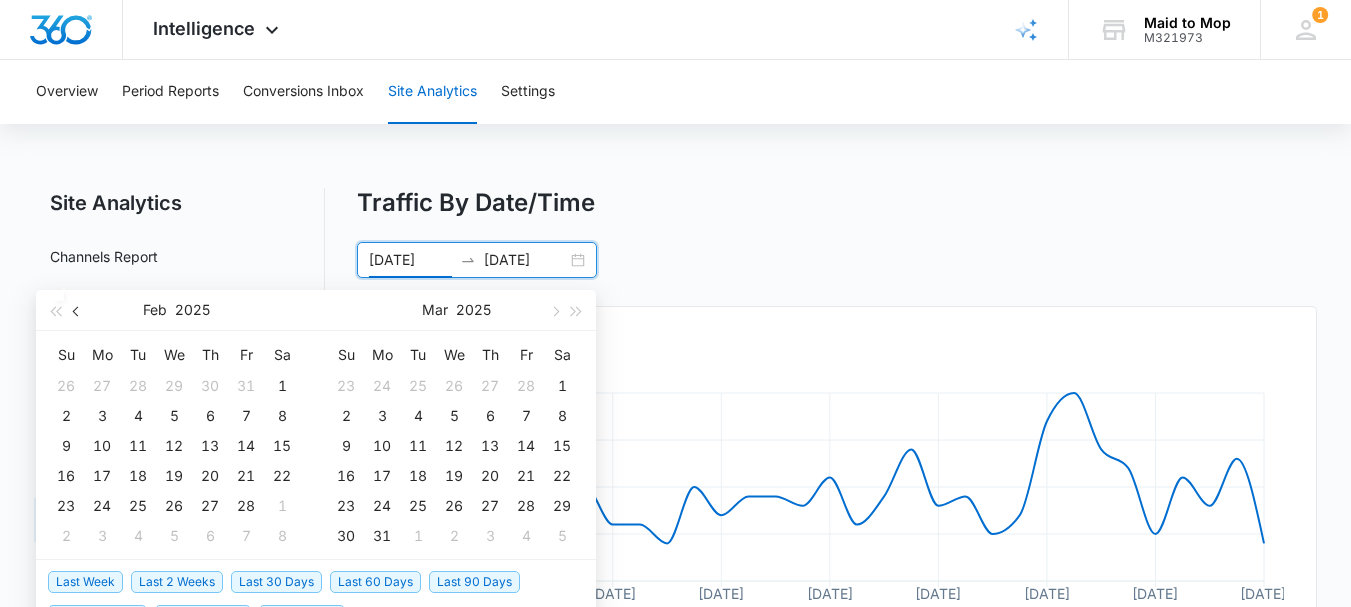 click at bounding box center (77, 310) 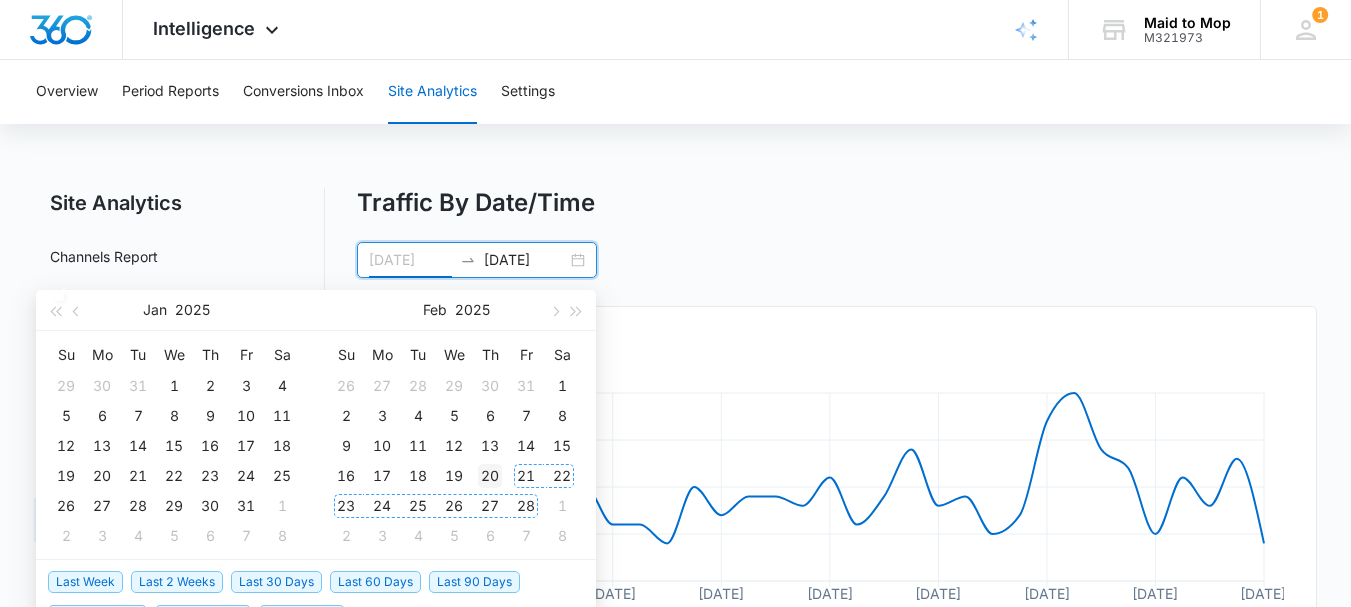 type on "02/20/2025" 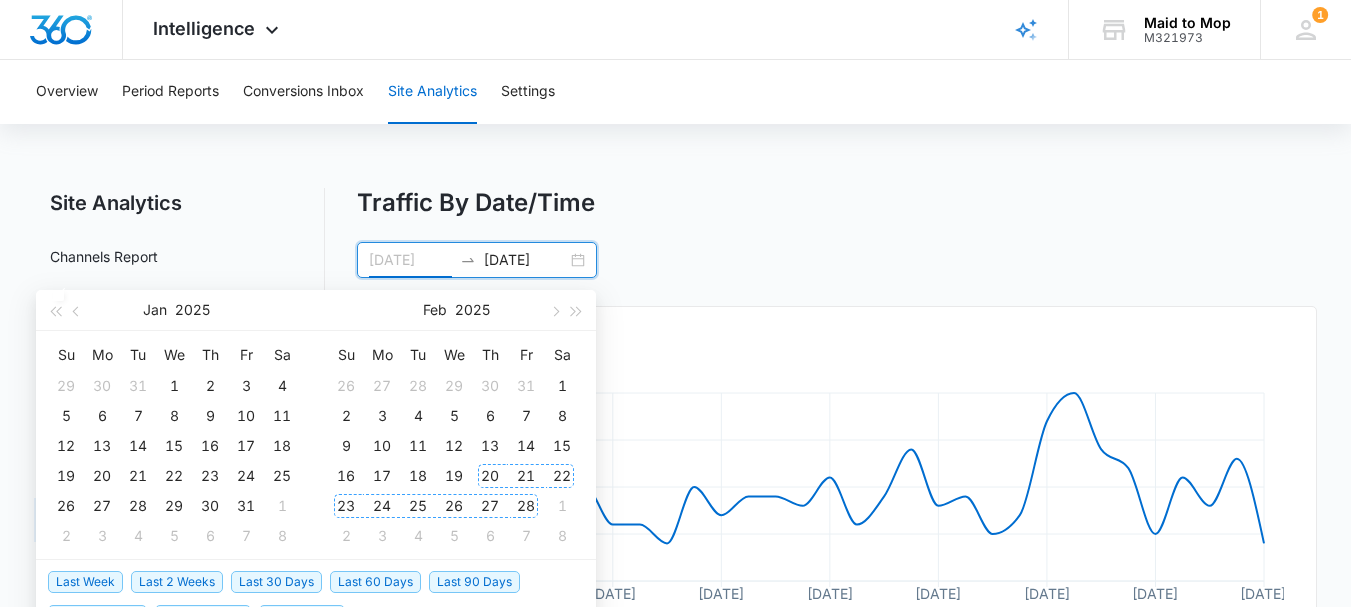 click on "20" at bounding box center (490, 476) 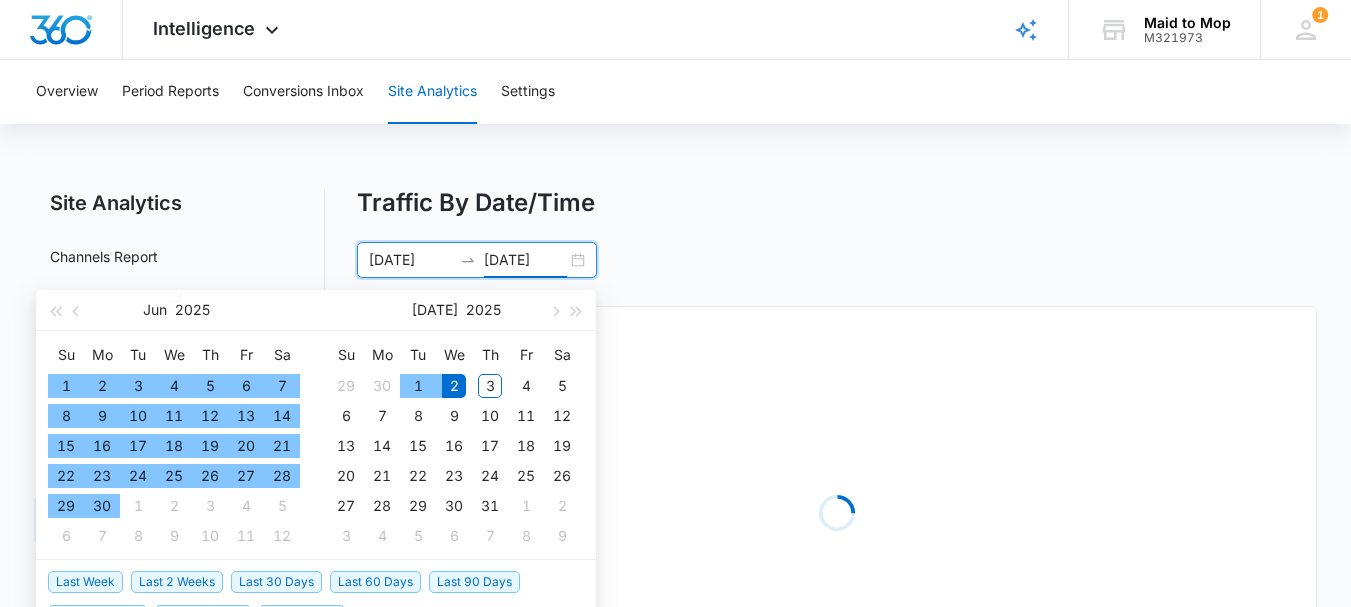 type on "07/02/2025" 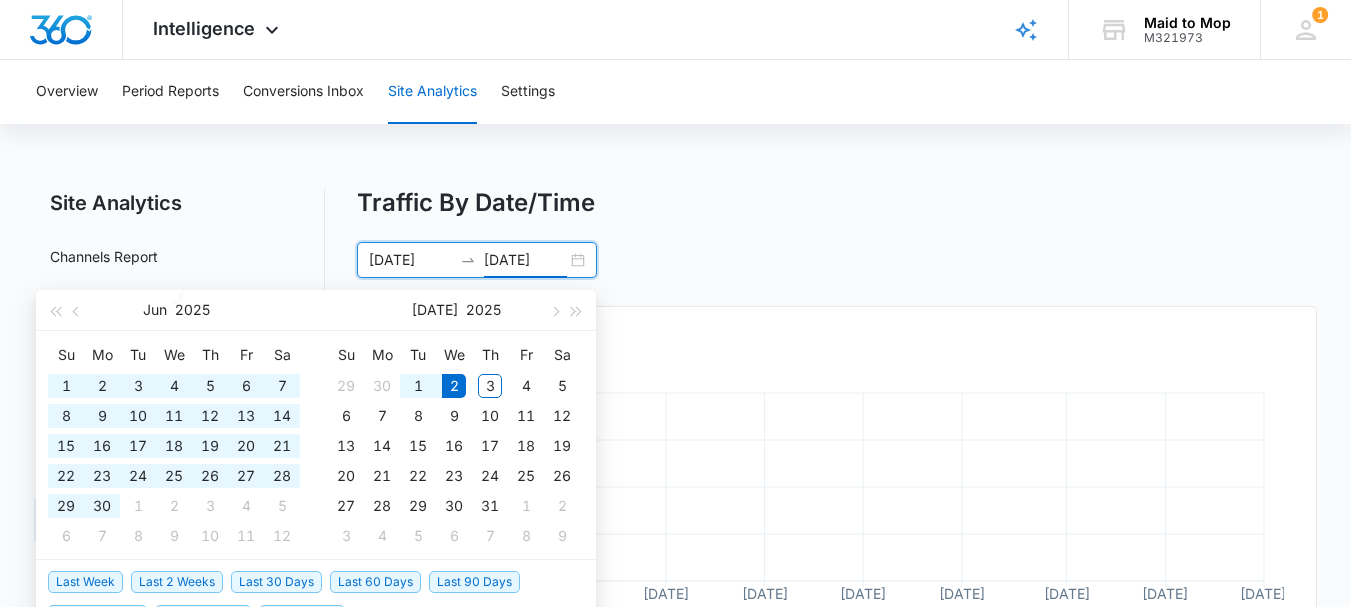 click on "Traffic By Date/Time 02/20/2025 07/02/2025 Jun 2025 Su Mo Tu We Th Fr Sa 1 2 3 4 5 6 7 8 9 10 11 12 13 14 15 16 17 18 19 20 21 22 23 24 25 26 27 28 29 30 1 2 3 4 5 6 7 8 9 10 11 12 Jul 2025 Su Mo Tu We Th Fr Sa 29 30 1 2 3 4 5 6 7 8 9 10 11 12 13 14 15 16 17 18 19 20 21 22 23 24 25 26 27 28 29 30 31 1 2 3 4 5 6 7 8 9 Last  Week Last 2 Weeks Last 30 Days Last 60 Days Last 90 Days Last 180 Days Month to Date Year to Date" at bounding box center (837, 233) 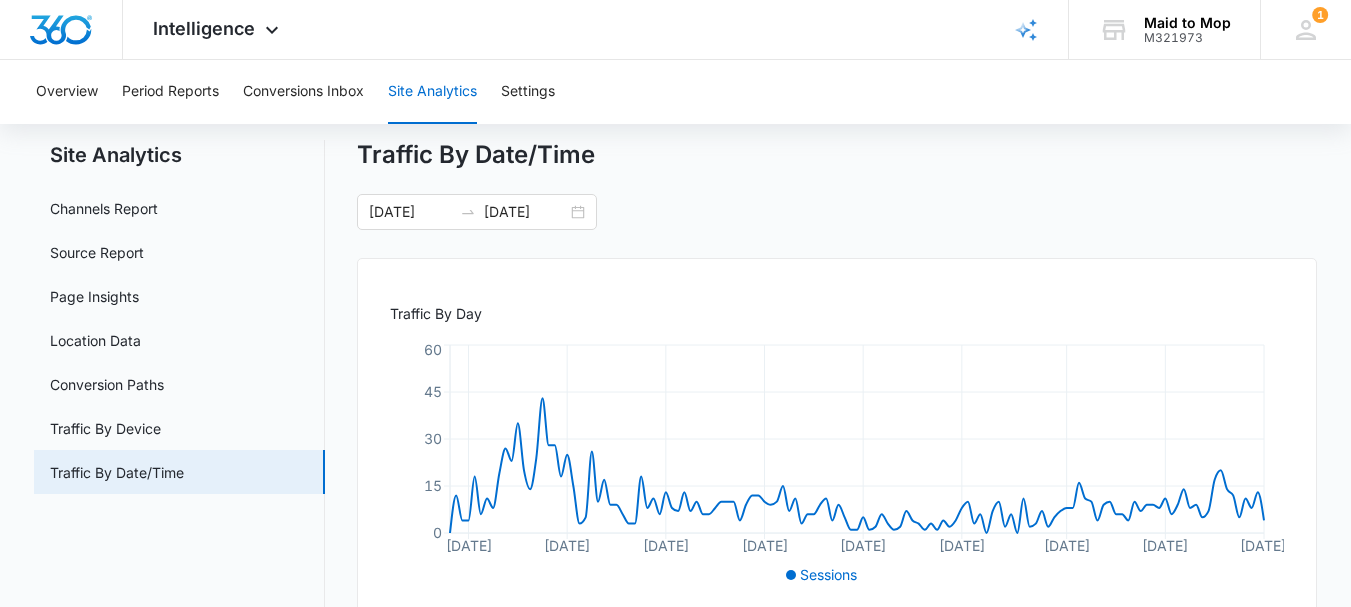 scroll, scrollTop: 0, scrollLeft: 0, axis: both 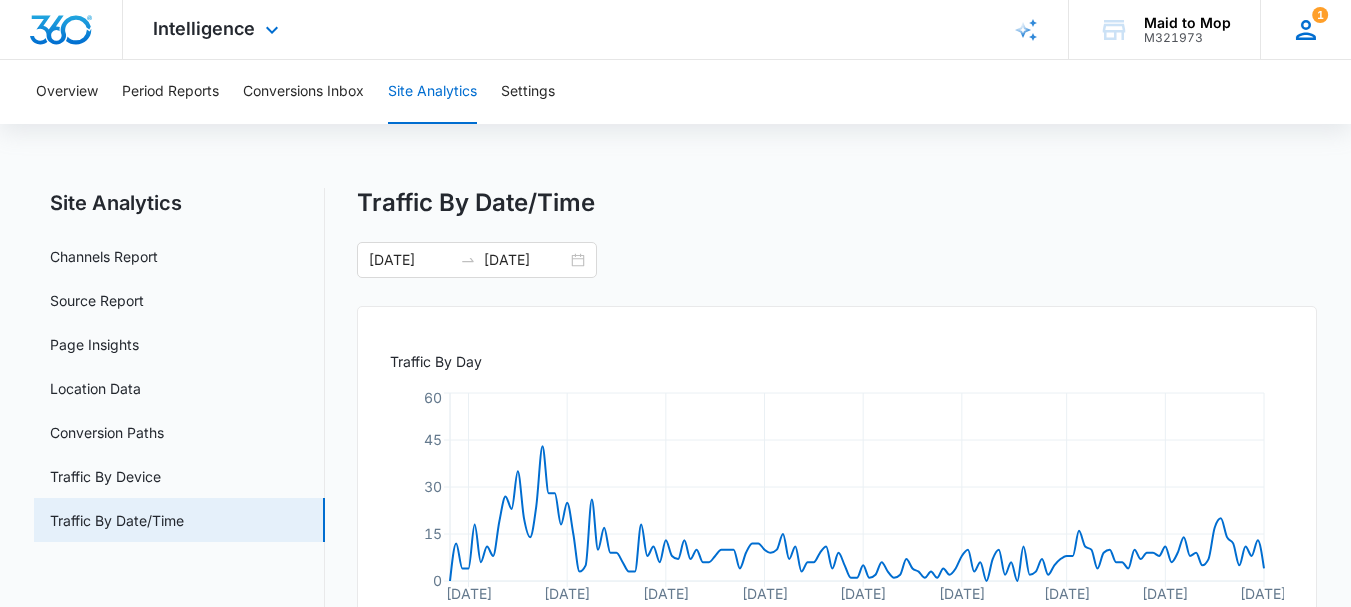 click 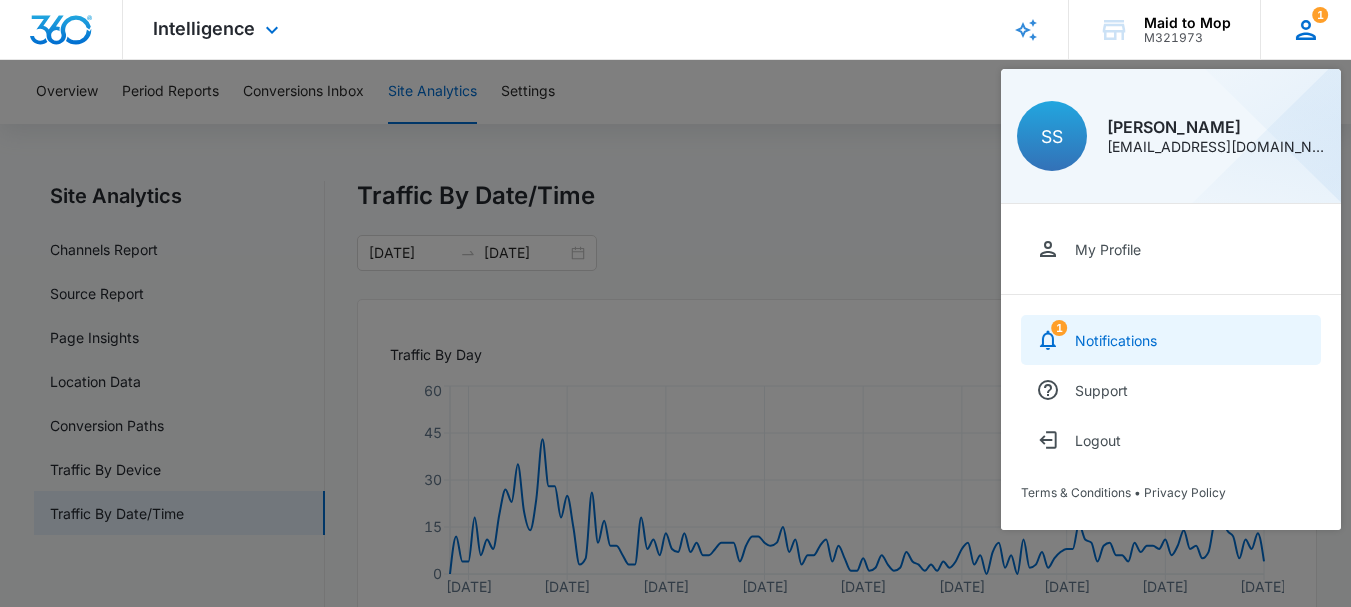 scroll, scrollTop: 0, scrollLeft: 0, axis: both 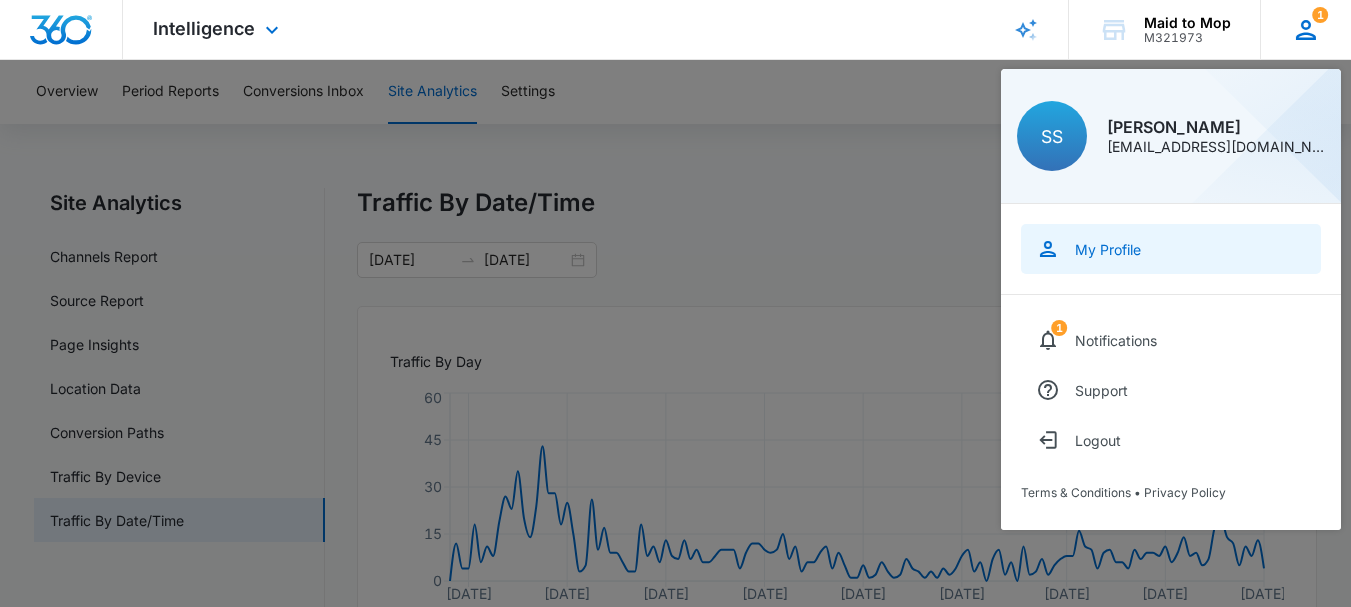 click on "My Profile" at bounding box center [1171, 249] 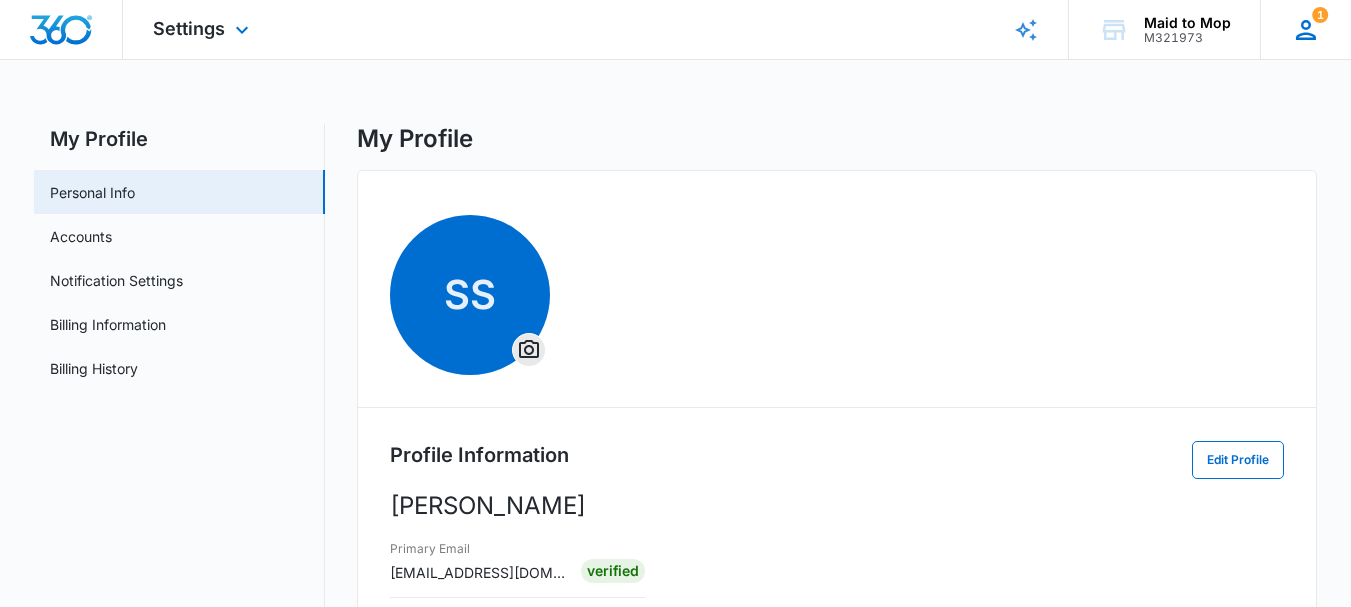 click 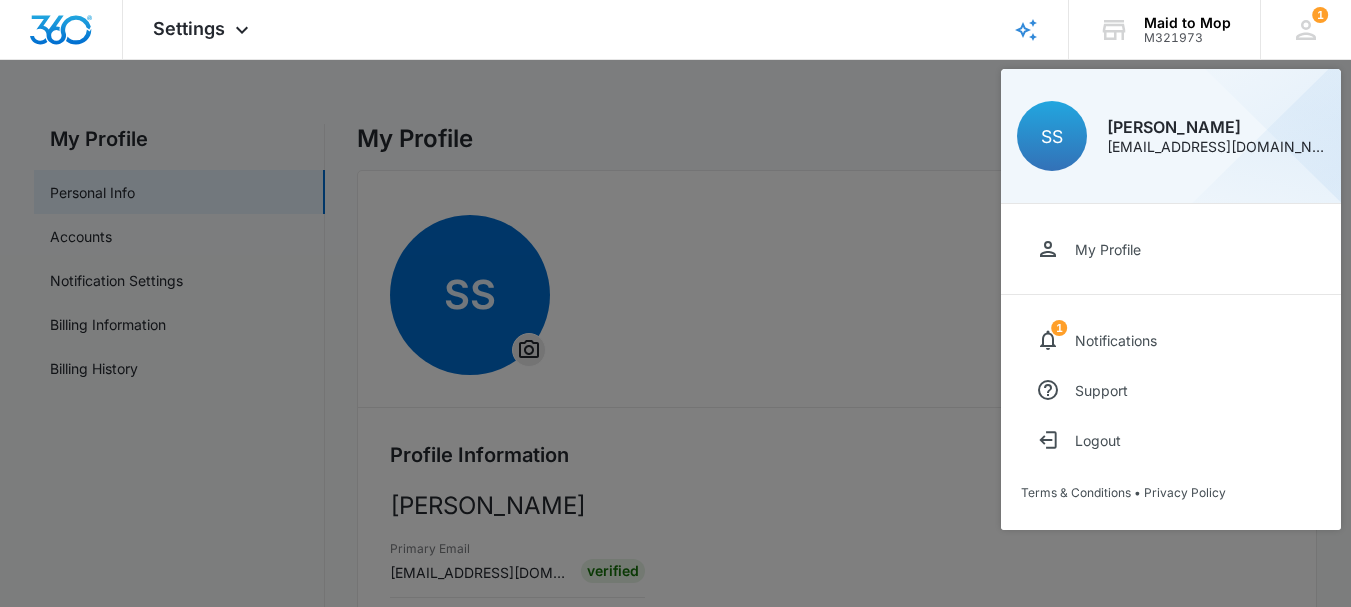 click at bounding box center [675, 303] 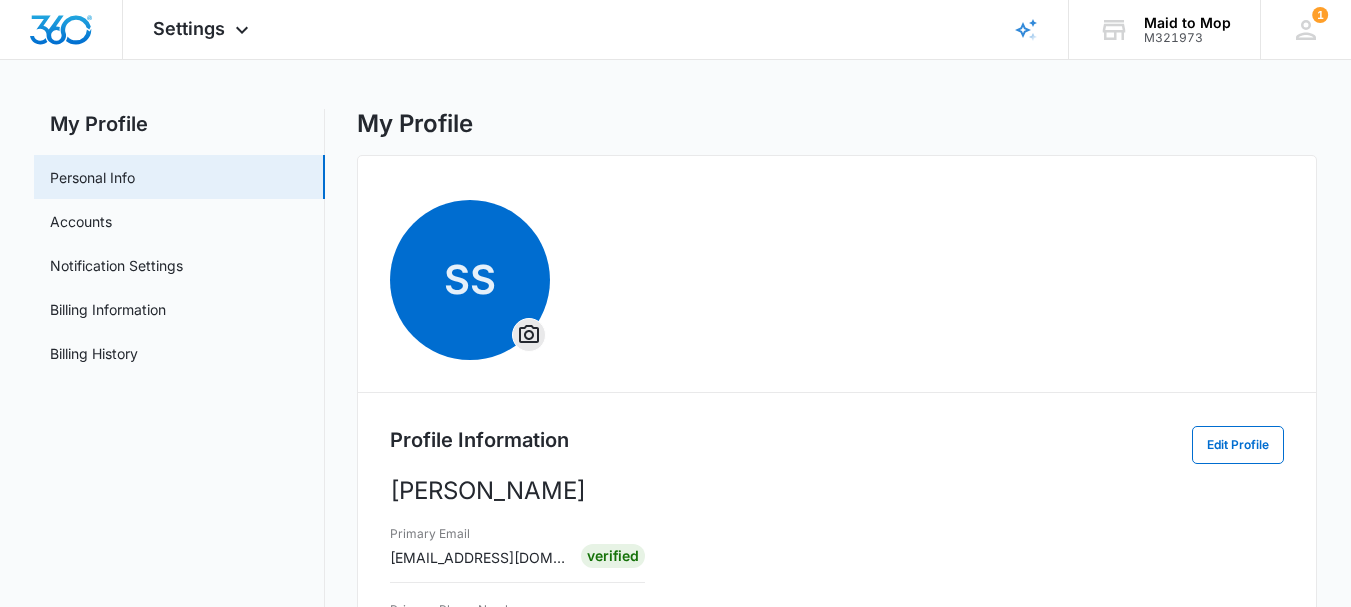 scroll, scrollTop: 0, scrollLeft: 0, axis: both 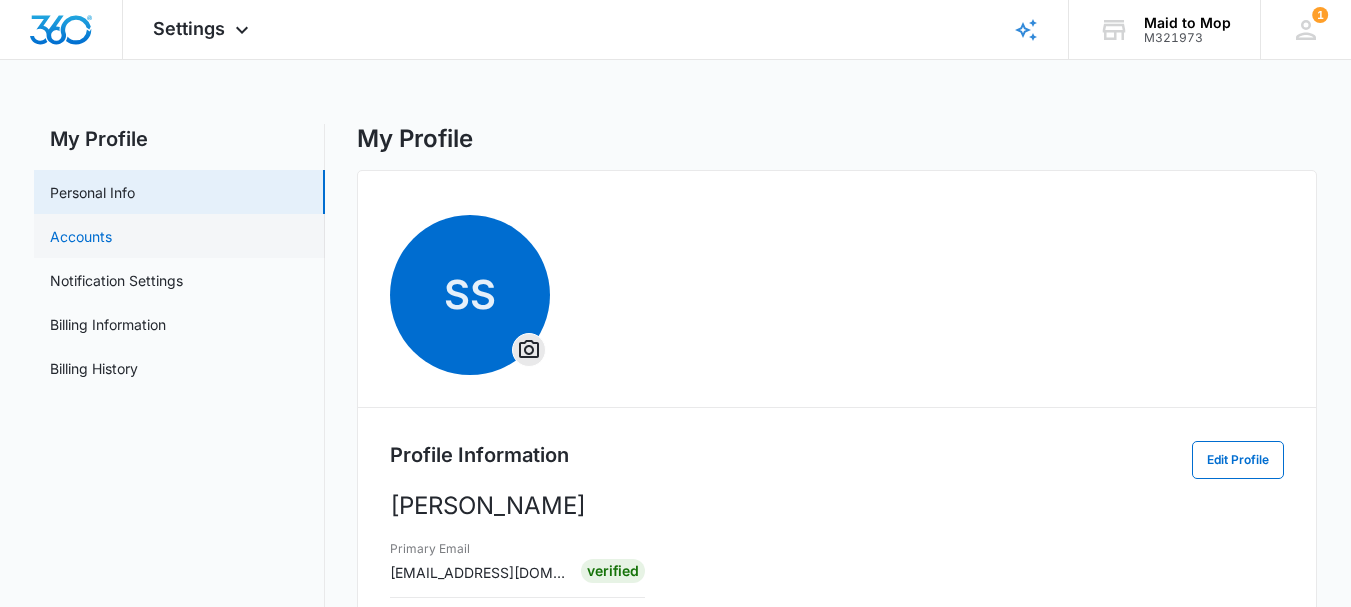 click on "Accounts" at bounding box center (81, 236) 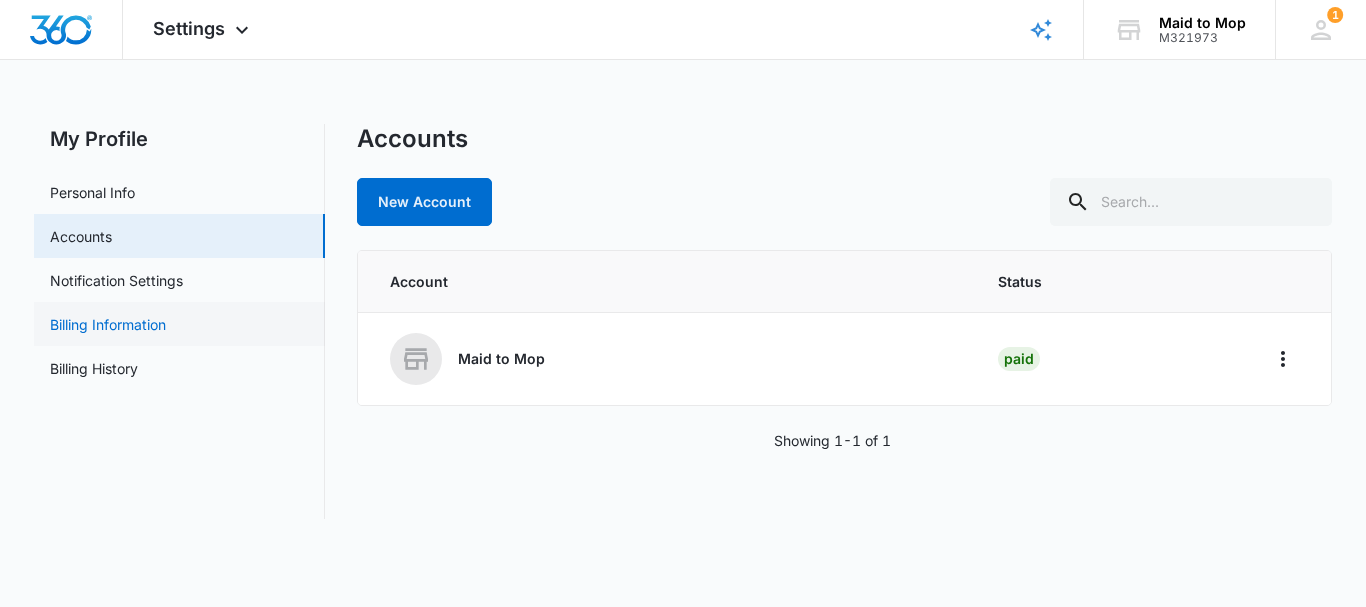 click on "Billing Information" at bounding box center (108, 324) 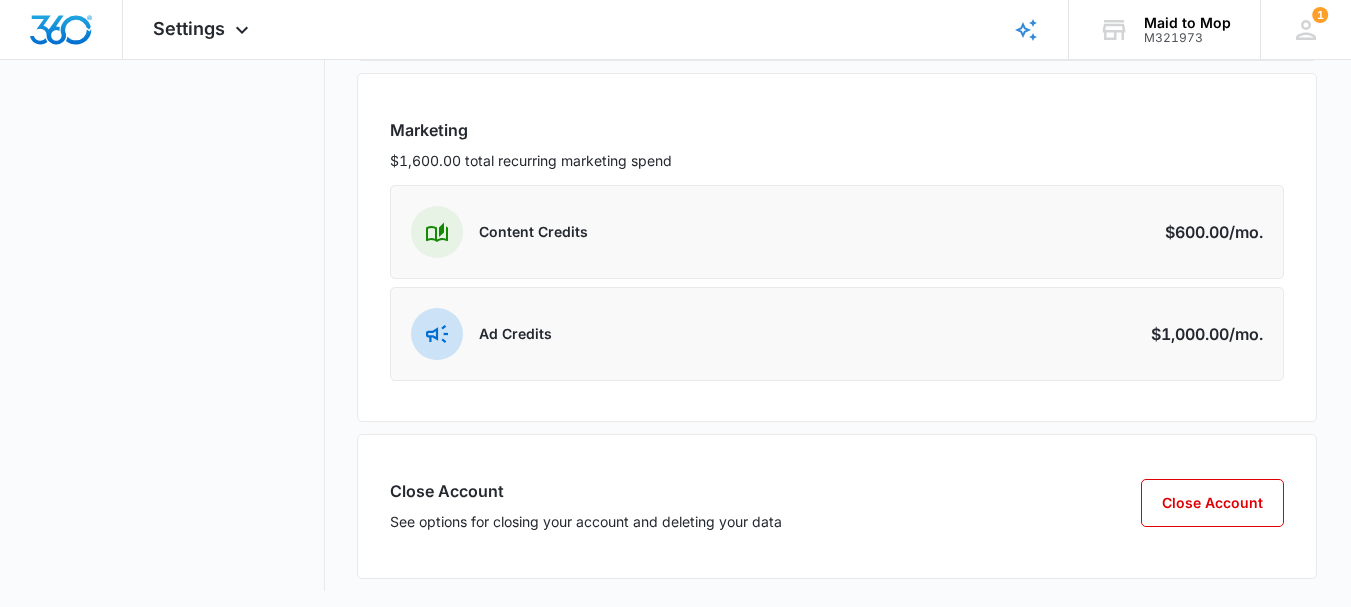scroll, scrollTop: 776, scrollLeft: 0, axis: vertical 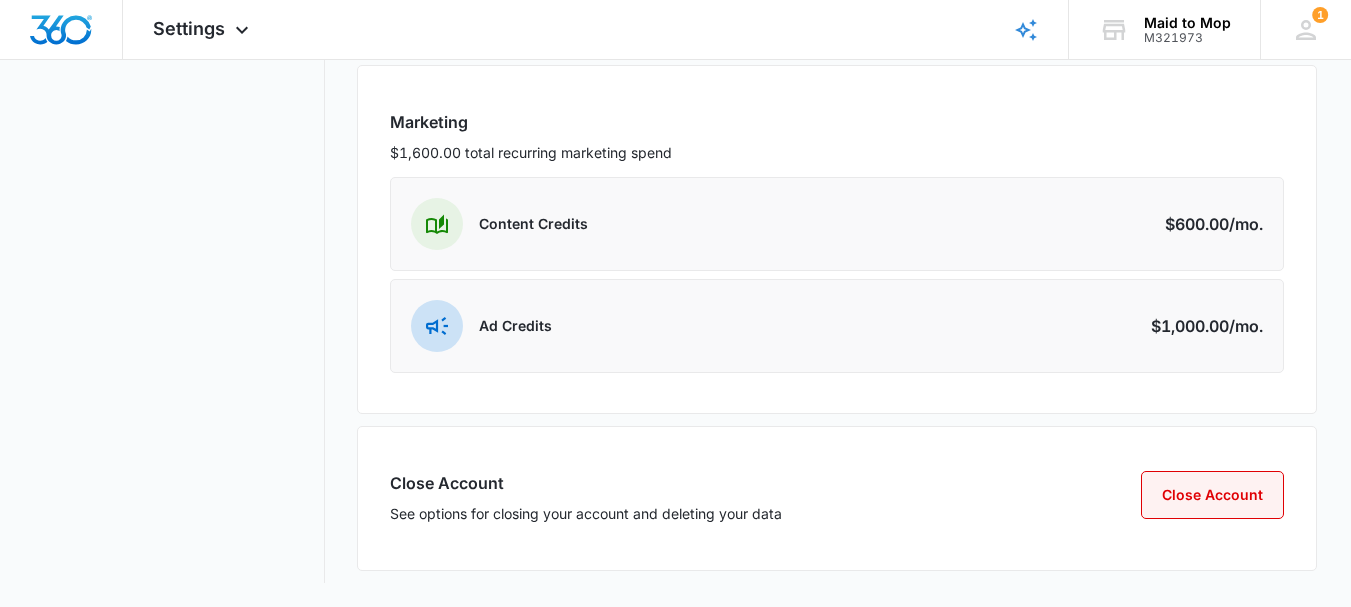 click on "Close Account" at bounding box center [1212, 495] 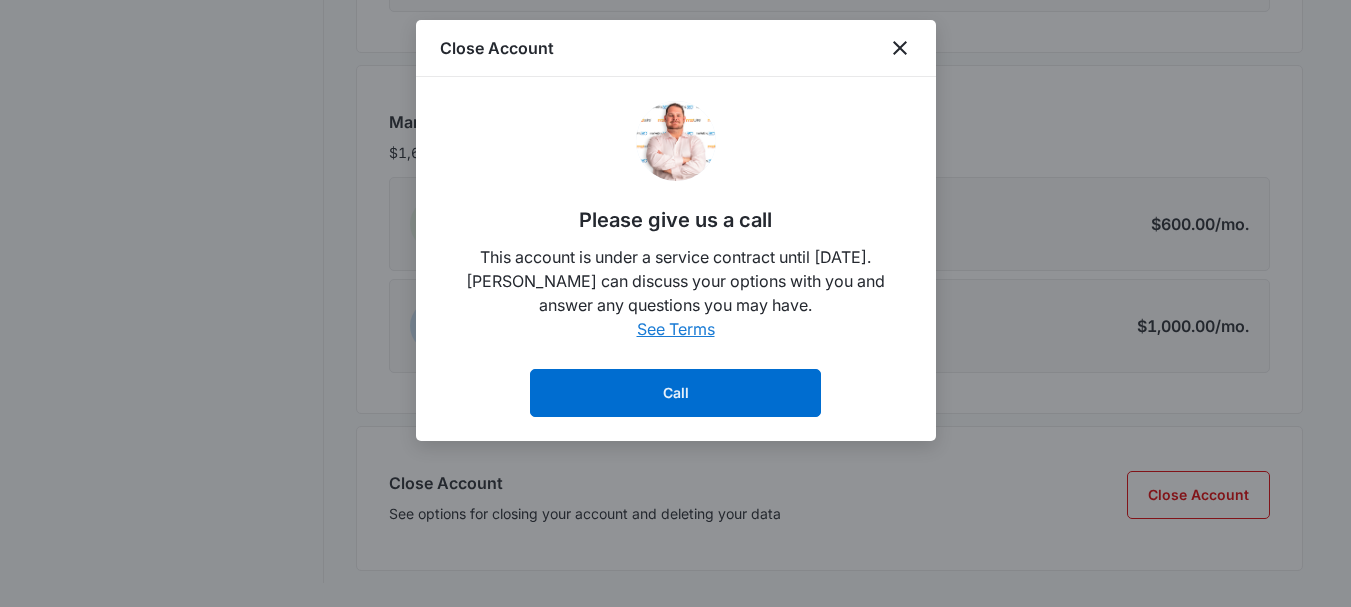 click on "See Terms" at bounding box center [676, 329] 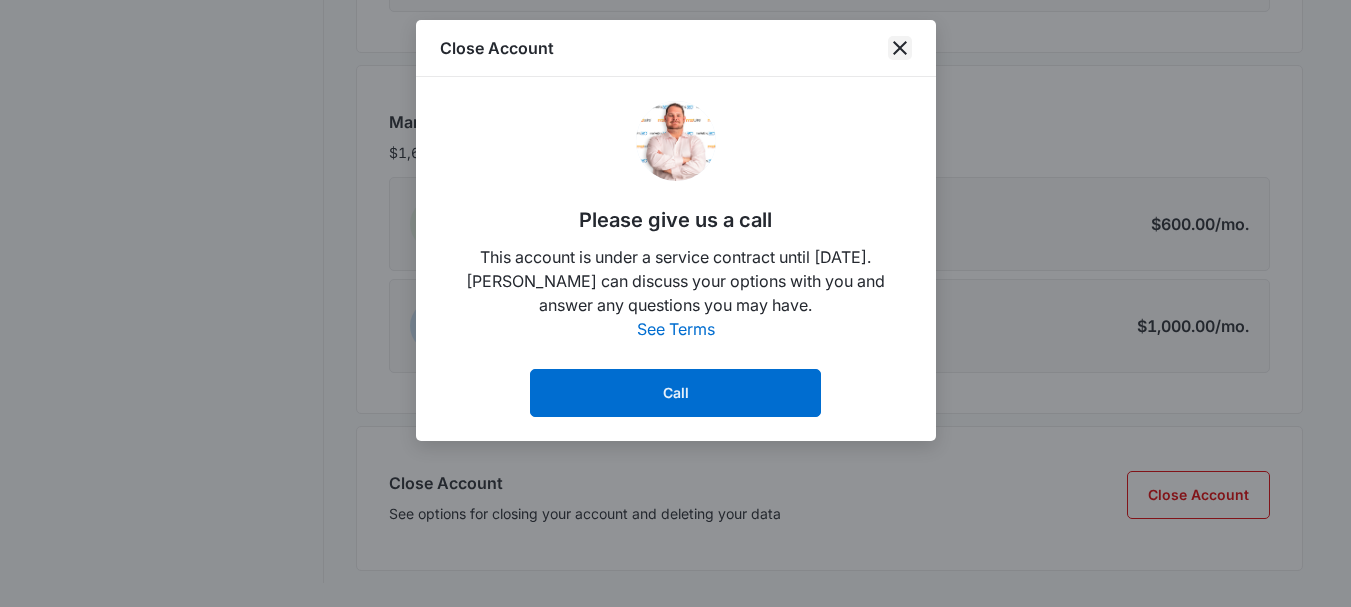 click 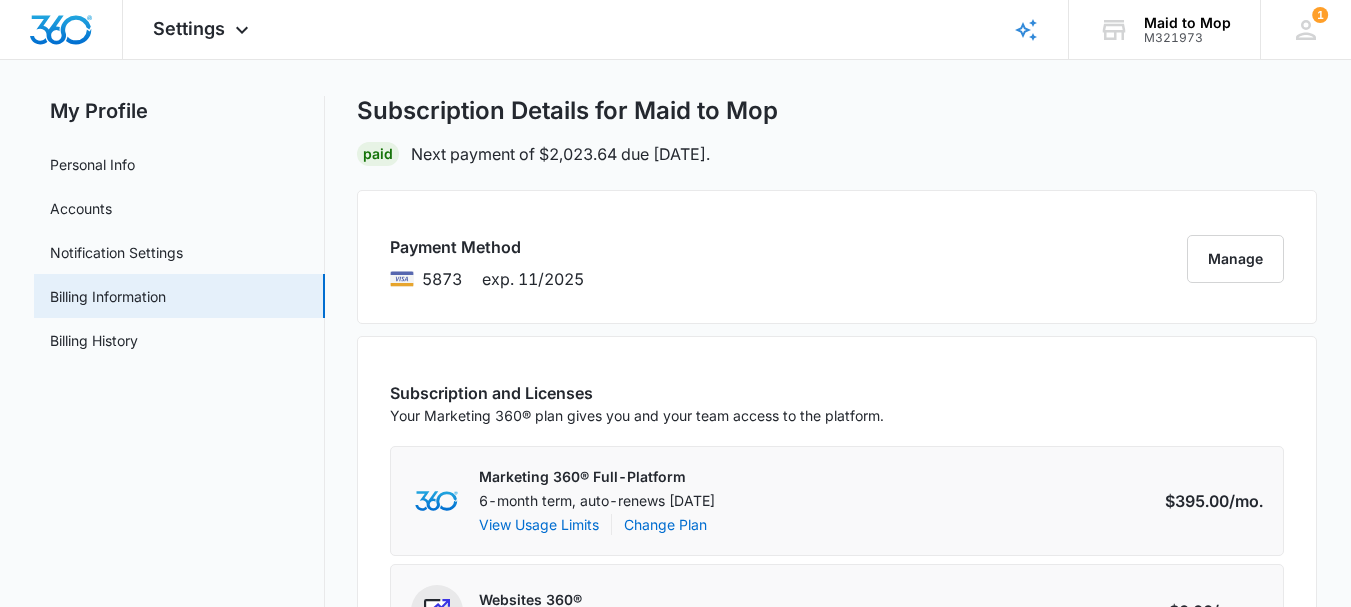 scroll, scrollTop: 0, scrollLeft: 0, axis: both 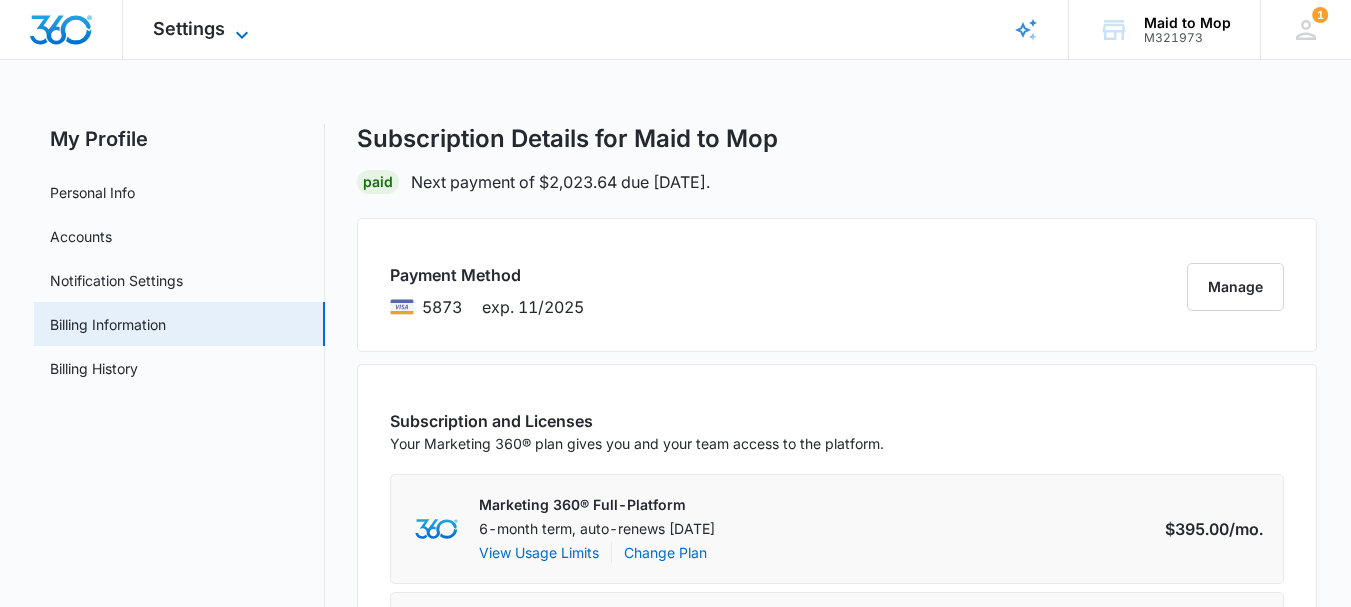 click on "Settings" at bounding box center (189, 28) 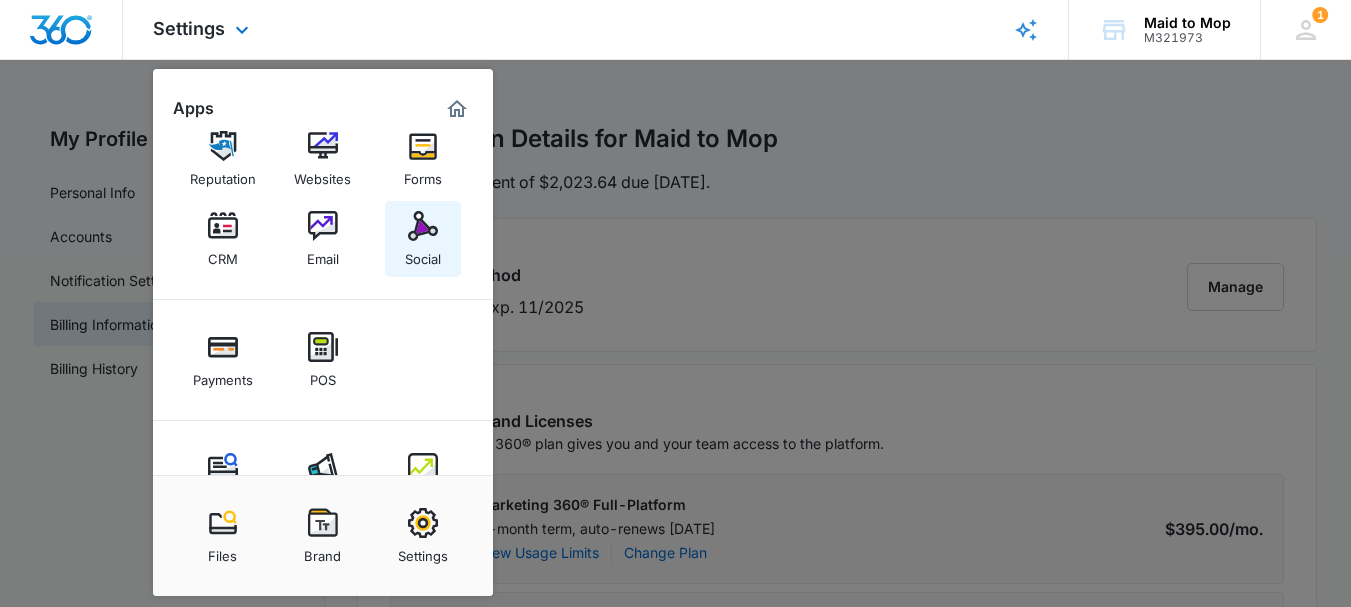 scroll, scrollTop: 0, scrollLeft: 0, axis: both 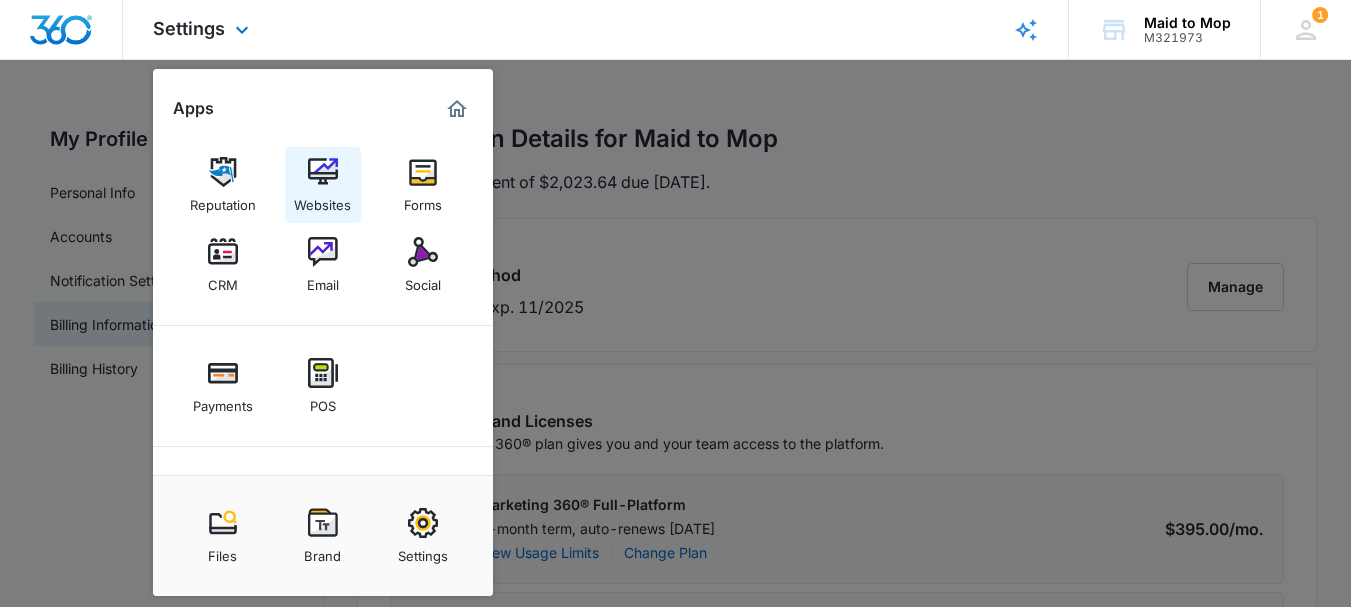 click at bounding box center [323, 172] 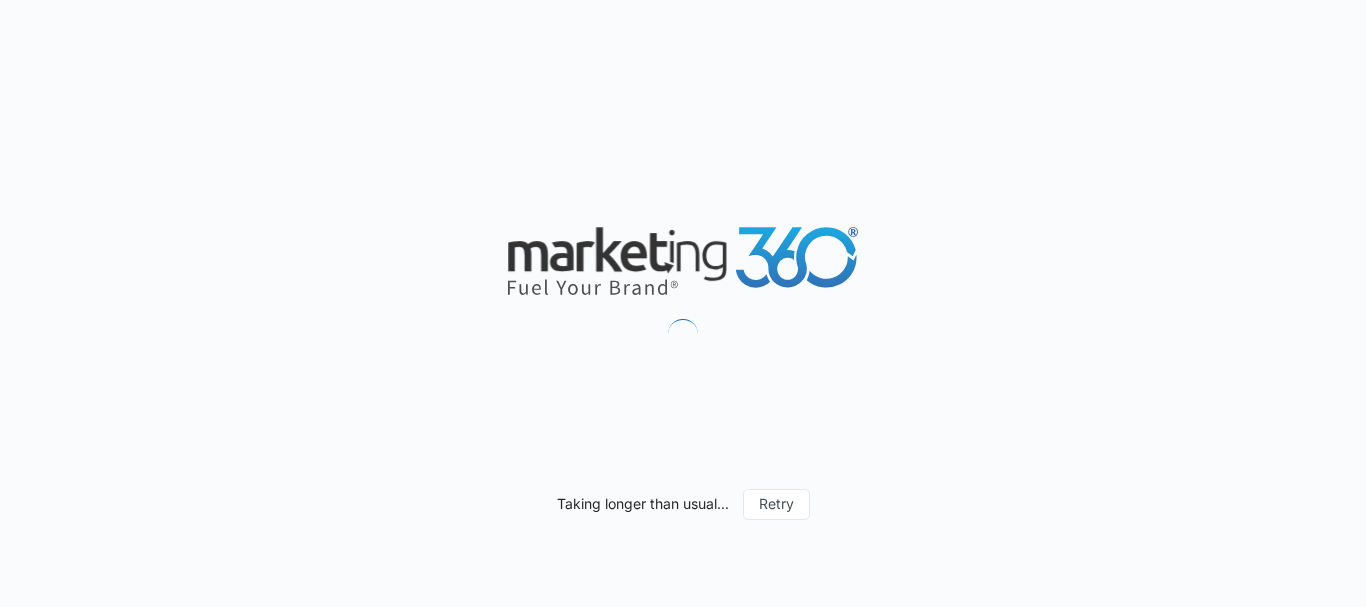 scroll, scrollTop: 0, scrollLeft: 0, axis: both 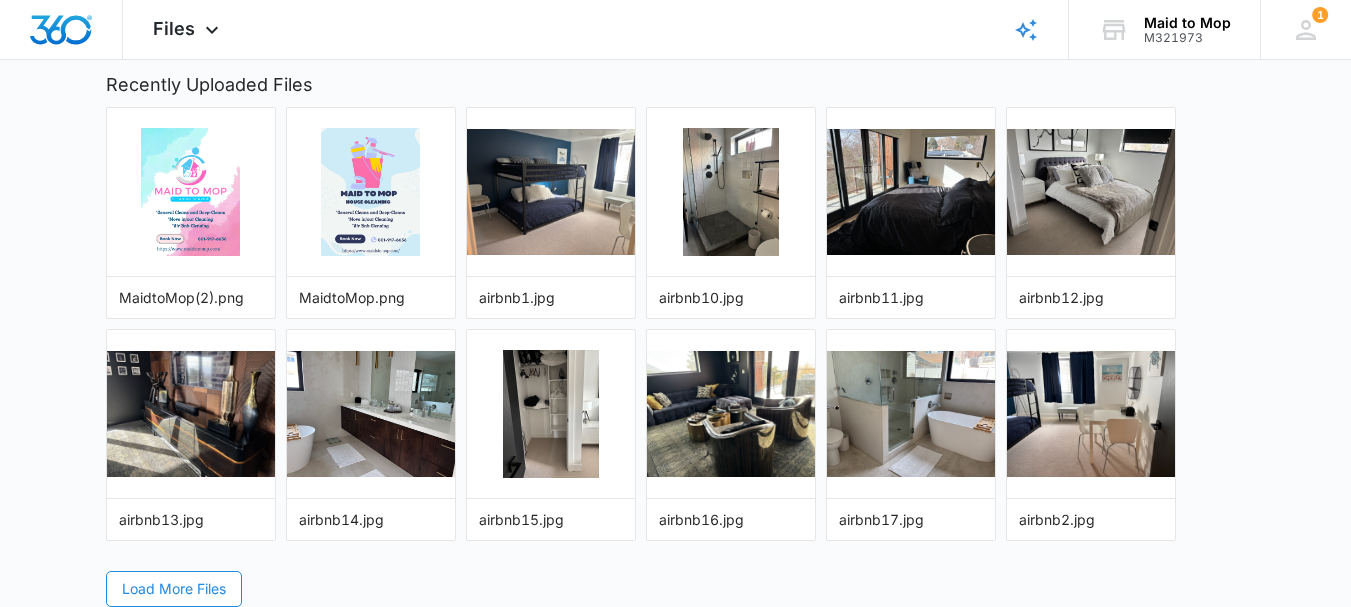 click on "Load More Files" at bounding box center (174, 589) 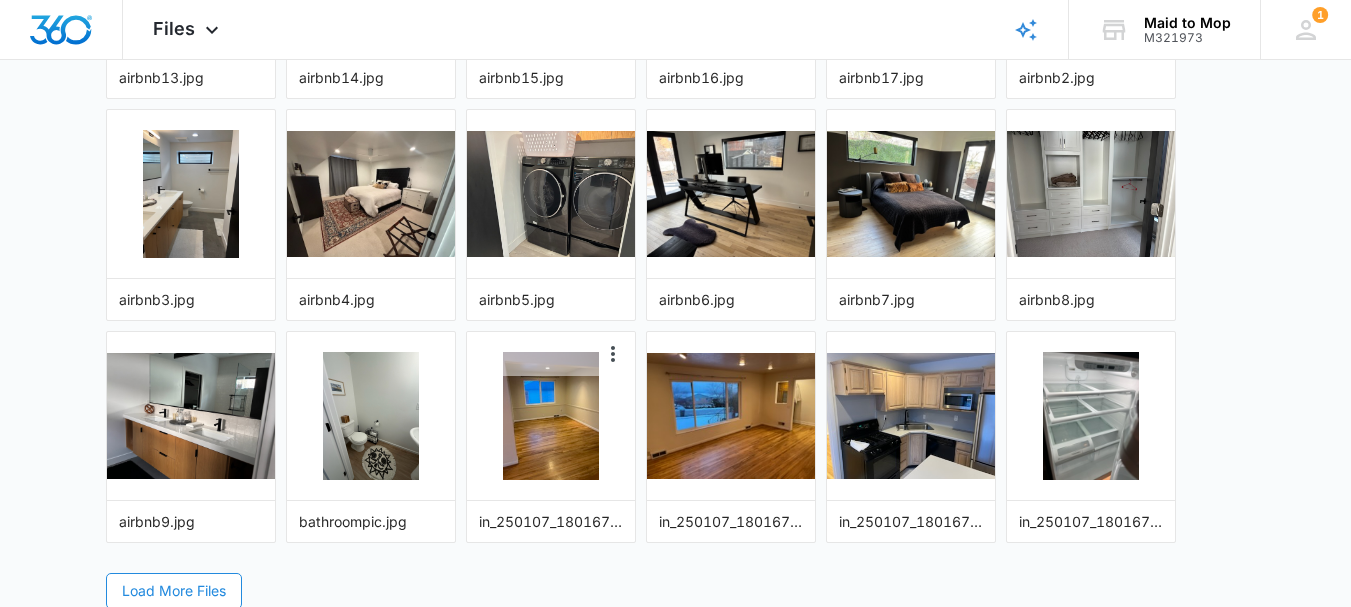 scroll, scrollTop: 729, scrollLeft: 0, axis: vertical 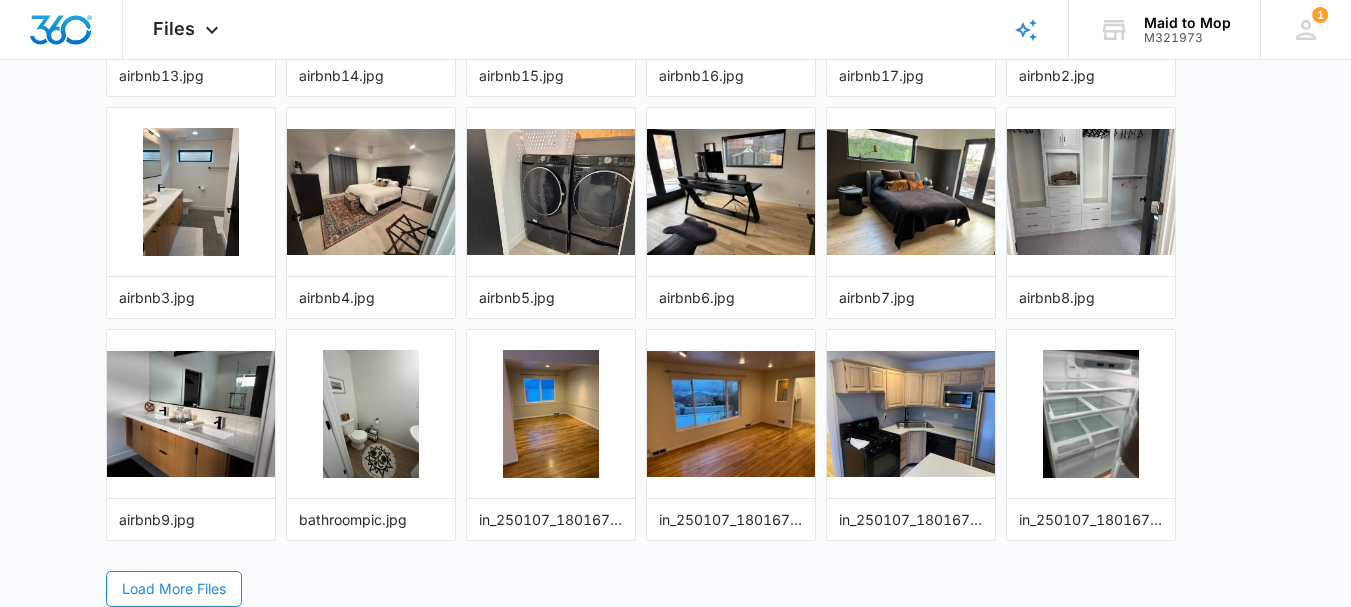 click on "Load More Files" at bounding box center (174, 589) 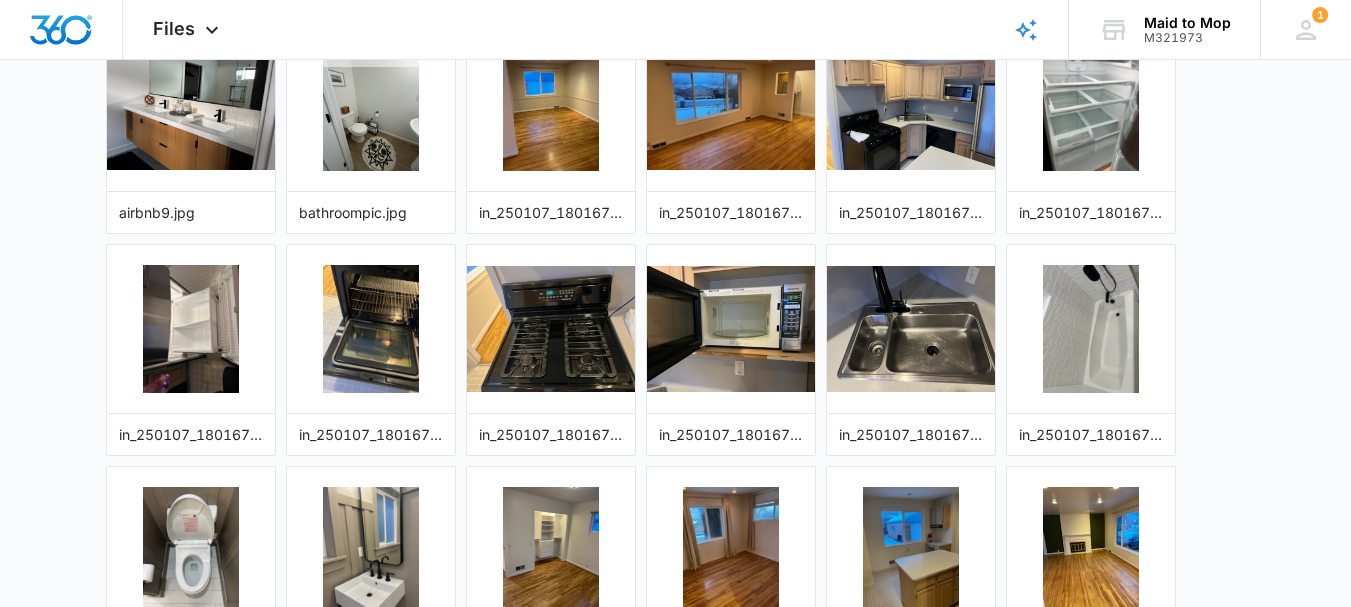 scroll, scrollTop: 1173, scrollLeft: 0, axis: vertical 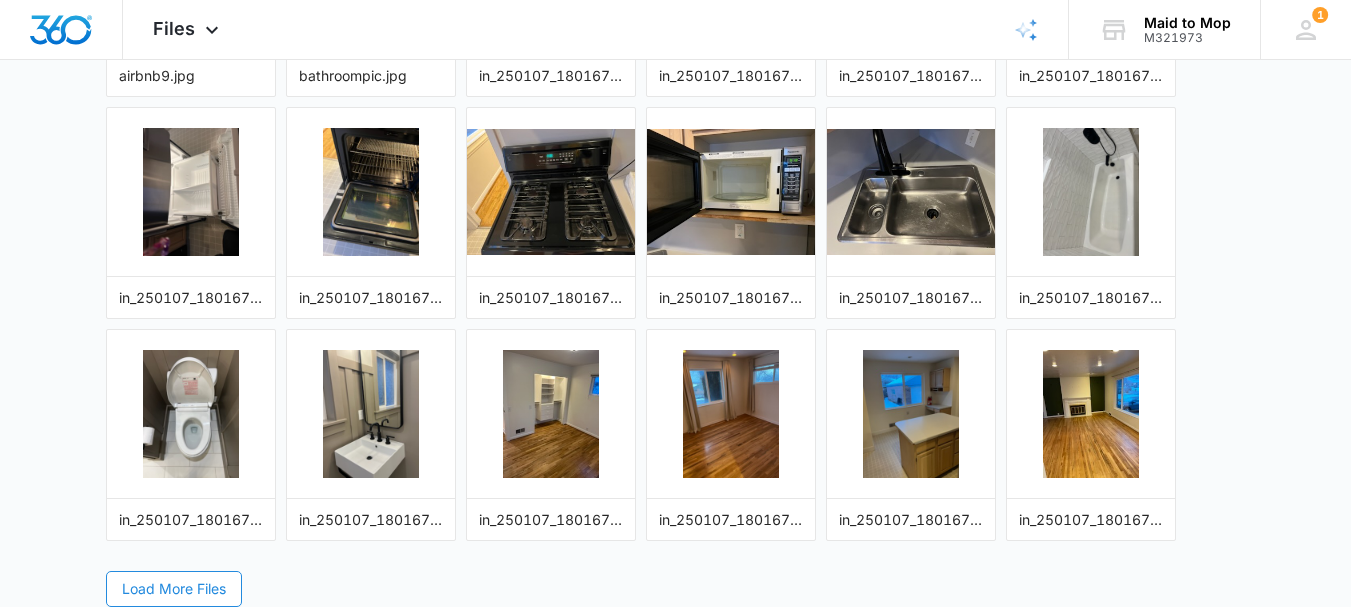 click on "Load More Files" at bounding box center [174, 589] 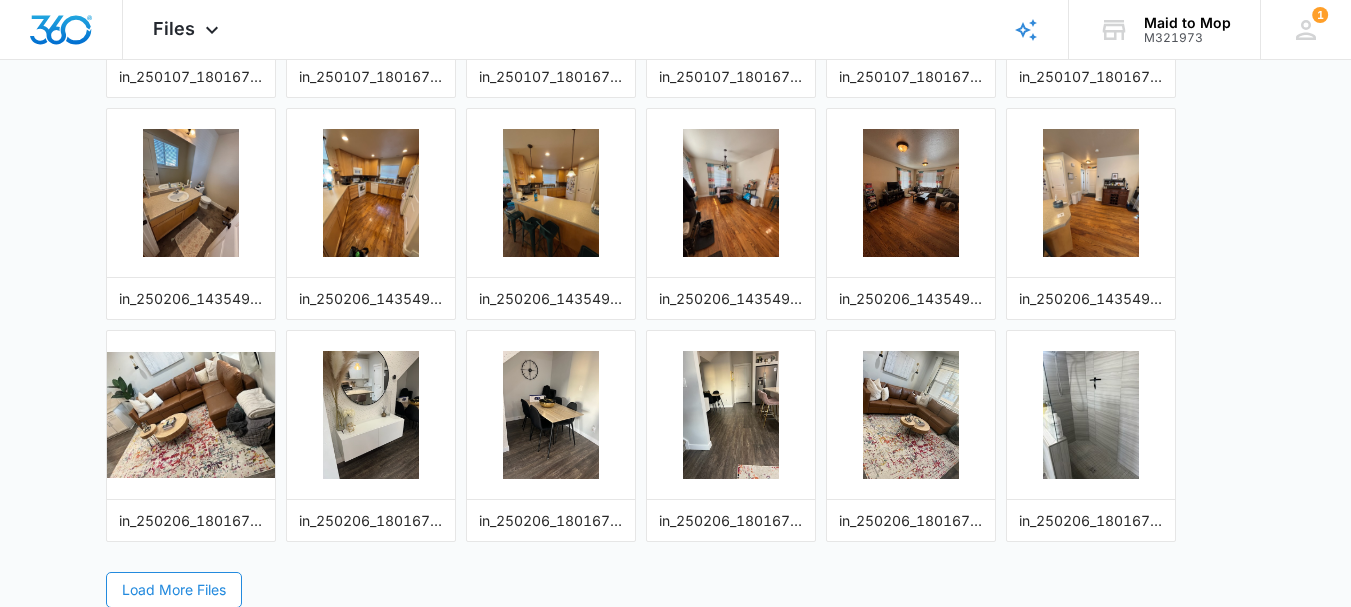 scroll, scrollTop: 1617, scrollLeft: 0, axis: vertical 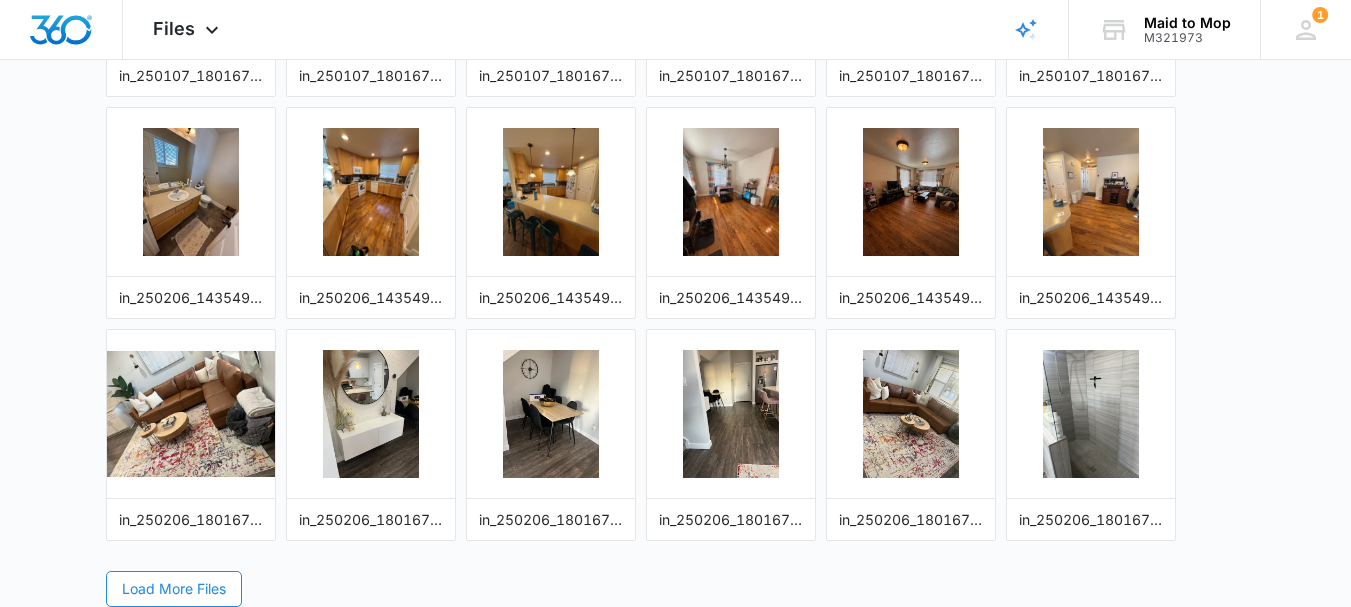 click on "Load More Files" at bounding box center [174, 589] 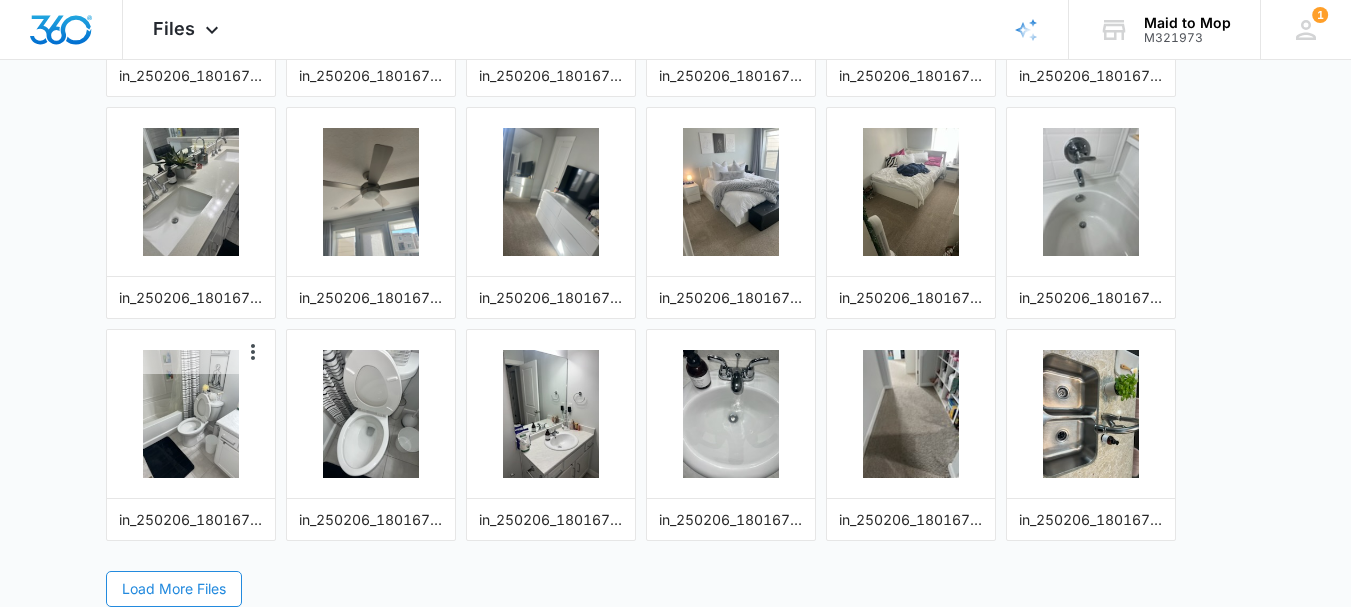scroll, scrollTop: 1961, scrollLeft: 0, axis: vertical 